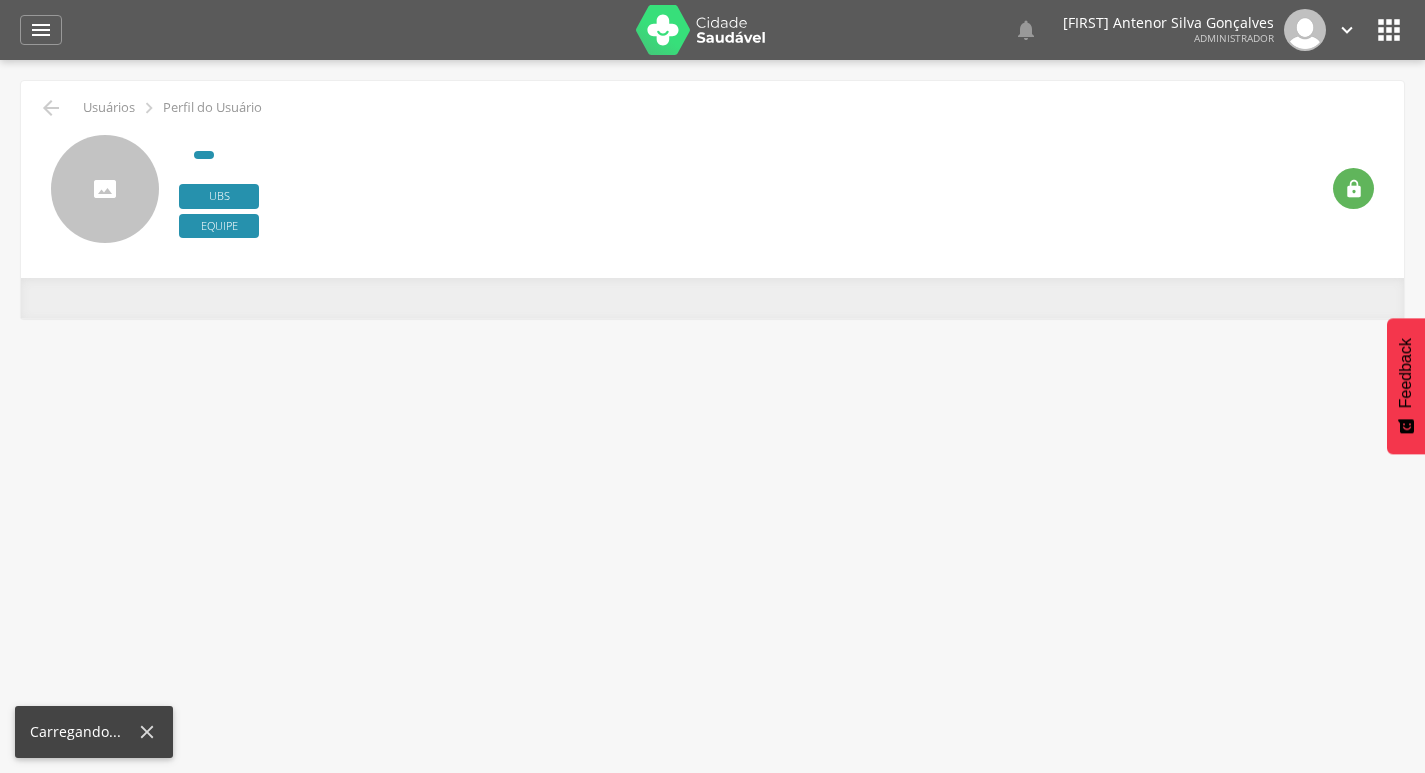 scroll, scrollTop: 0, scrollLeft: 0, axis: both 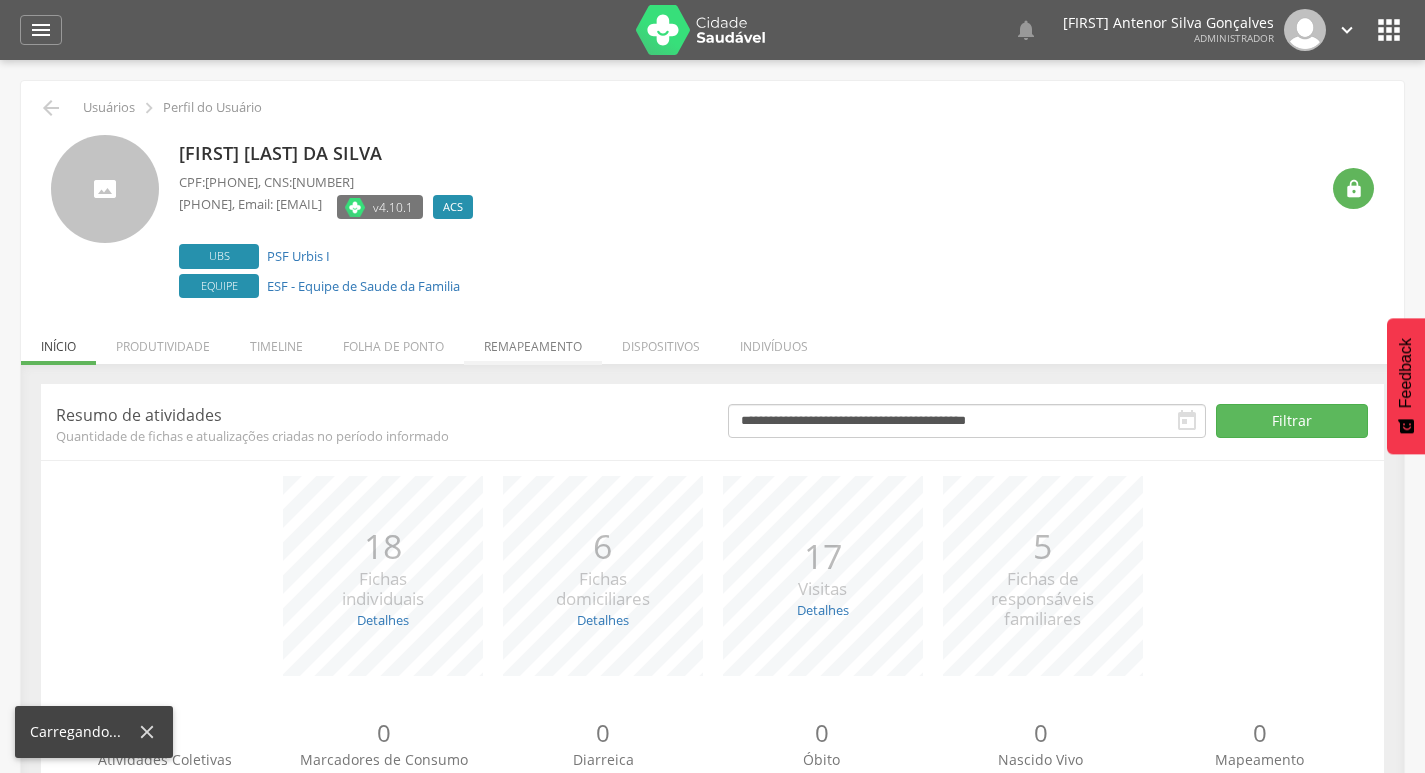 click on "Remapeamento" at bounding box center [533, 341] 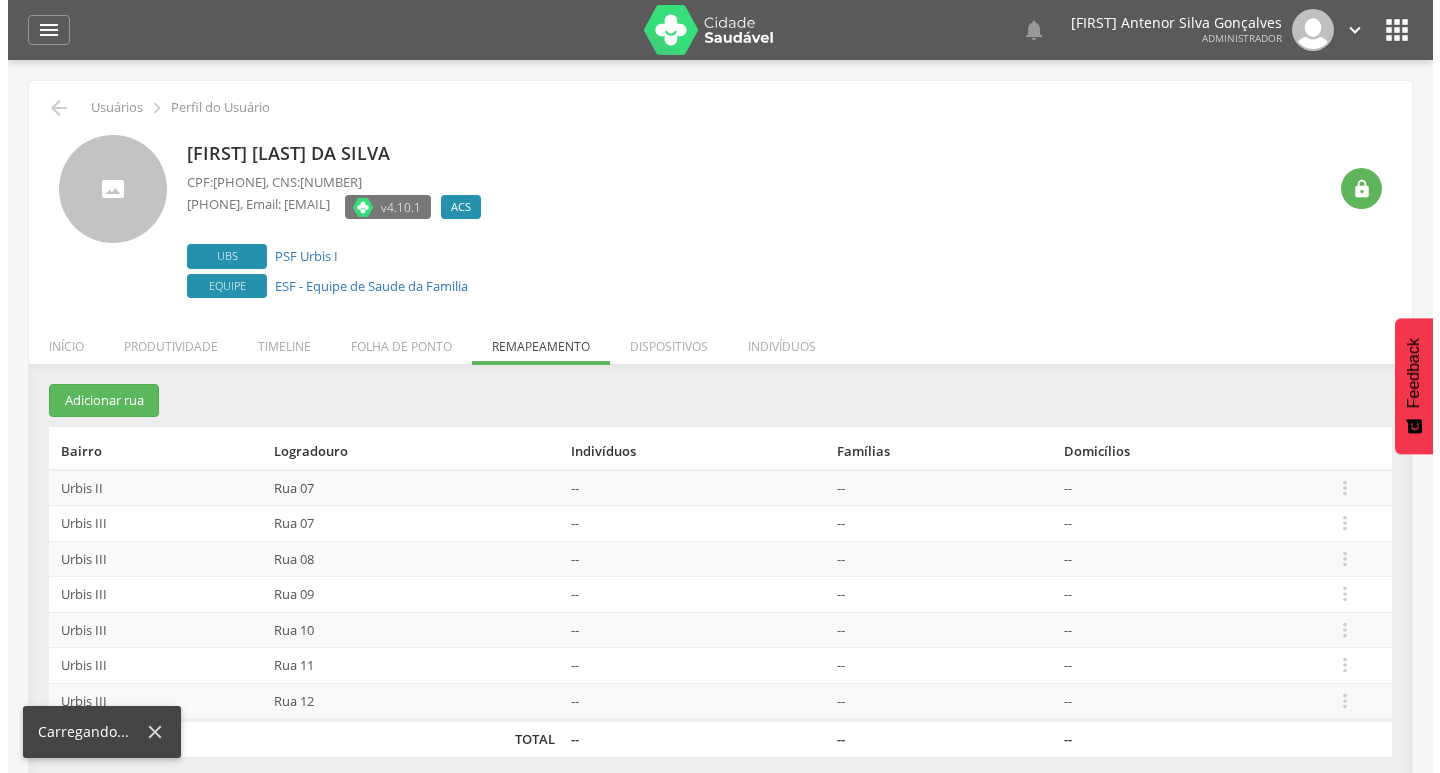 scroll, scrollTop: 60, scrollLeft: 0, axis: vertical 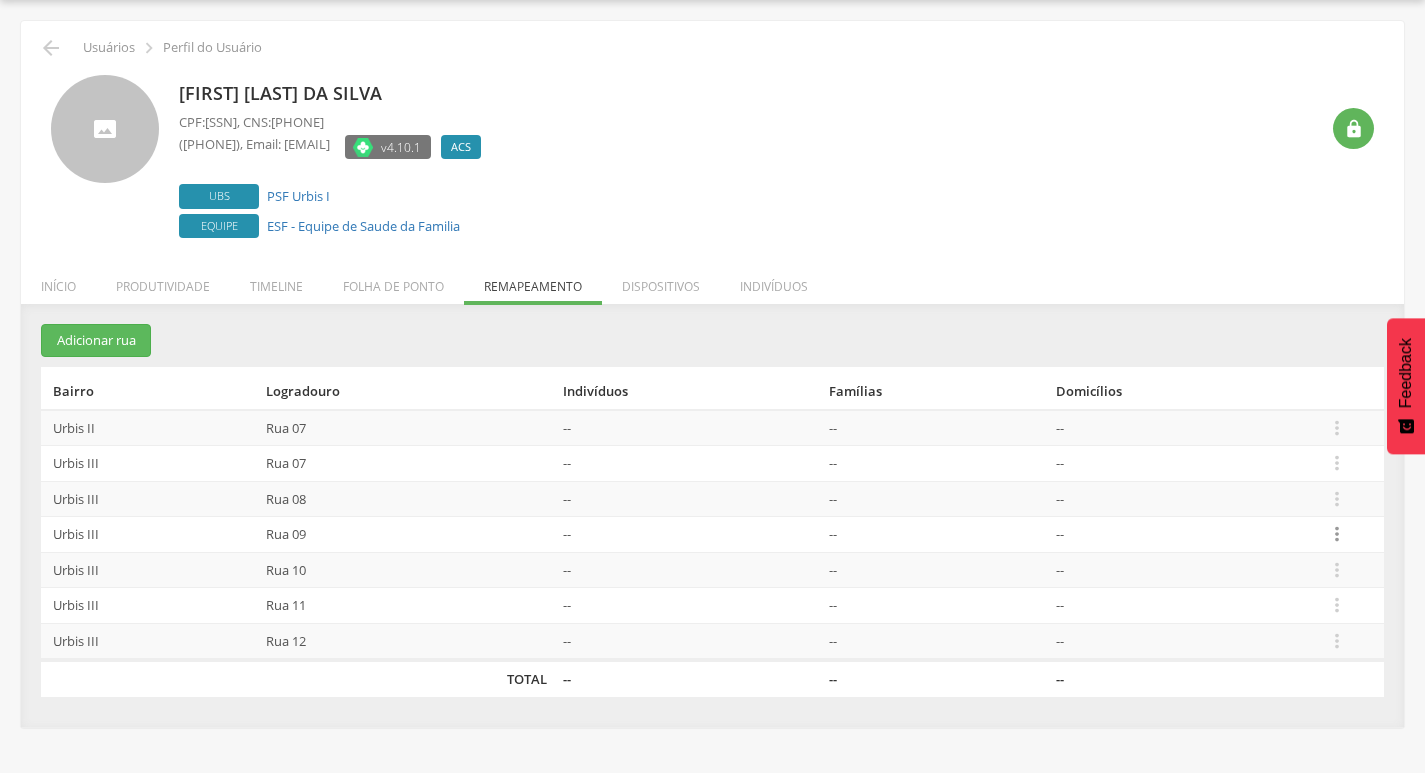 click on "" at bounding box center [1337, 534] 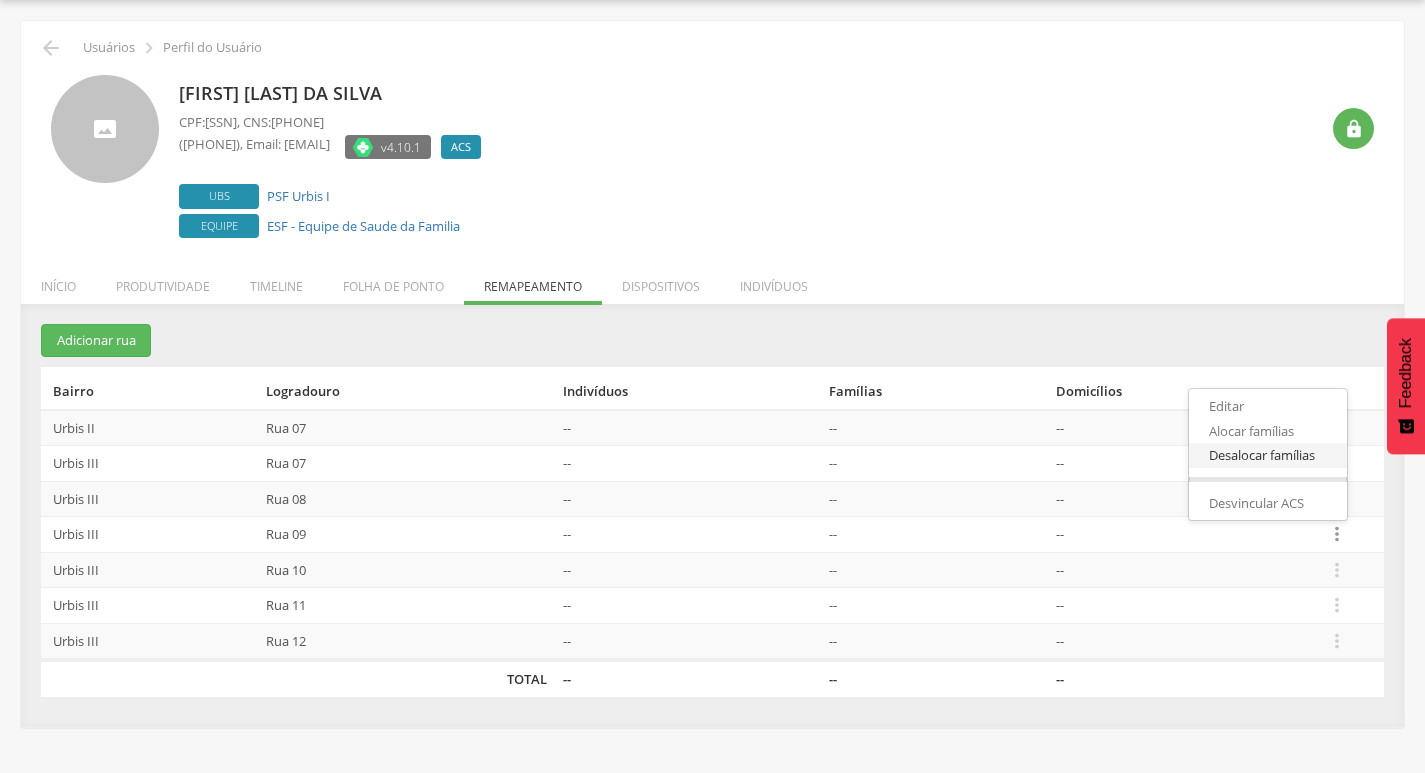click on "Desalocar famílias" at bounding box center [1268, 455] 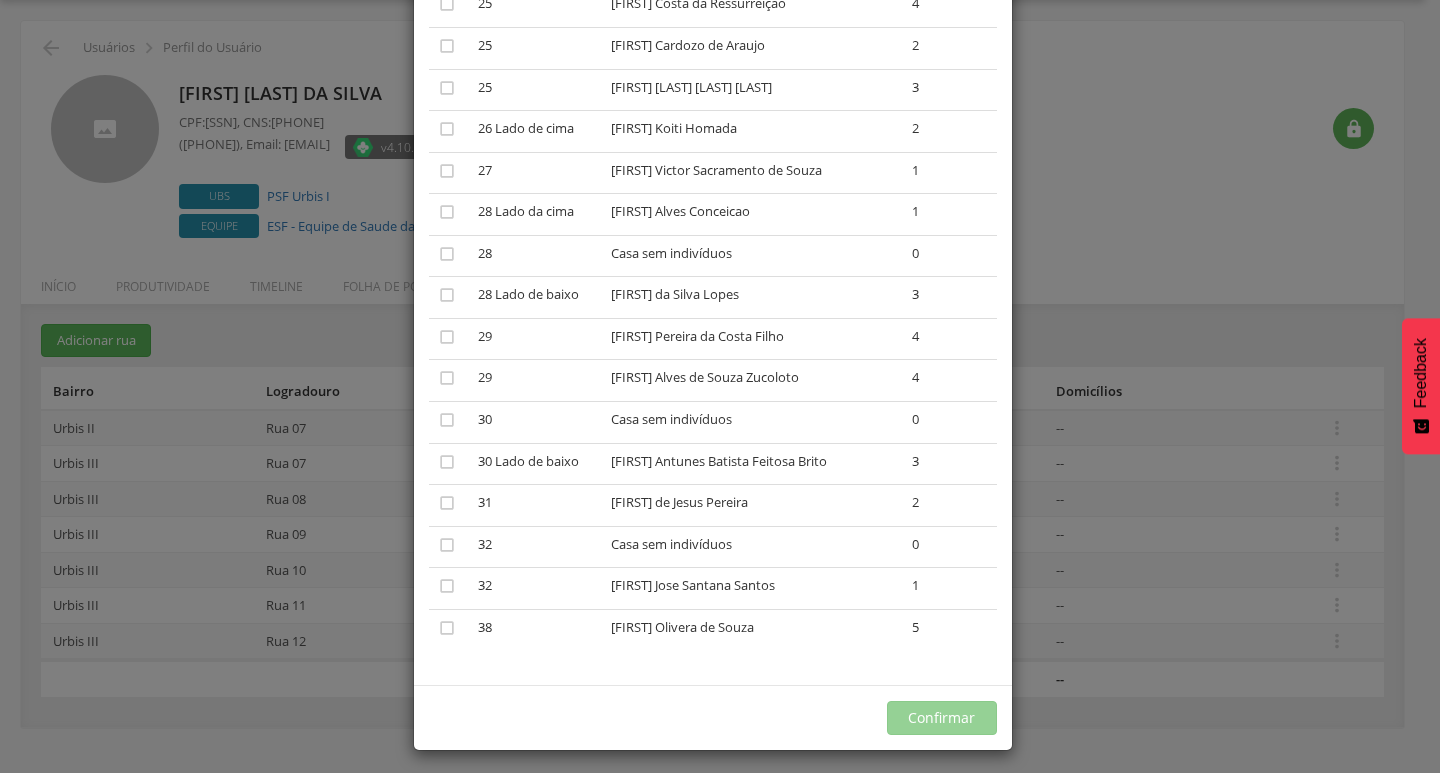 scroll, scrollTop: 2332, scrollLeft: 0, axis: vertical 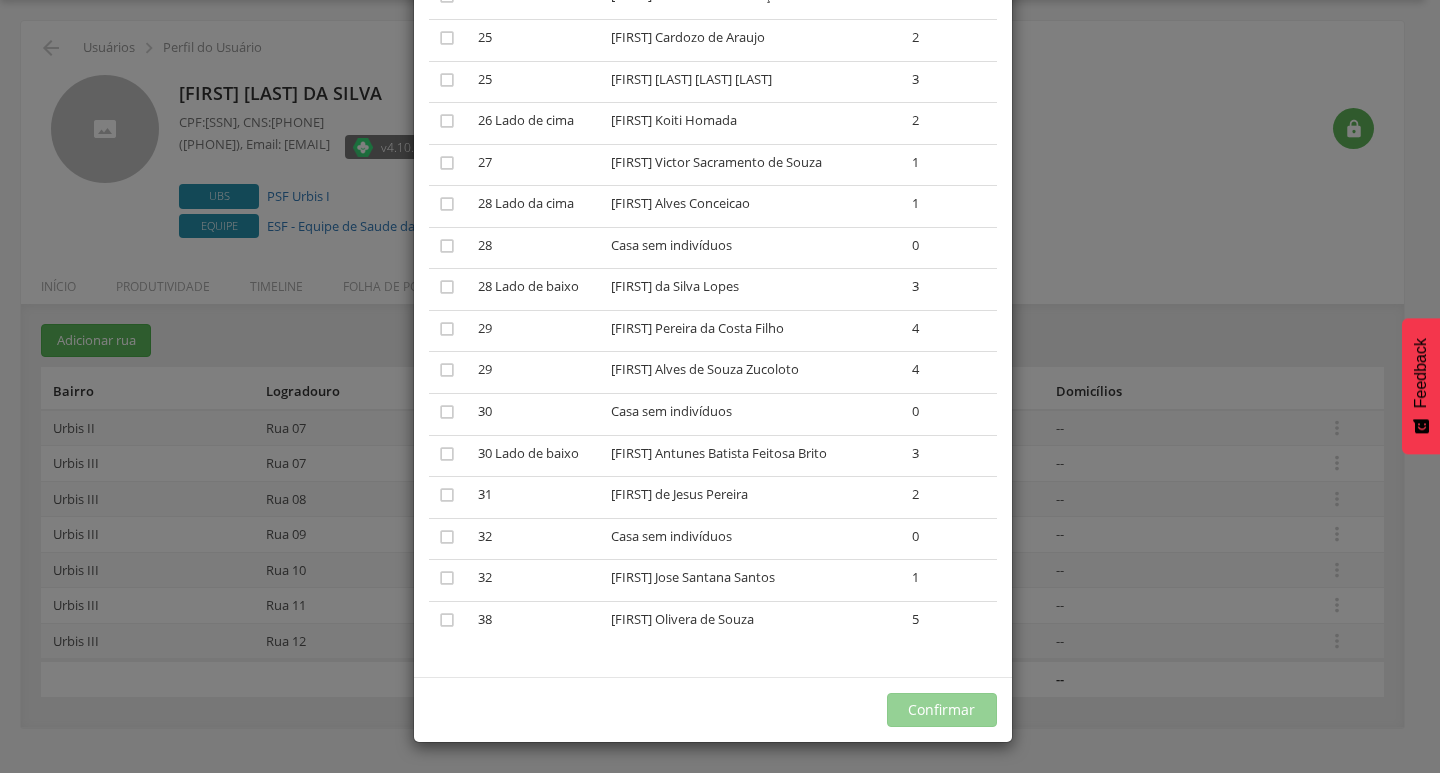 click on "" at bounding box center [449, 539] 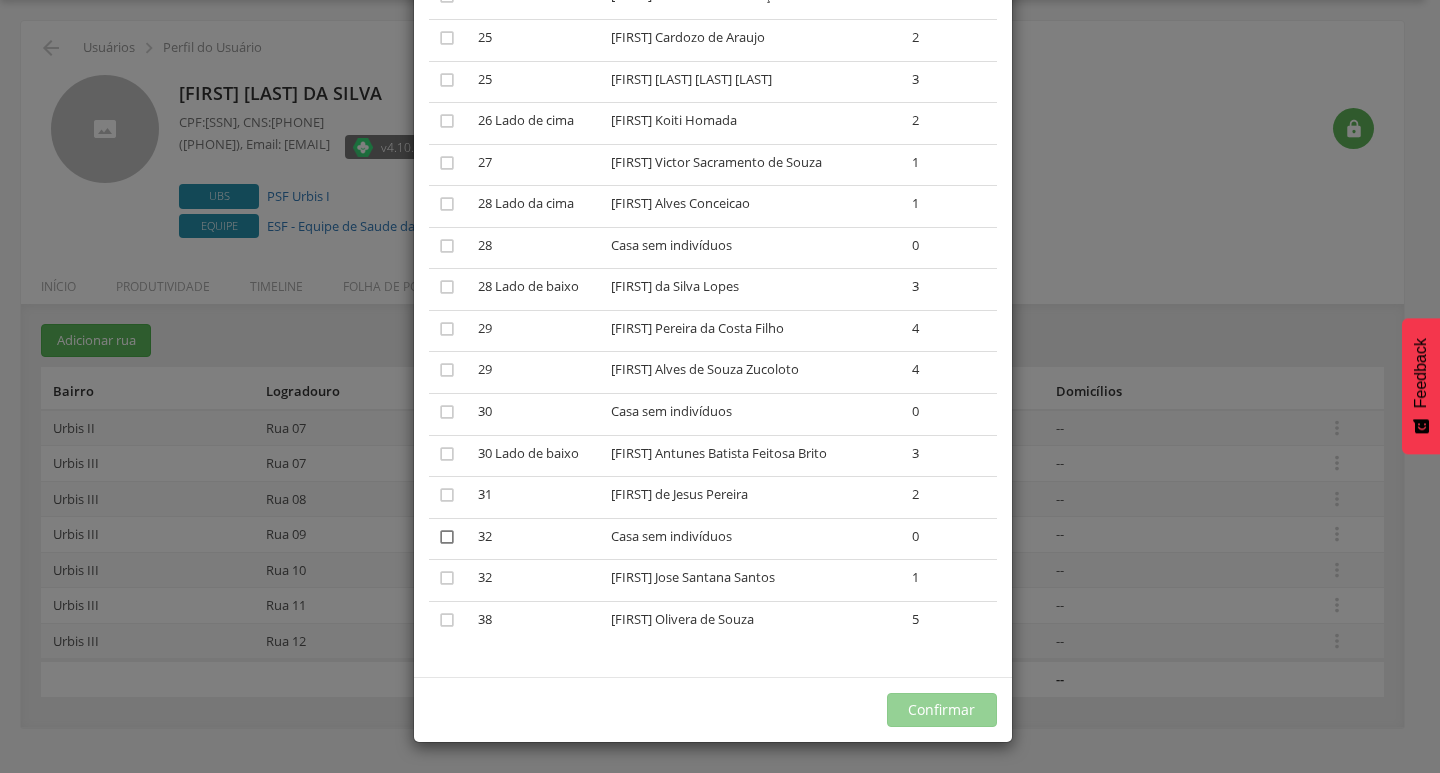 click on "" at bounding box center [447, 537] 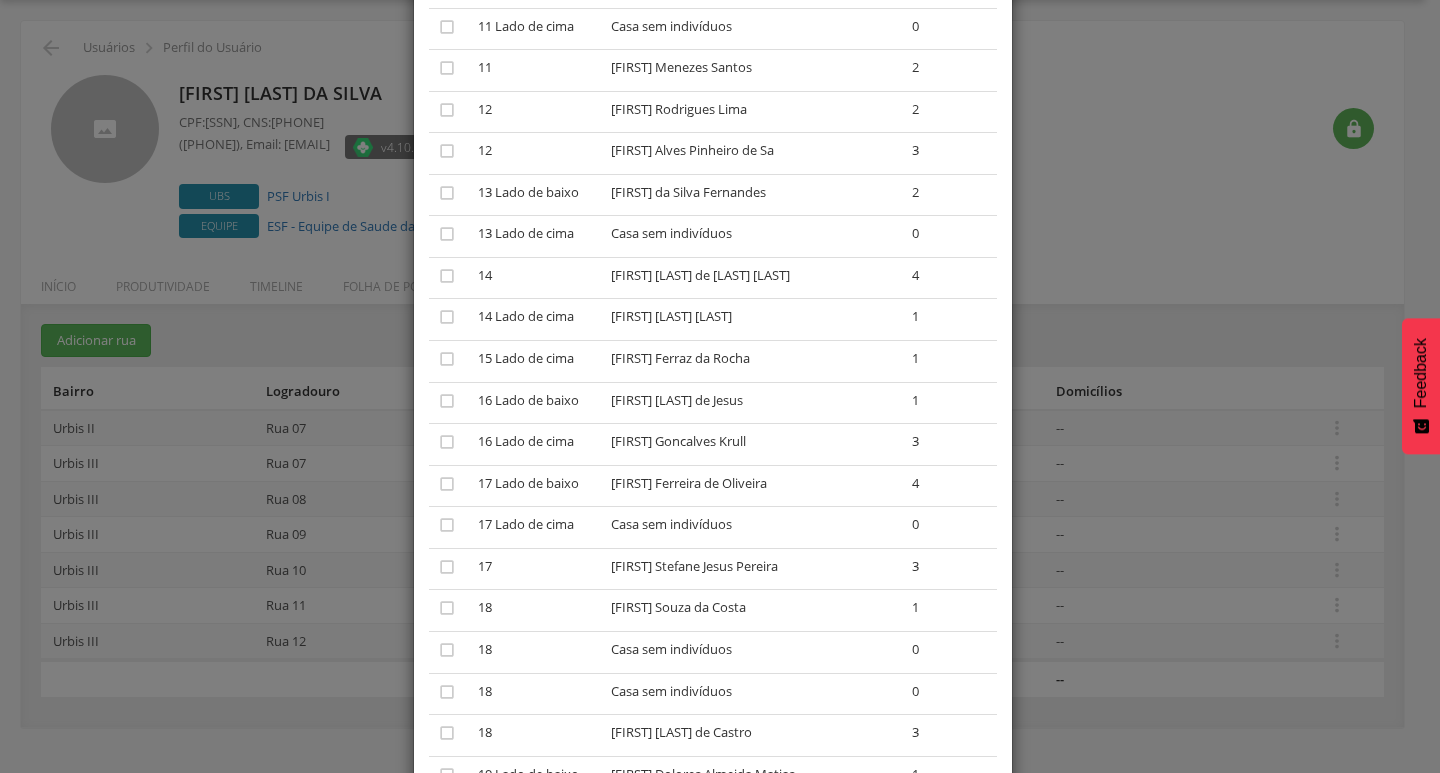 scroll, scrollTop: 1032, scrollLeft: 0, axis: vertical 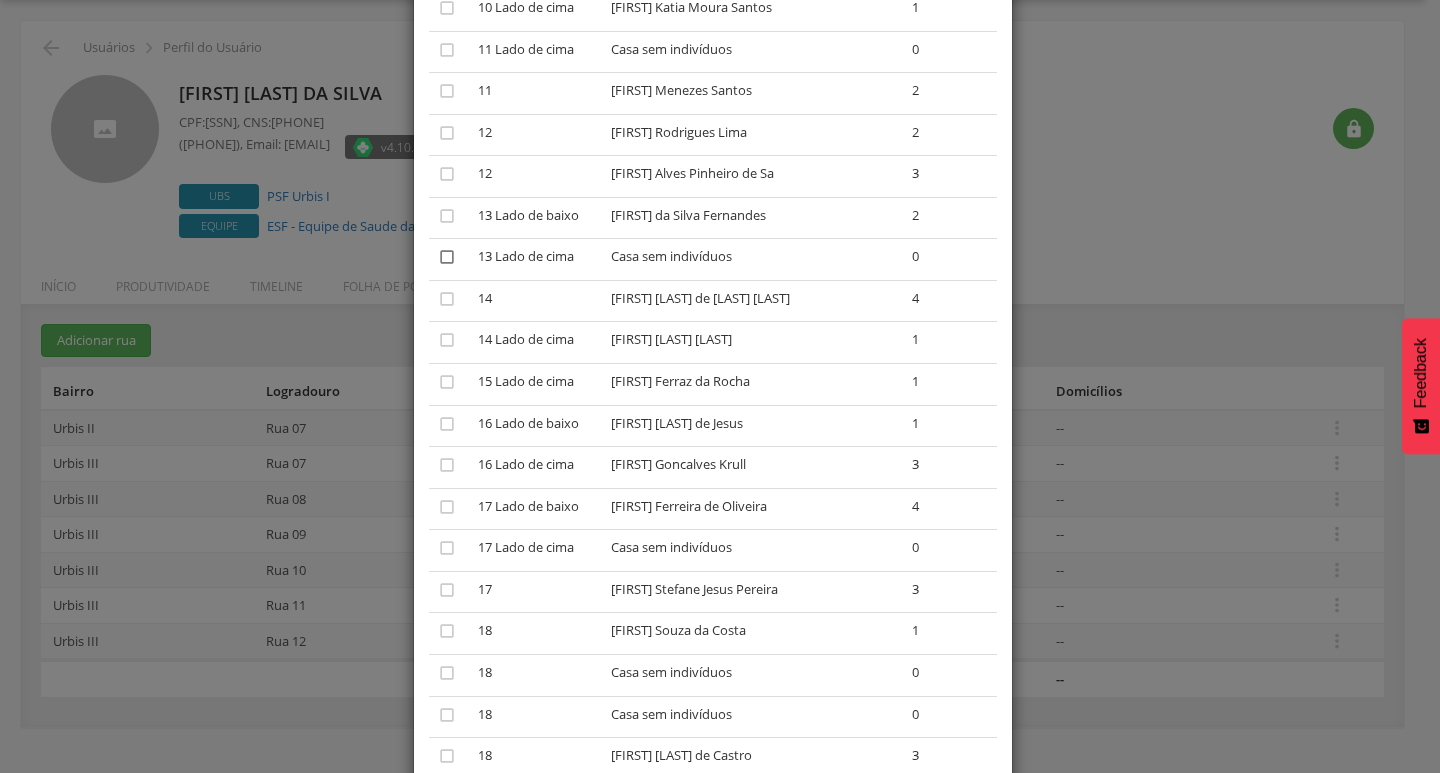 click on "" at bounding box center (447, 257) 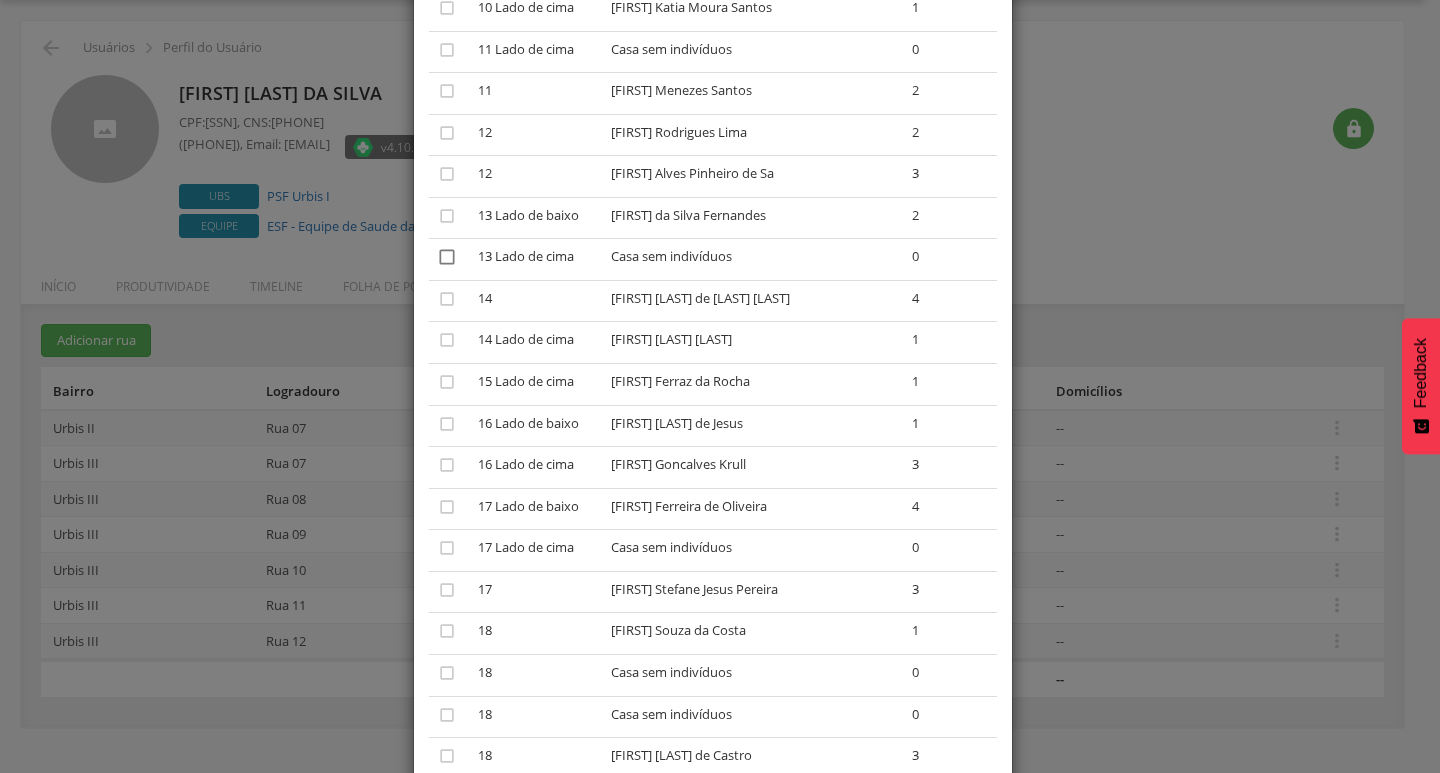 click on "" at bounding box center [447, 257] 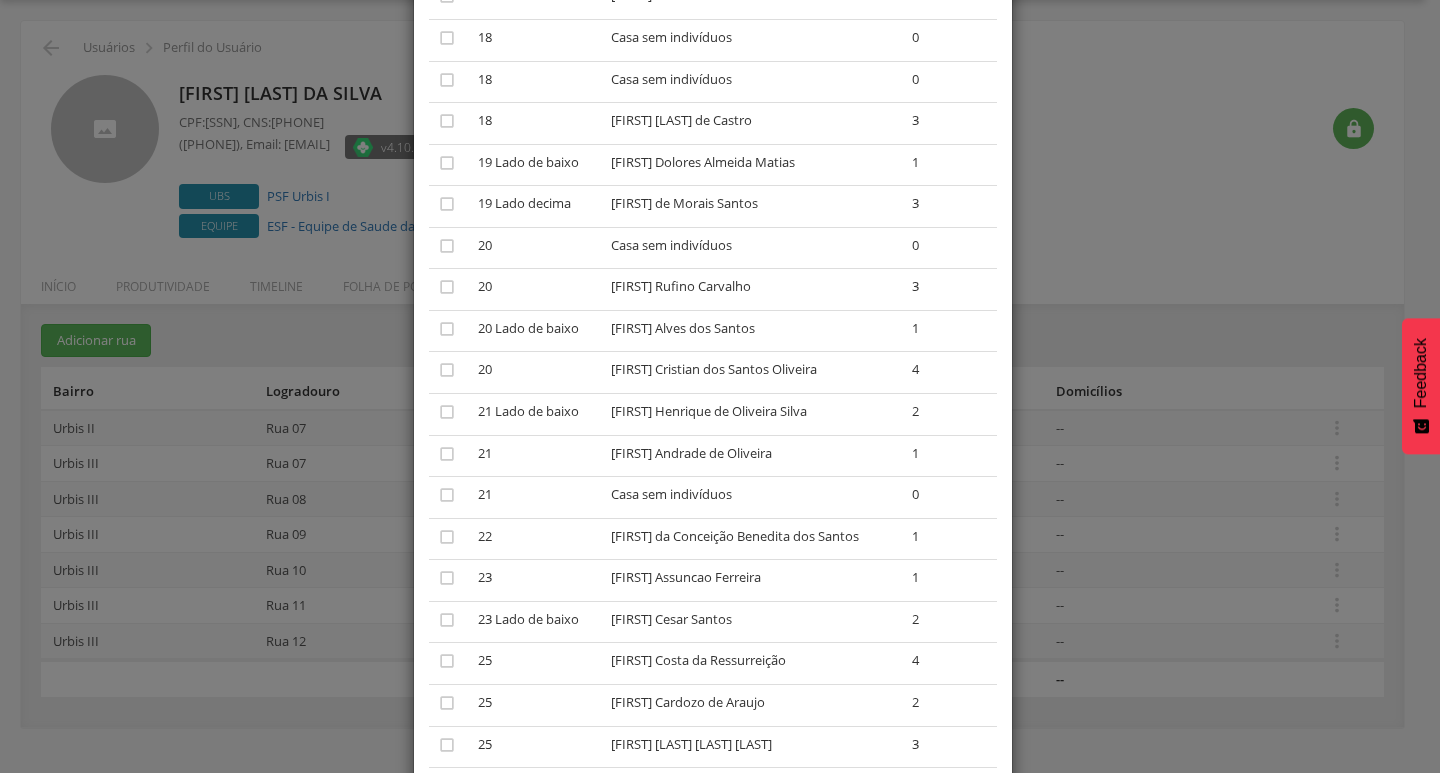 scroll, scrollTop: 1700, scrollLeft: 0, axis: vertical 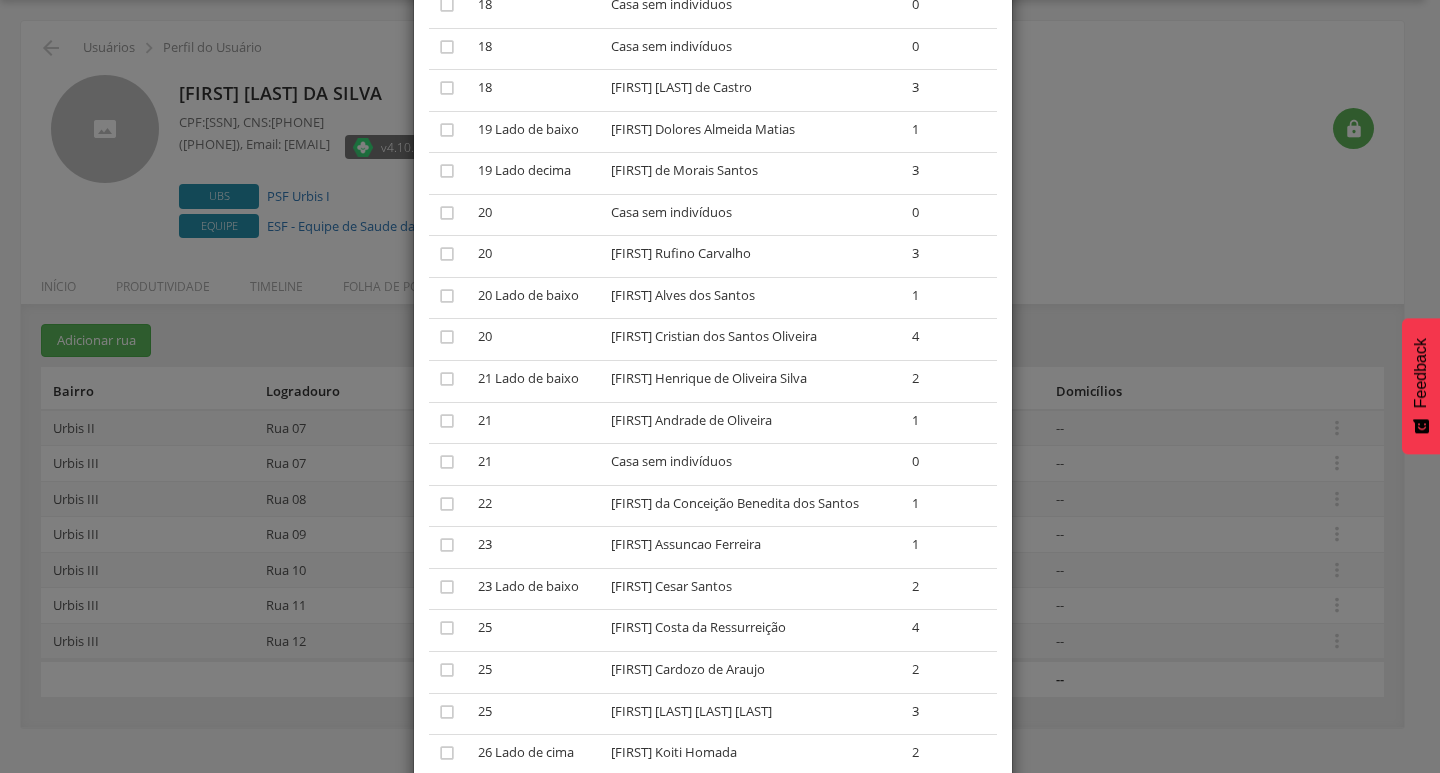 click on "[FIRST] Henrique de Oliveira Silva" at bounding box center (753, 382) 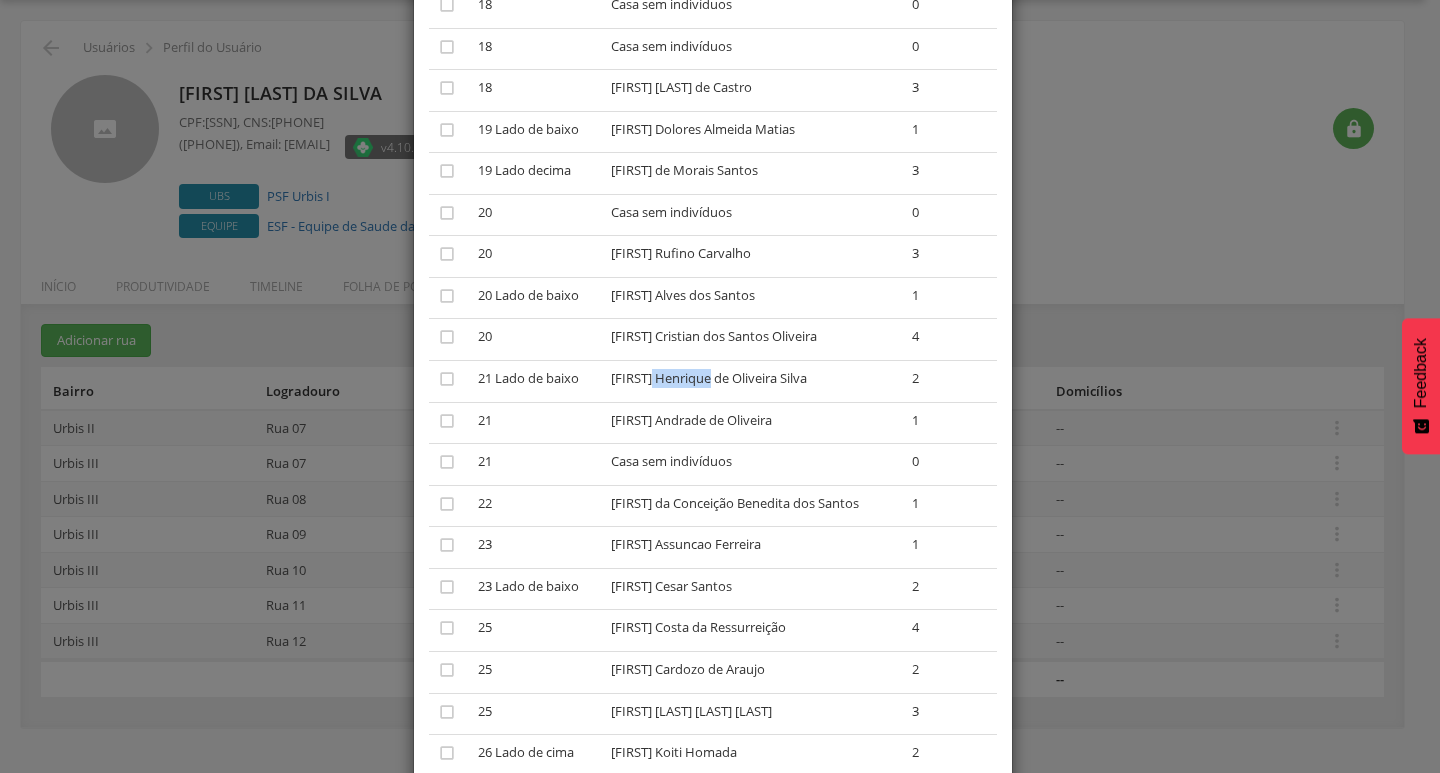 click on "[FIRST] Henrique de Oliveira Silva" at bounding box center [753, 382] 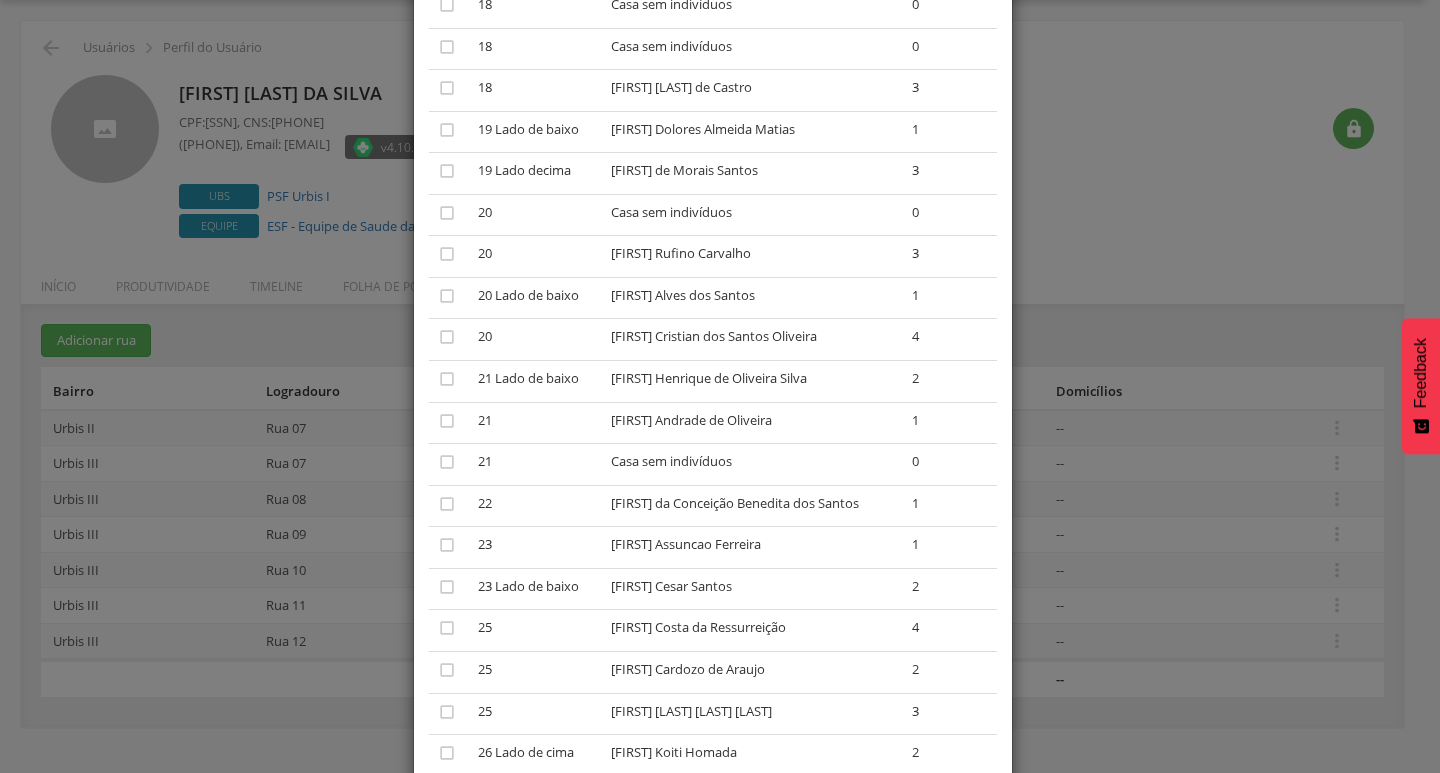 click on "[FIRST] da Conceição Benedita dos Santos" at bounding box center [753, 506] 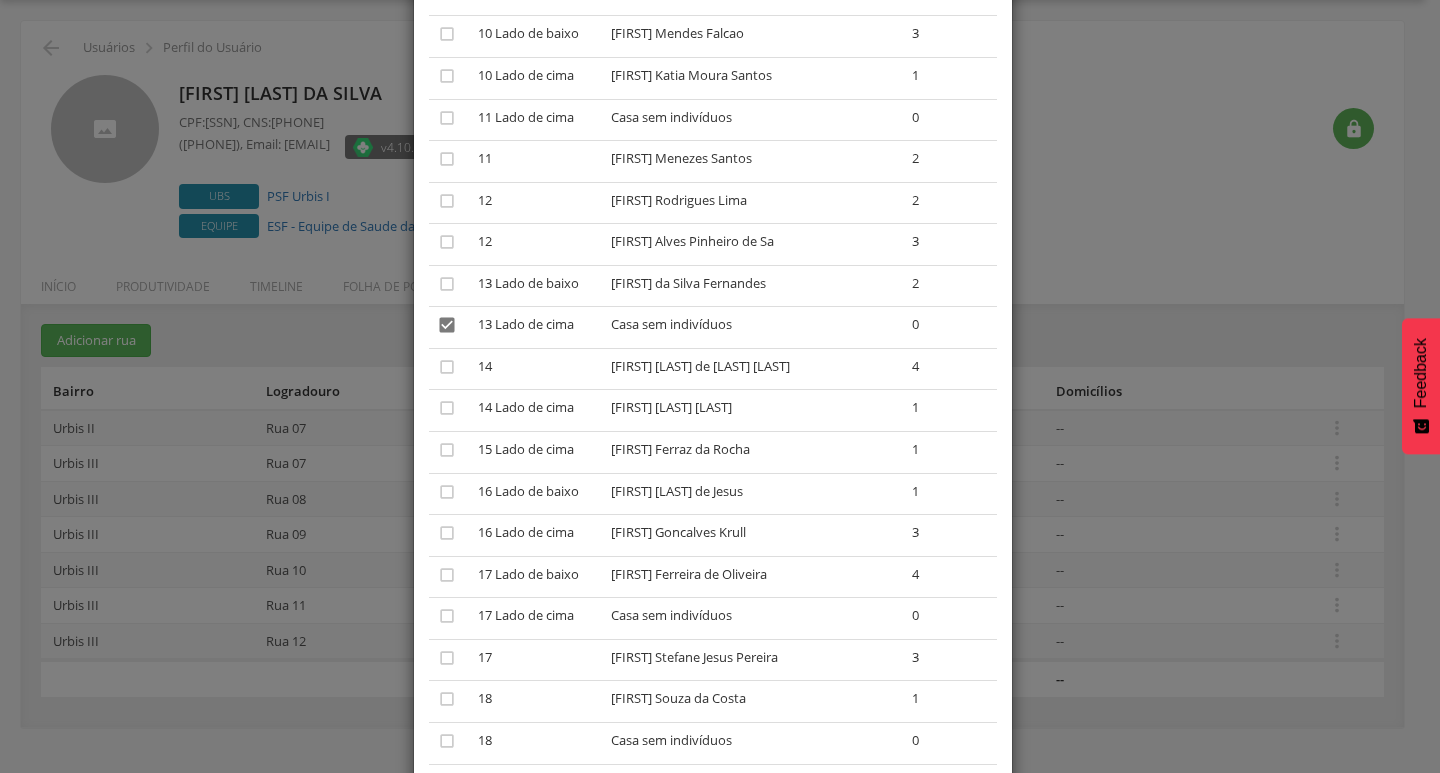scroll, scrollTop: 1000, scrollLeft: 0, axis: vertical 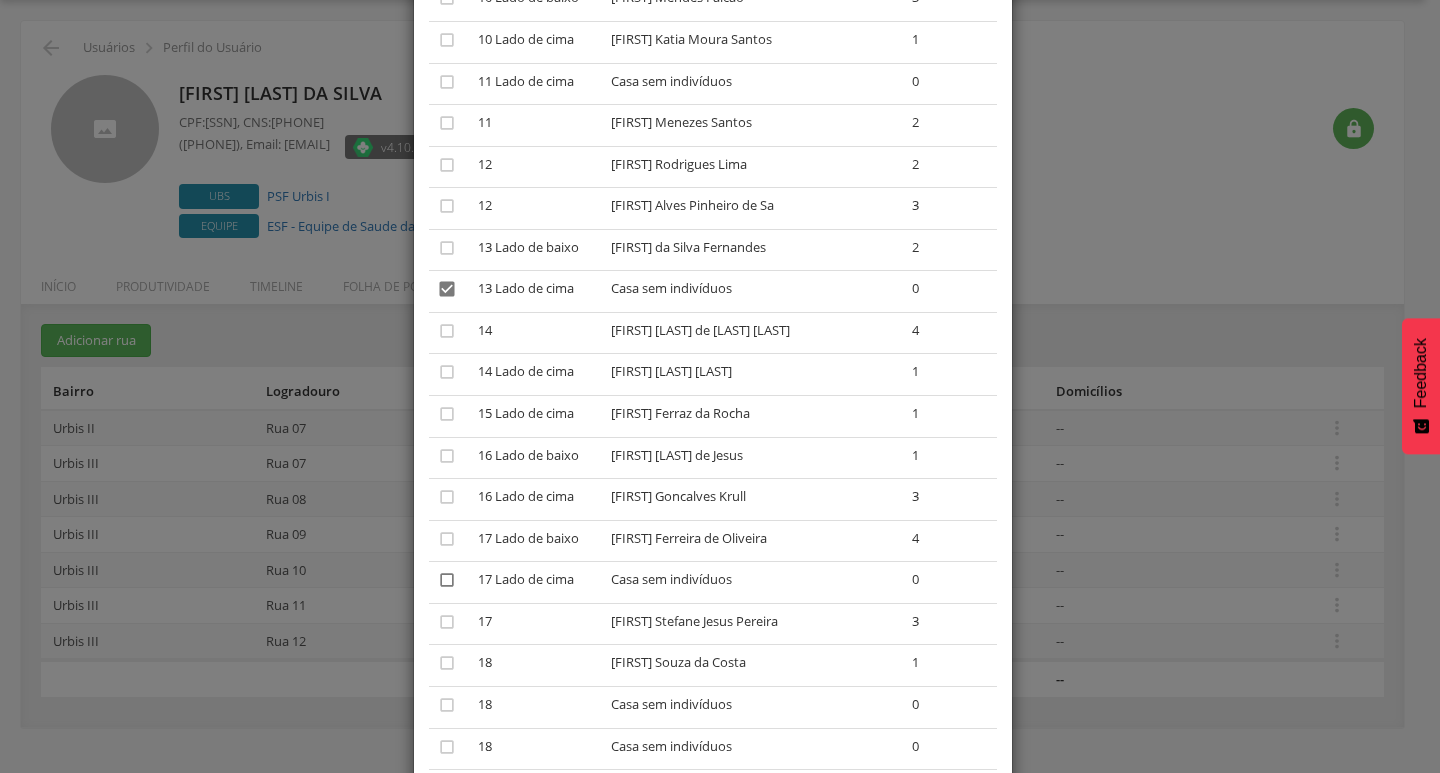 click on "" at bounding box center (447, 580) 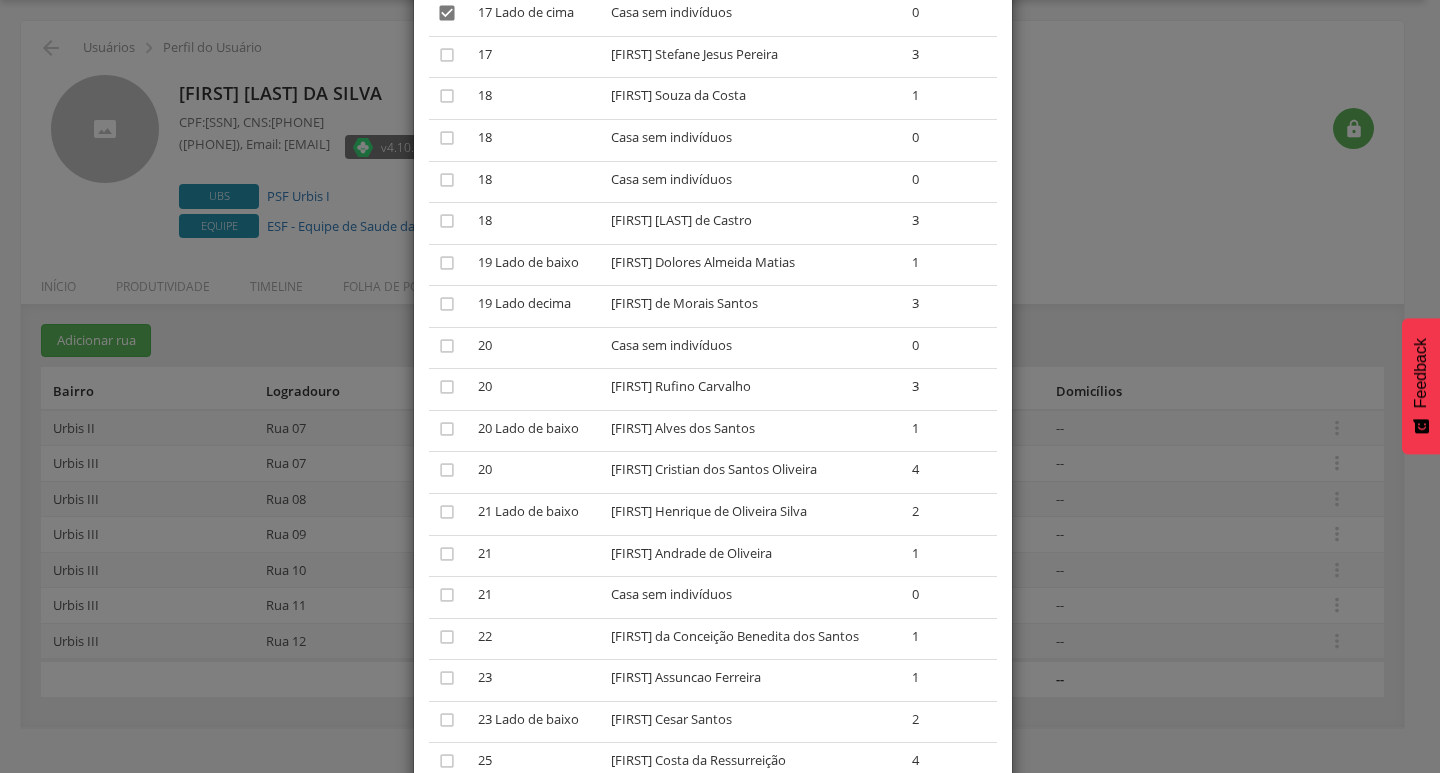 scroll, scrollTop: 1600, scrollLeft: 0, axis: vertical 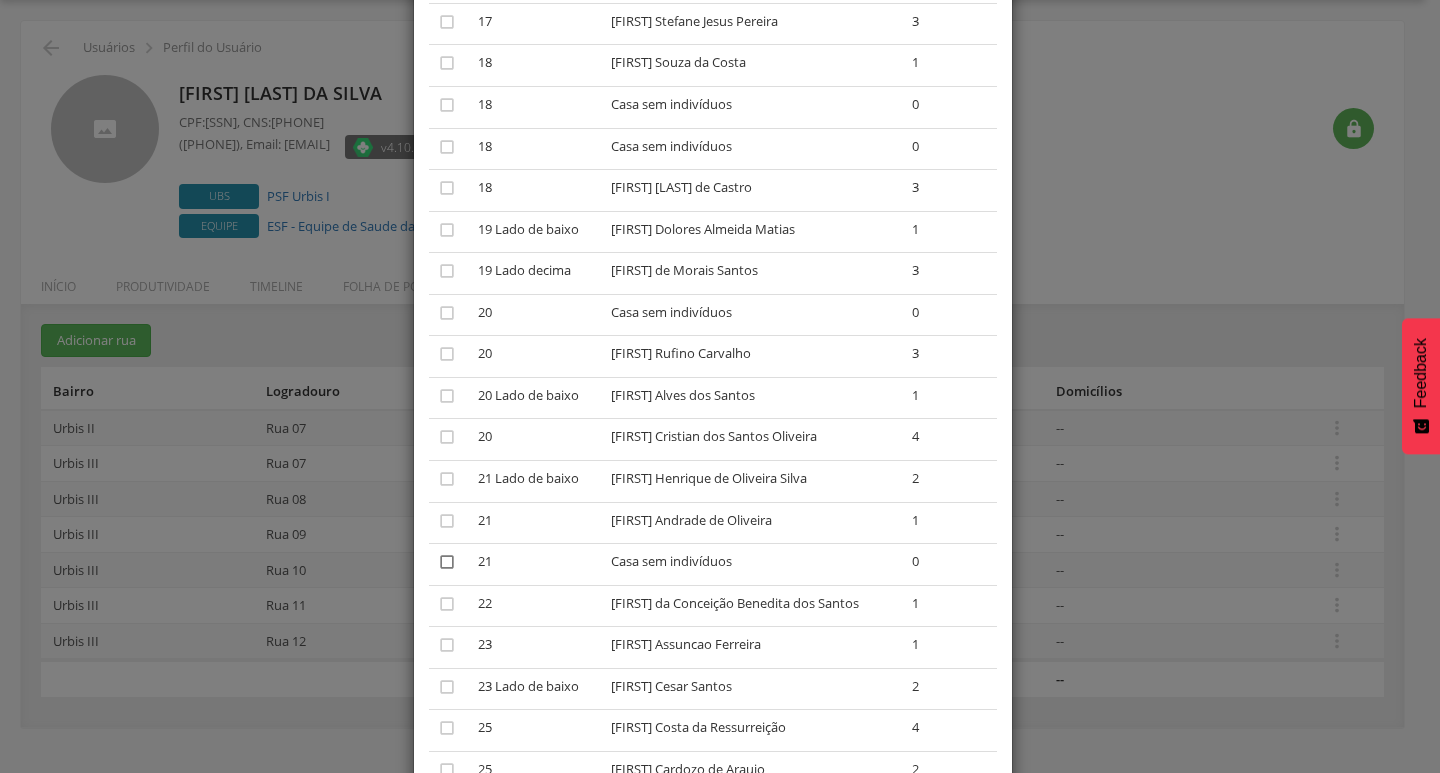click on "" at bounding box center (447, 562) 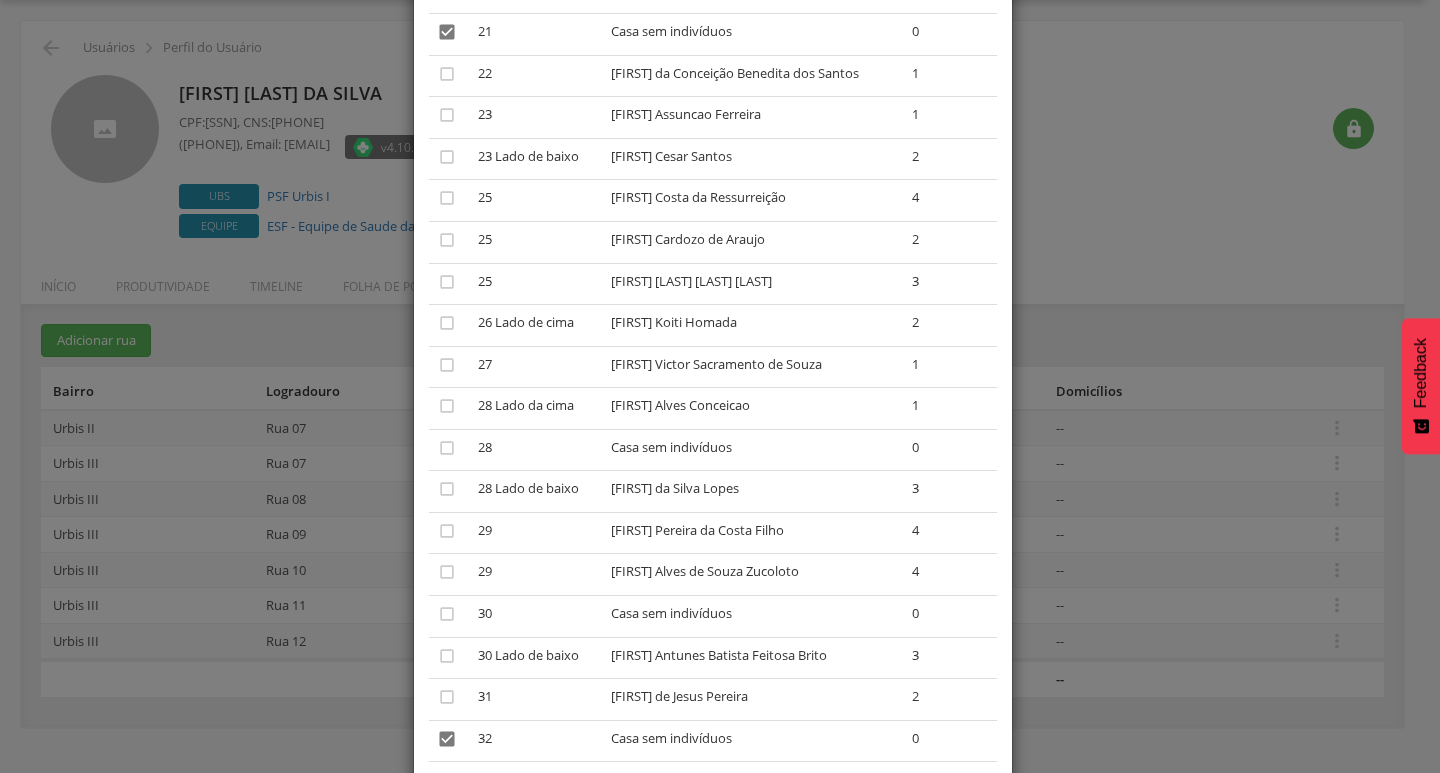 scroll, scrollTop: 2132, scrollLeft: 0, axis: vertical 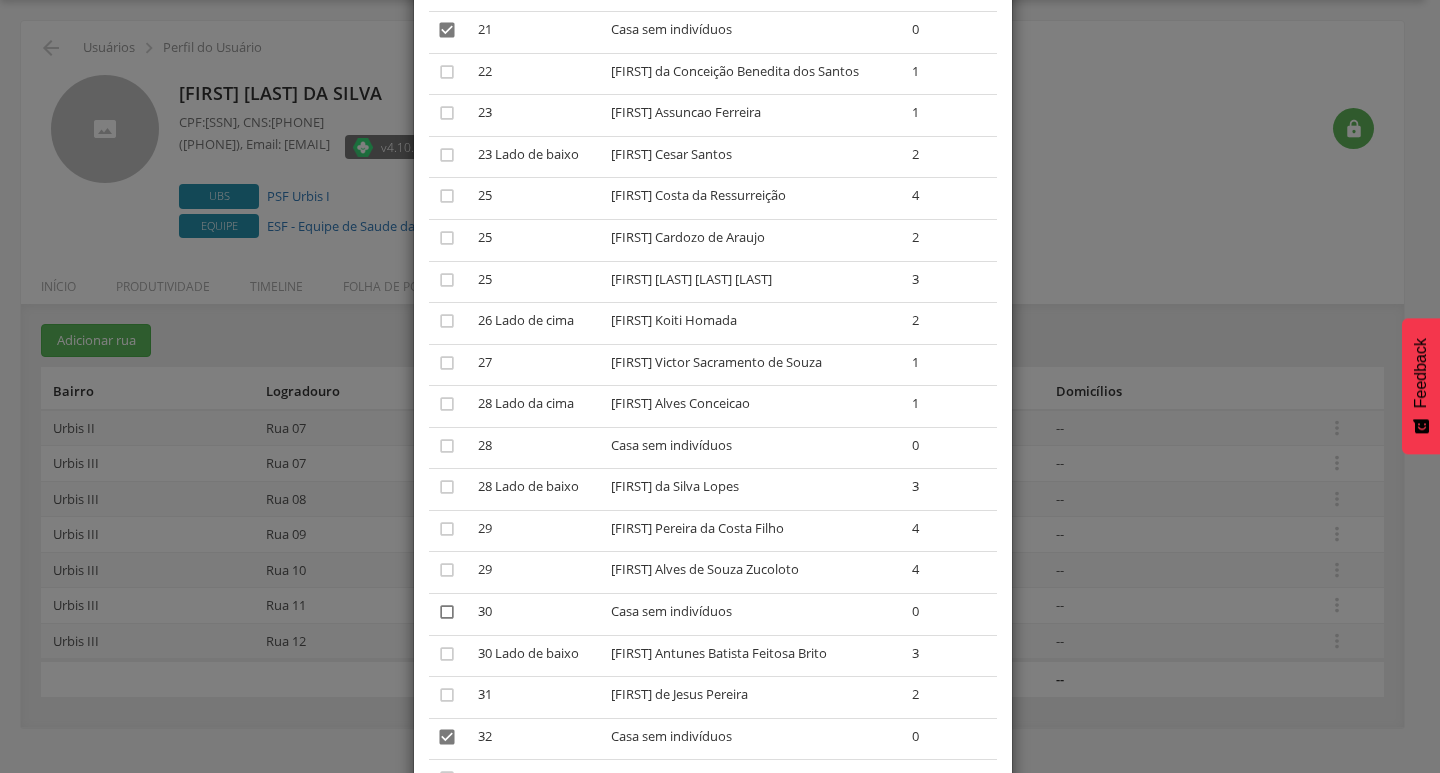 click on "" at bounding box center (447, 612) 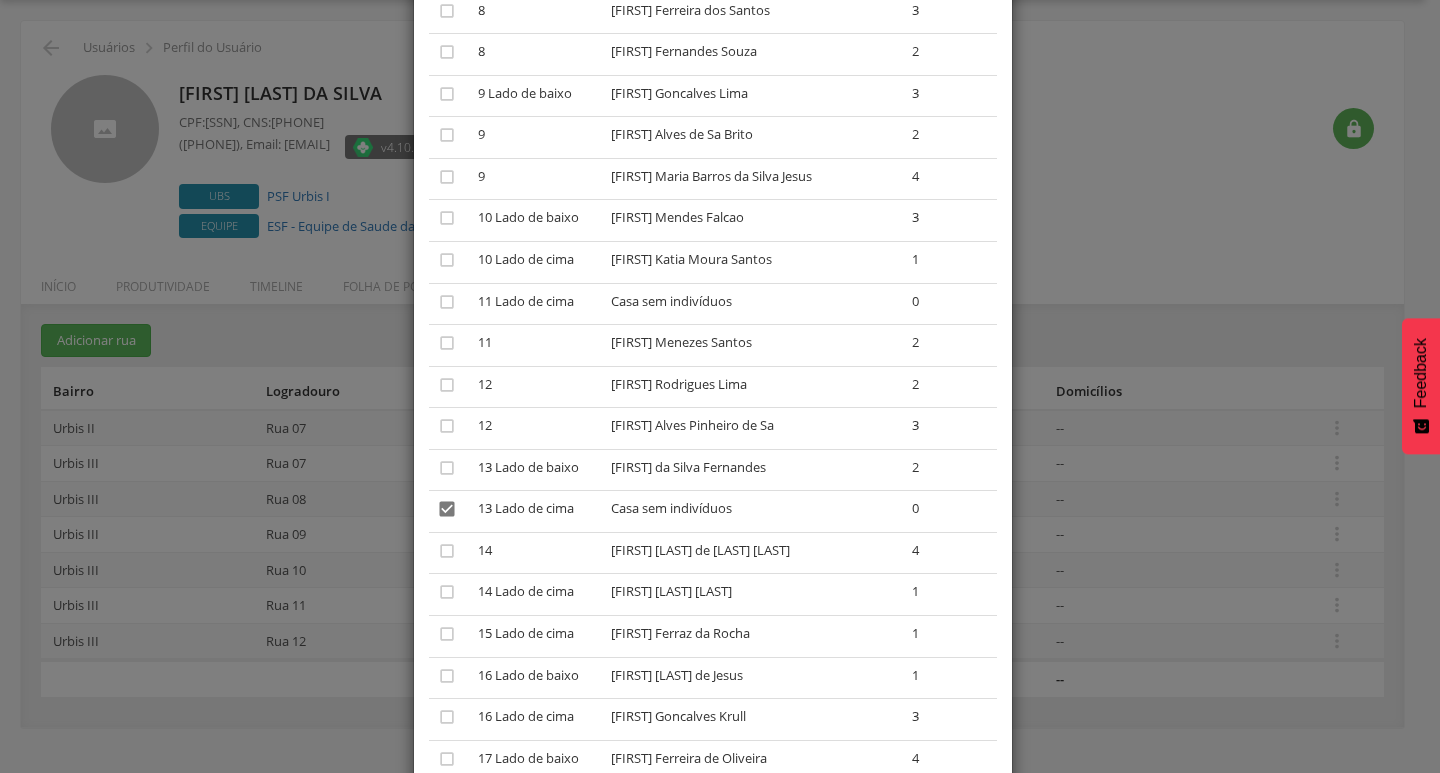 scroll, scrollTop: 800, scrollLeft: 0, axis: vertical 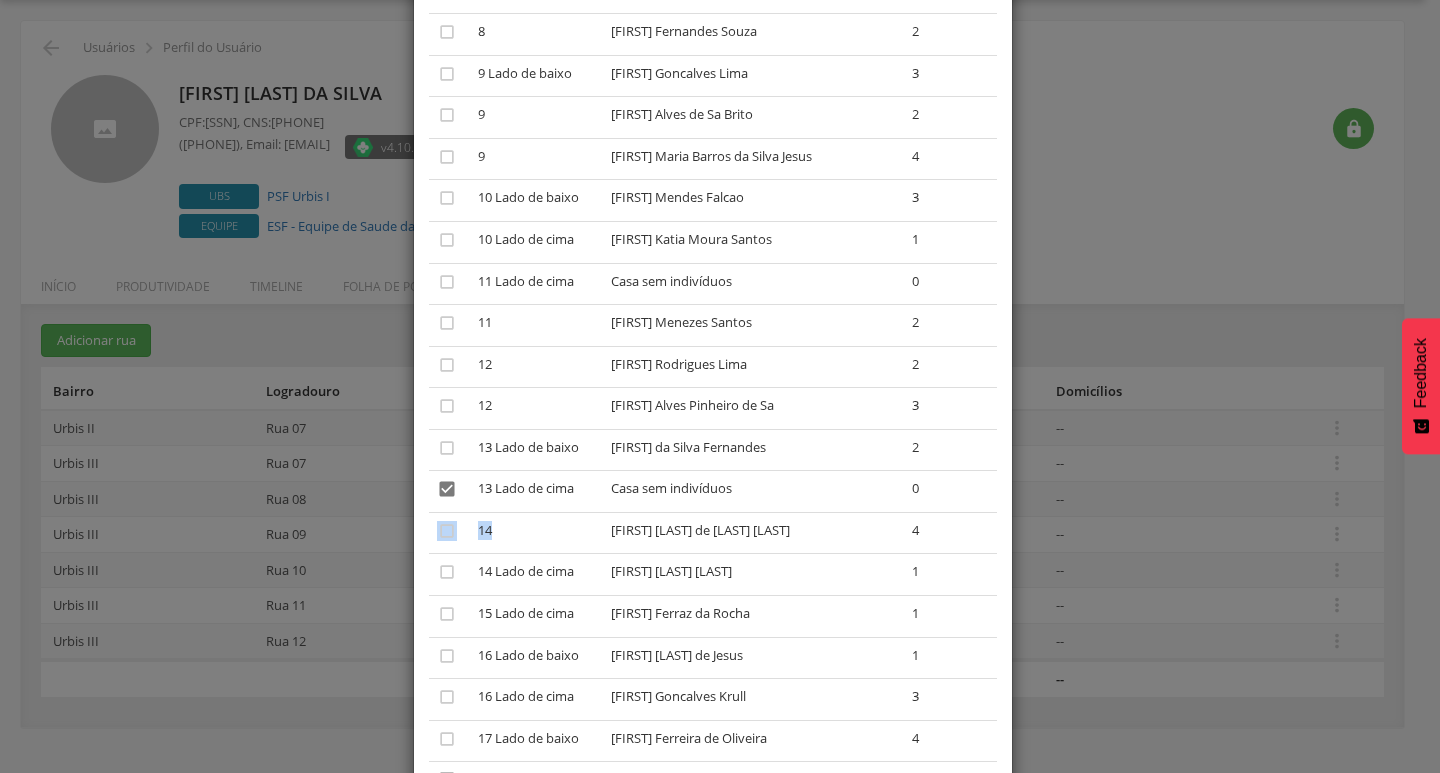 drag, startPoint x: 430, startPoint y: 531, endPoint x: 596, endPoint y: 516, distance: 166.67633 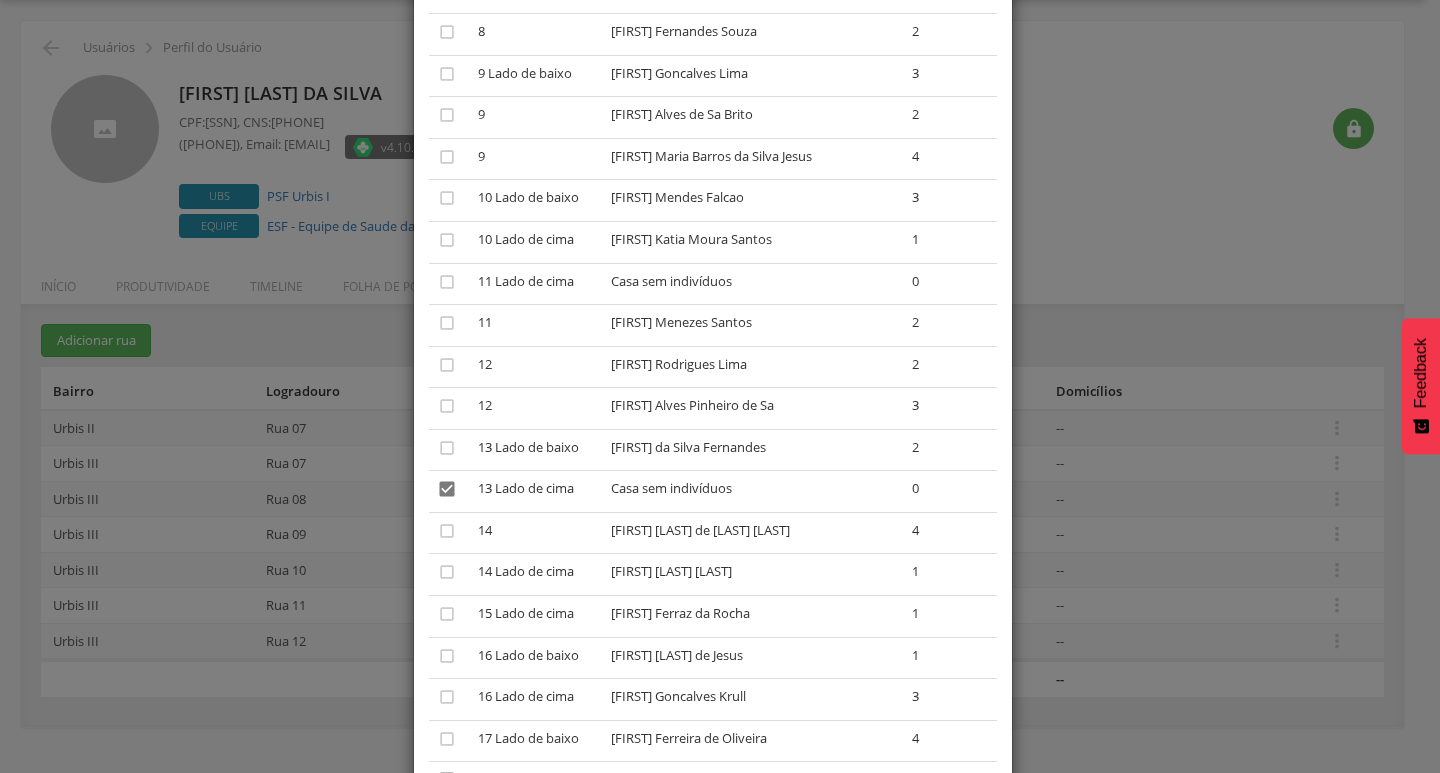 click on "15 Lado de cima" at bounding box center (536, 617) 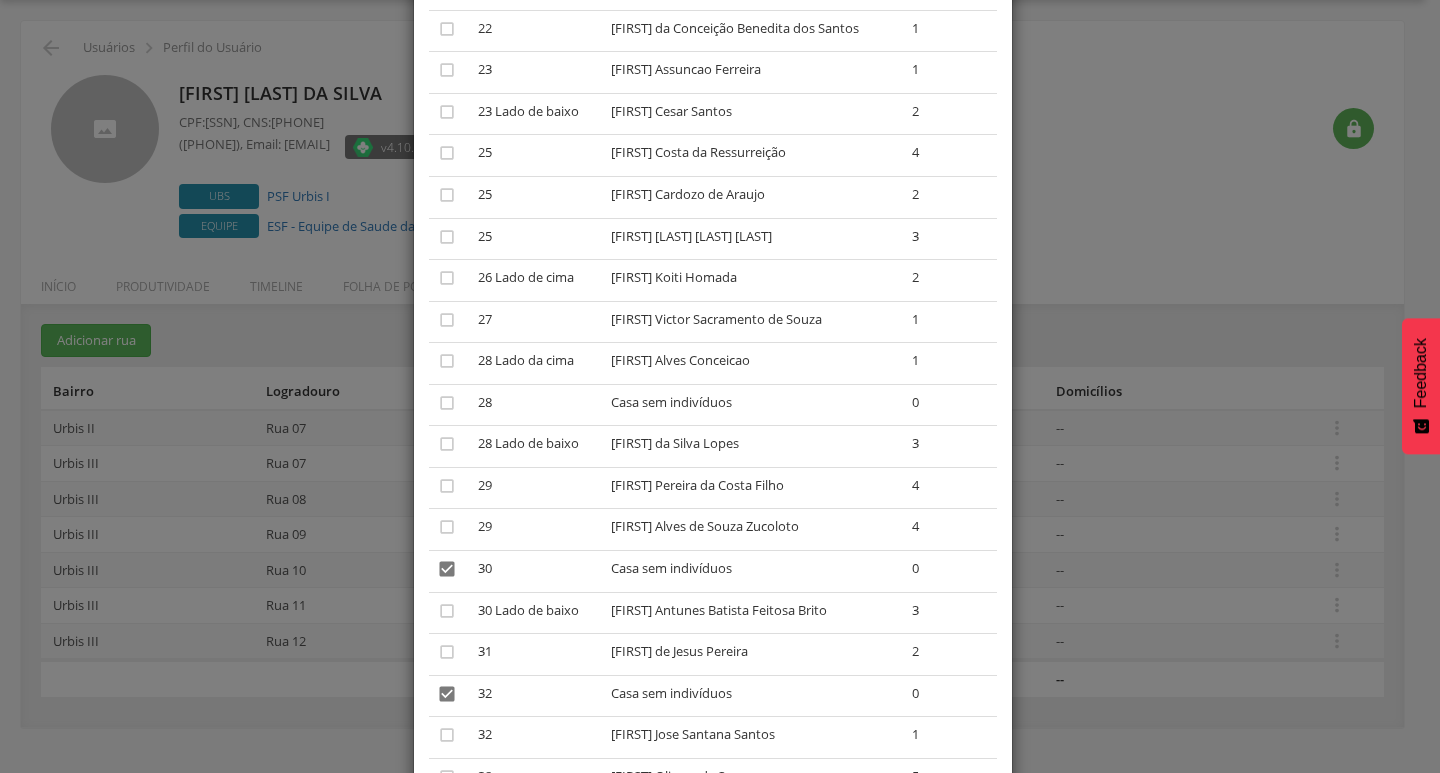 scroll, scrollTop: 2332, scrollLeft: 0, axis: vertical 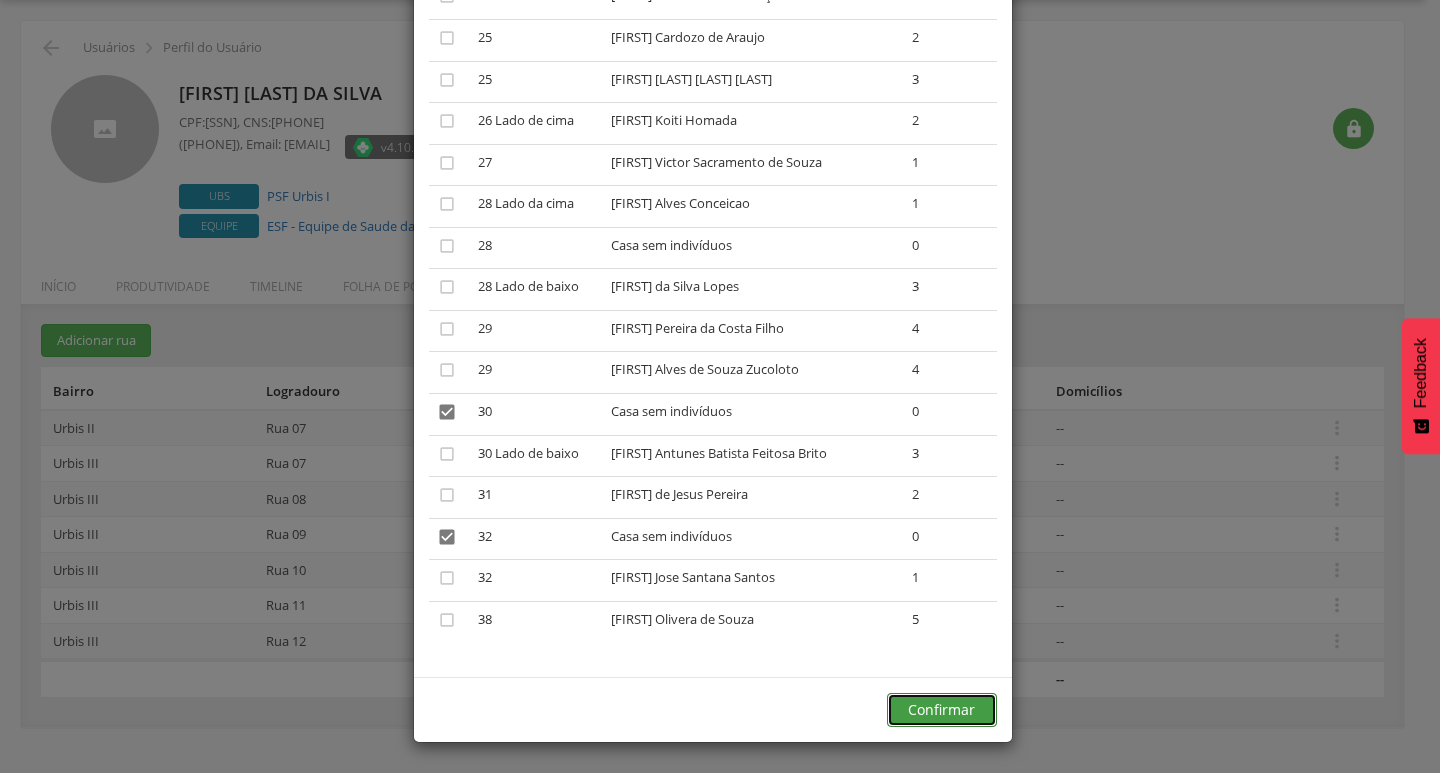 click on "Confirmar" at bounding box center [942, 710] 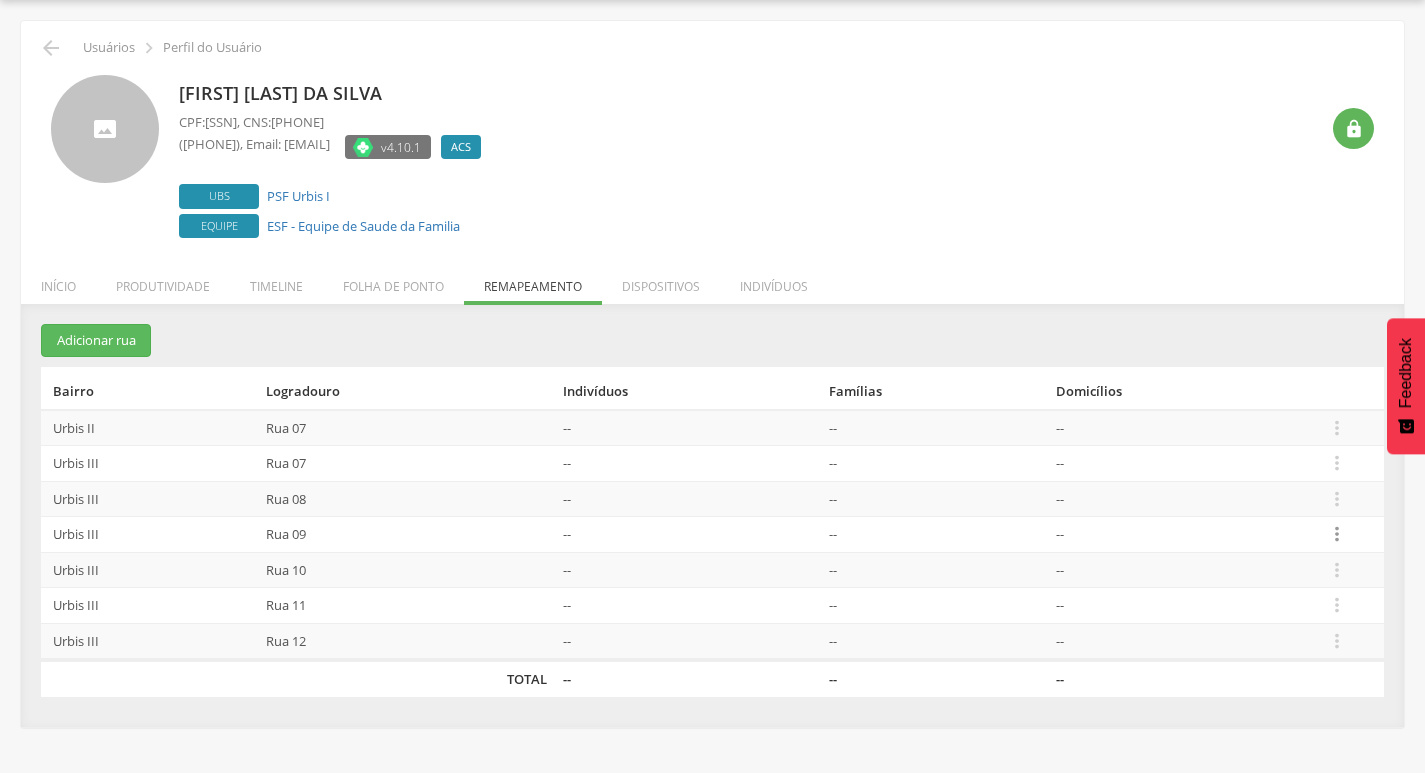 click on "" at bounding box center [1337, 534] 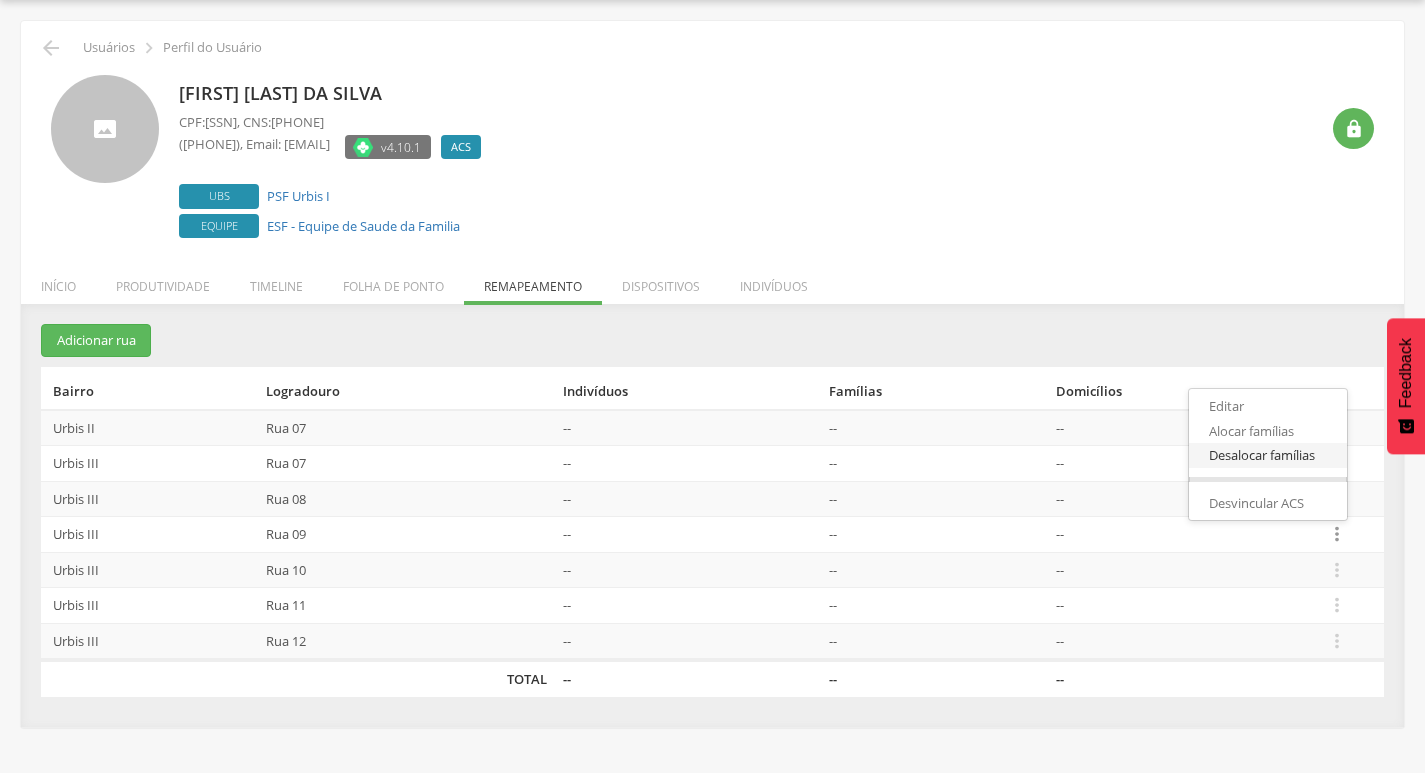 click on "Desalocar famílias" at bounding box center (1268, 455) 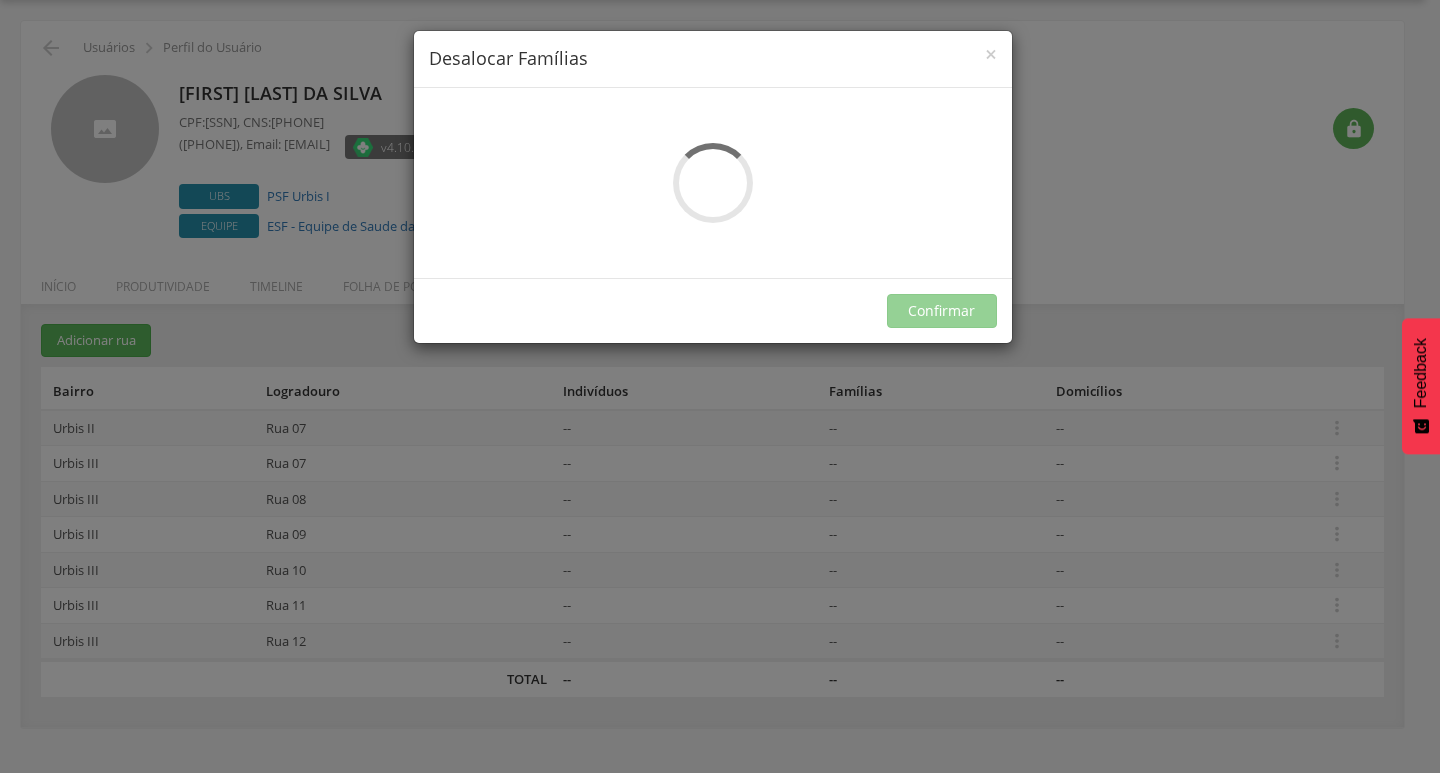 scroll, scrollTop: 0, scrollLeft: 0, axis: both 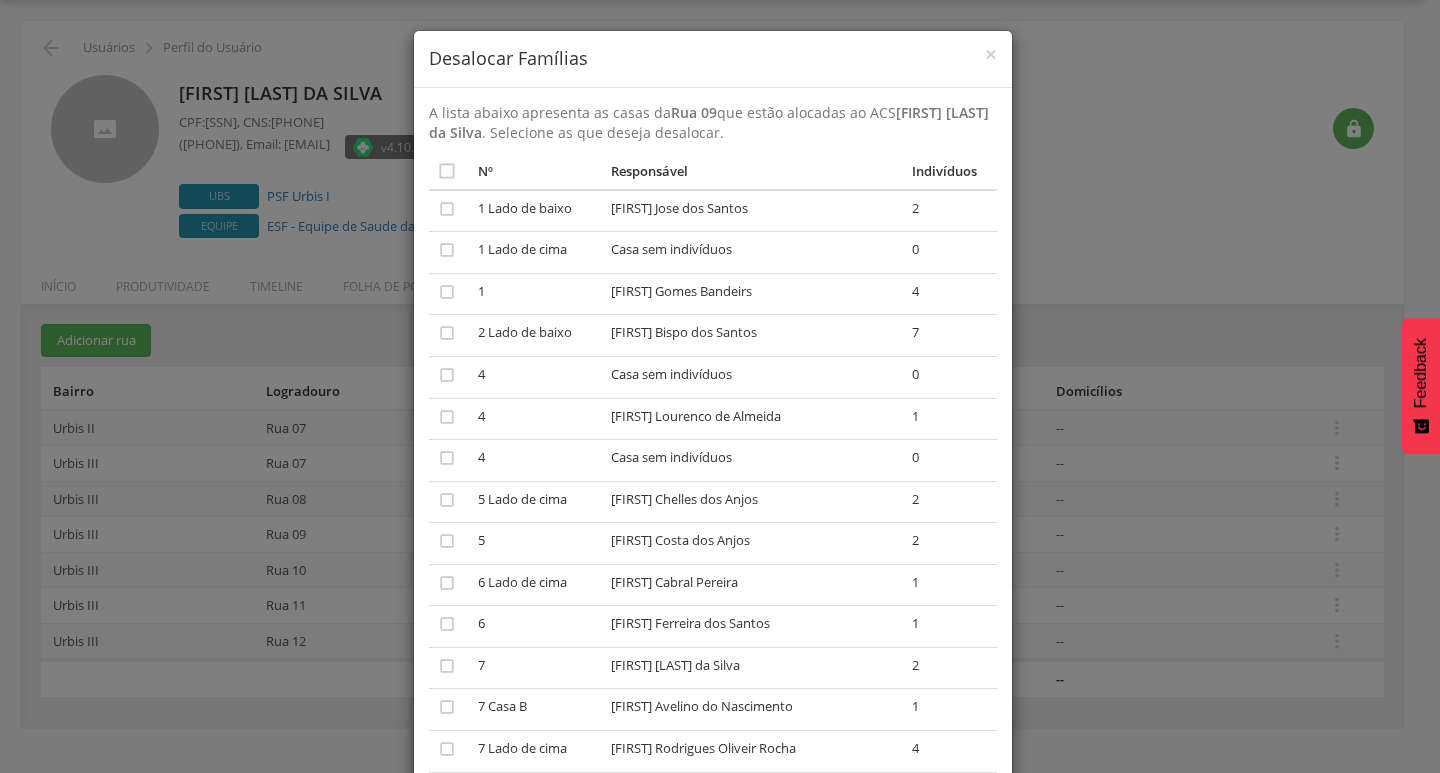 click on "" at bounding box center (449, 253) 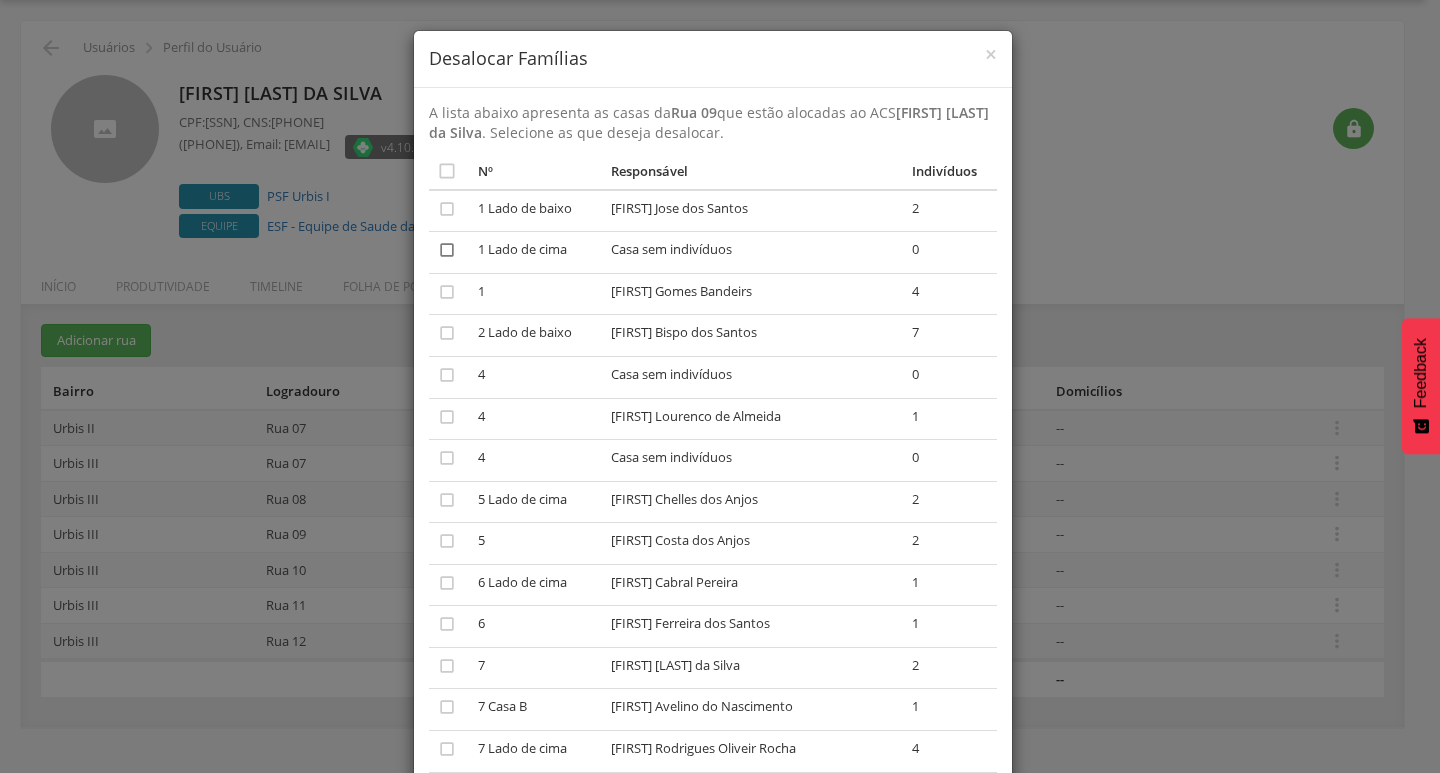 click on "" at bounding box center [447, 250] 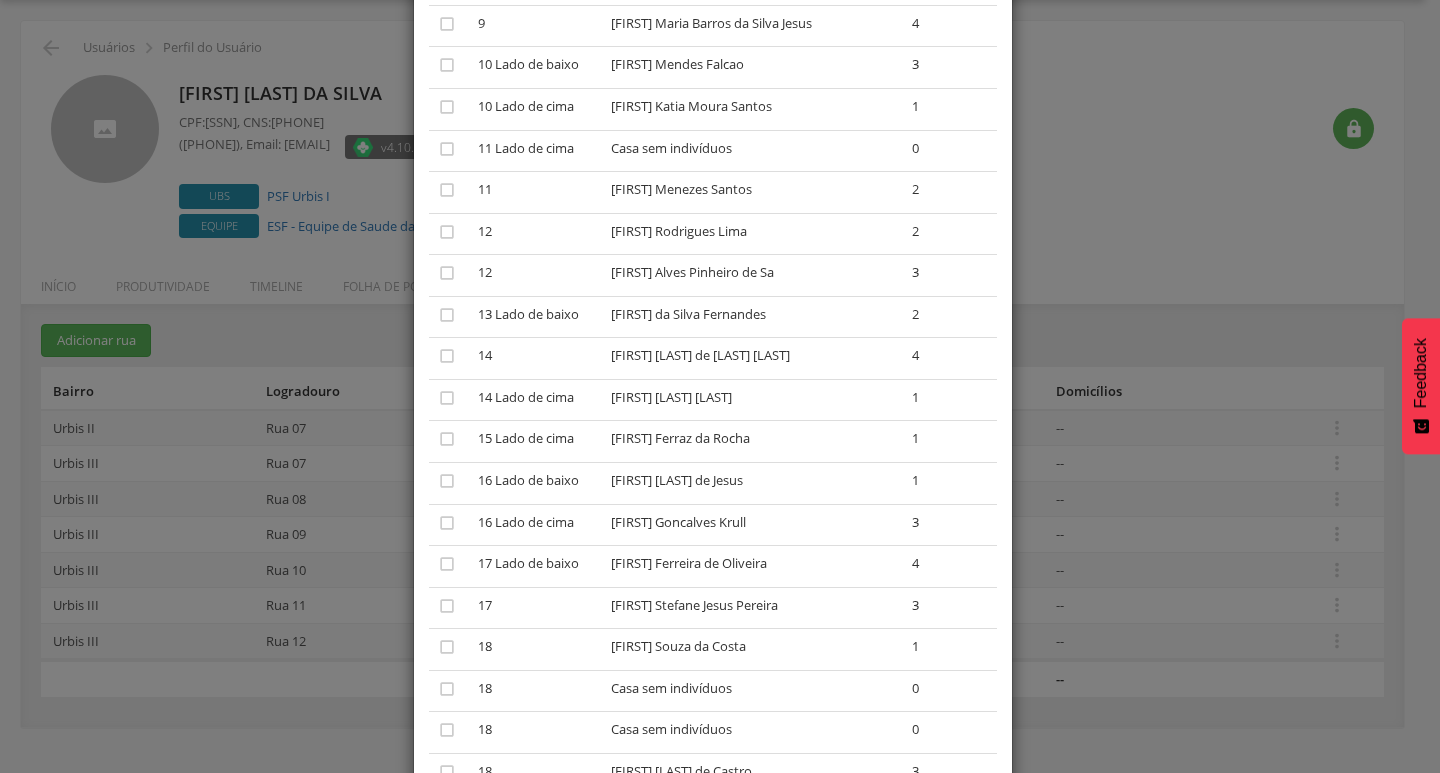 scroll, scrollTop: 900, scrollLeft: 0, axis: vertical 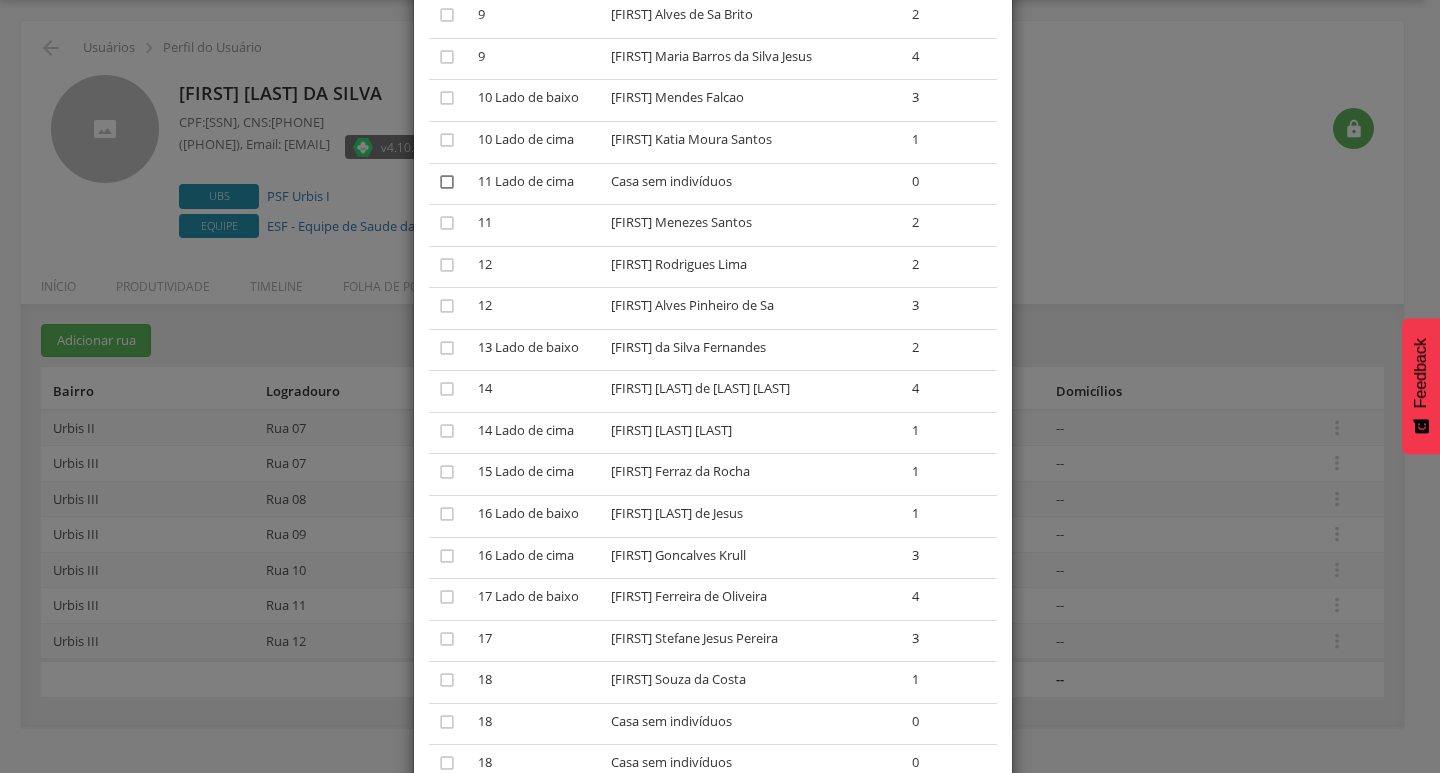 click on "" at bounding box center [447, 182] 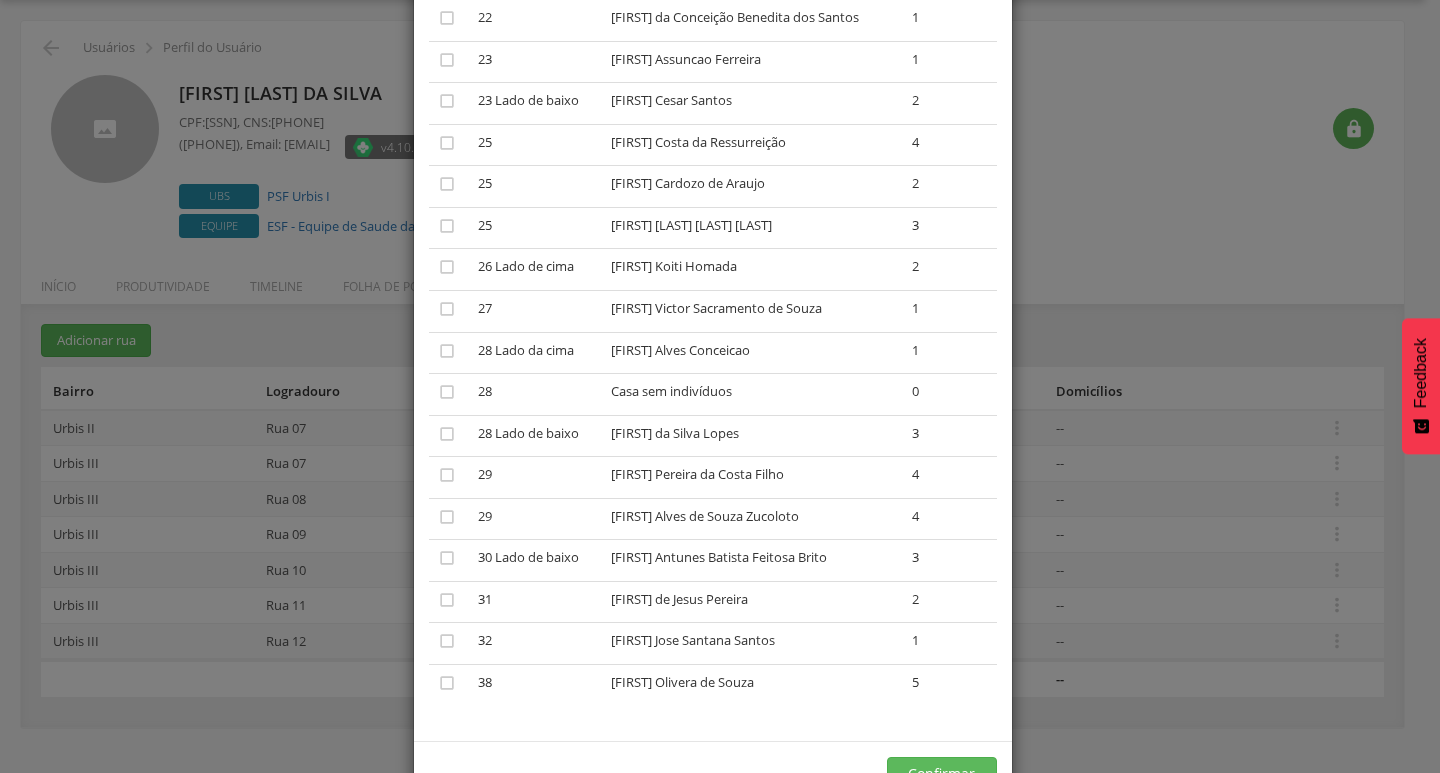 scroll, scrollTop: 2125, scrollLeft: 0, axis: vertical 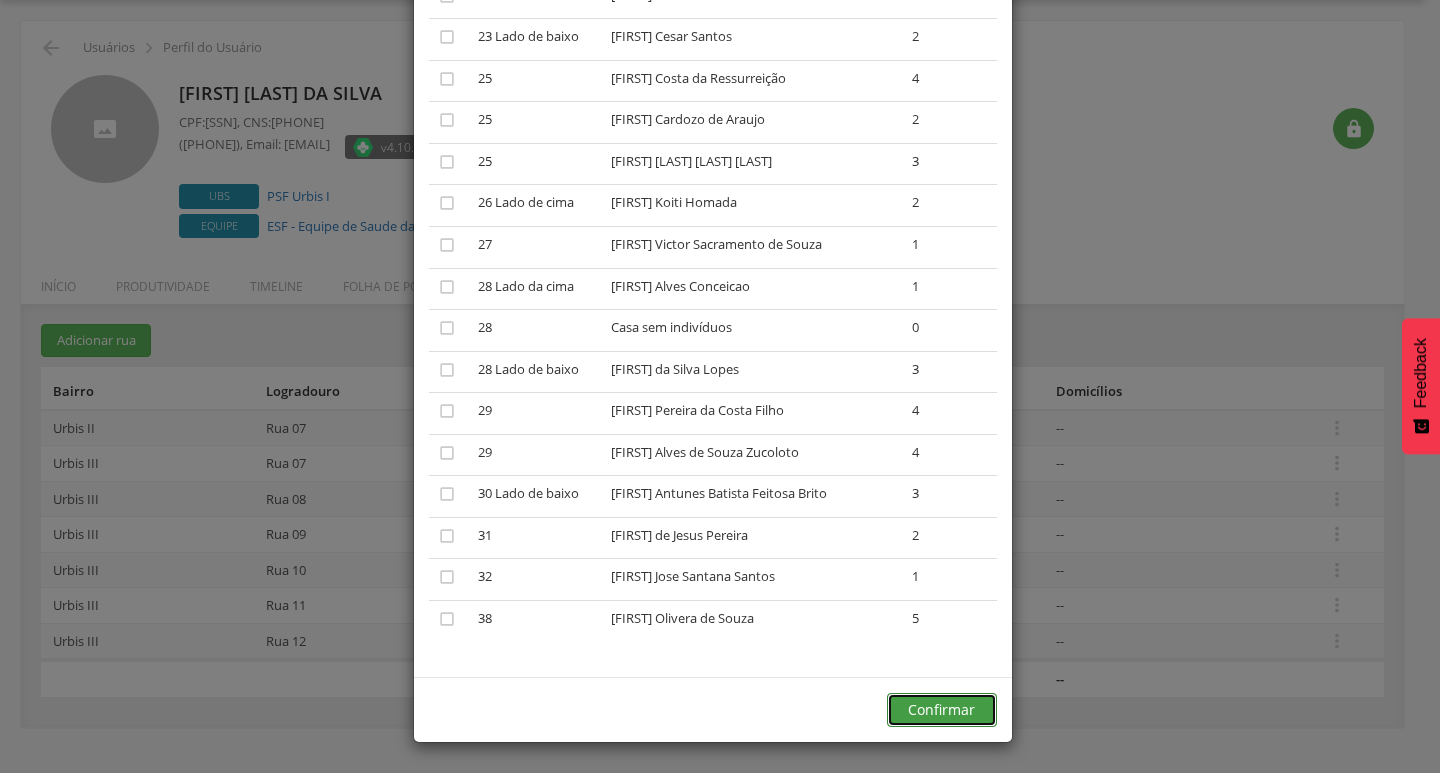 click on "Confirmar" at bounding box center (942, 710) 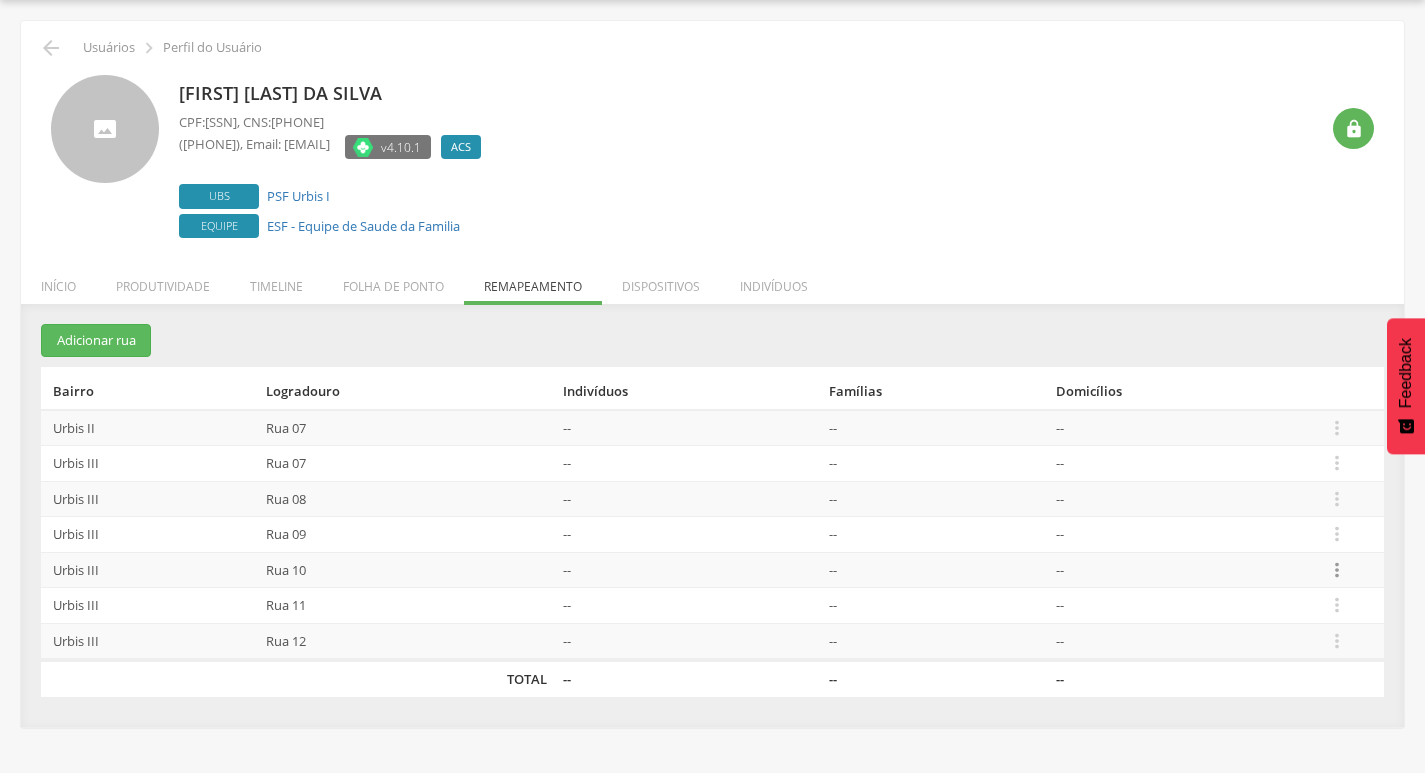 click on "" at bounding box center (1337, 570) 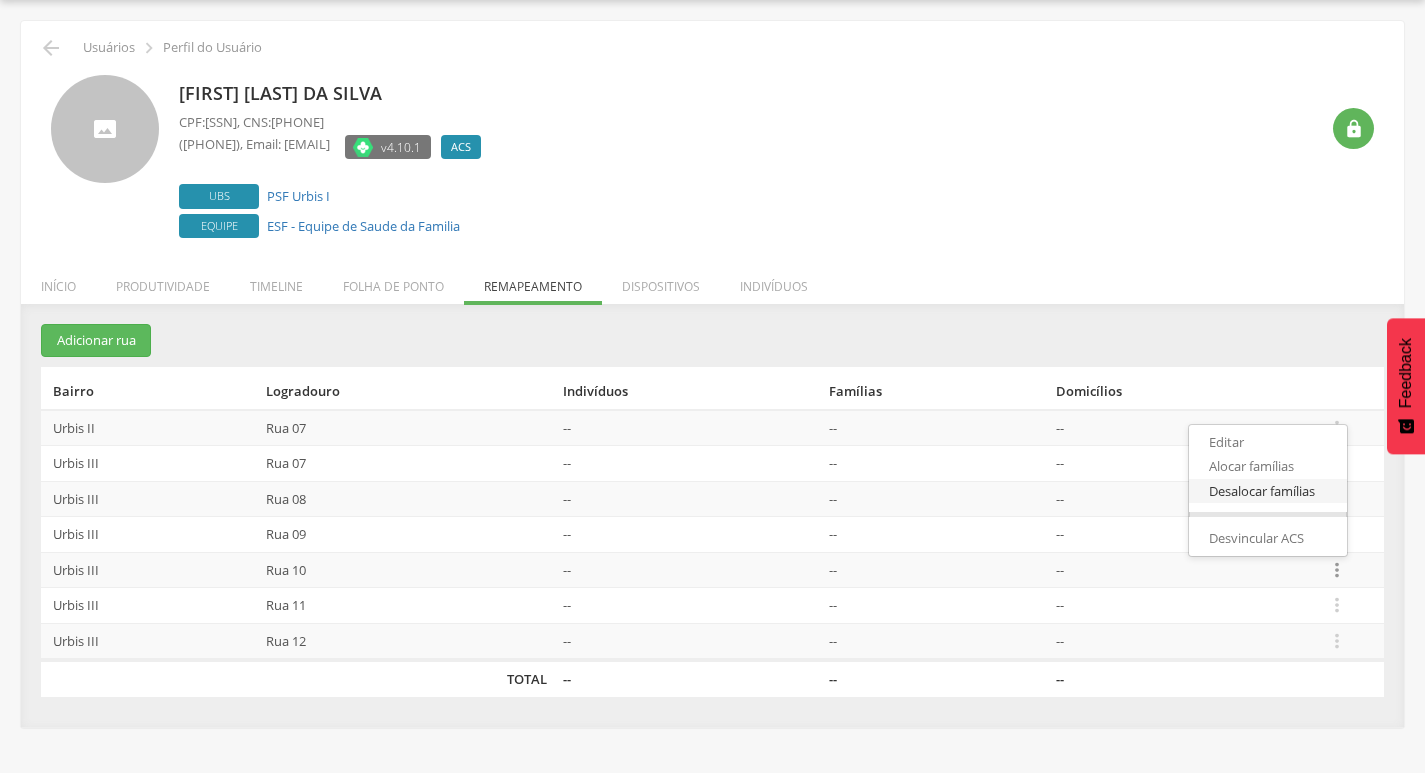 click on "Desalocar famílias" at bounding box center (1268, 491) 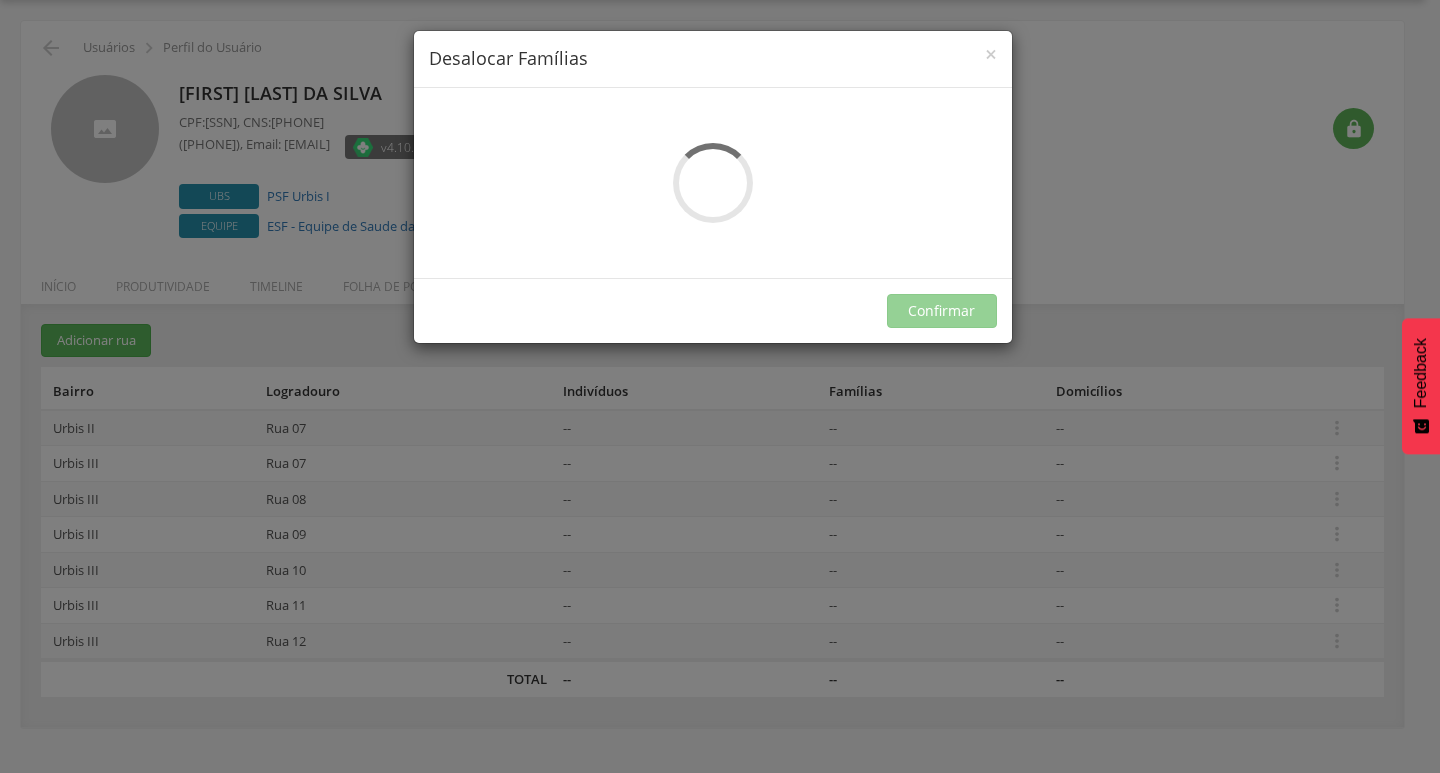 scroll, scrollTop: 0, scrollLeft: 0, axis: both 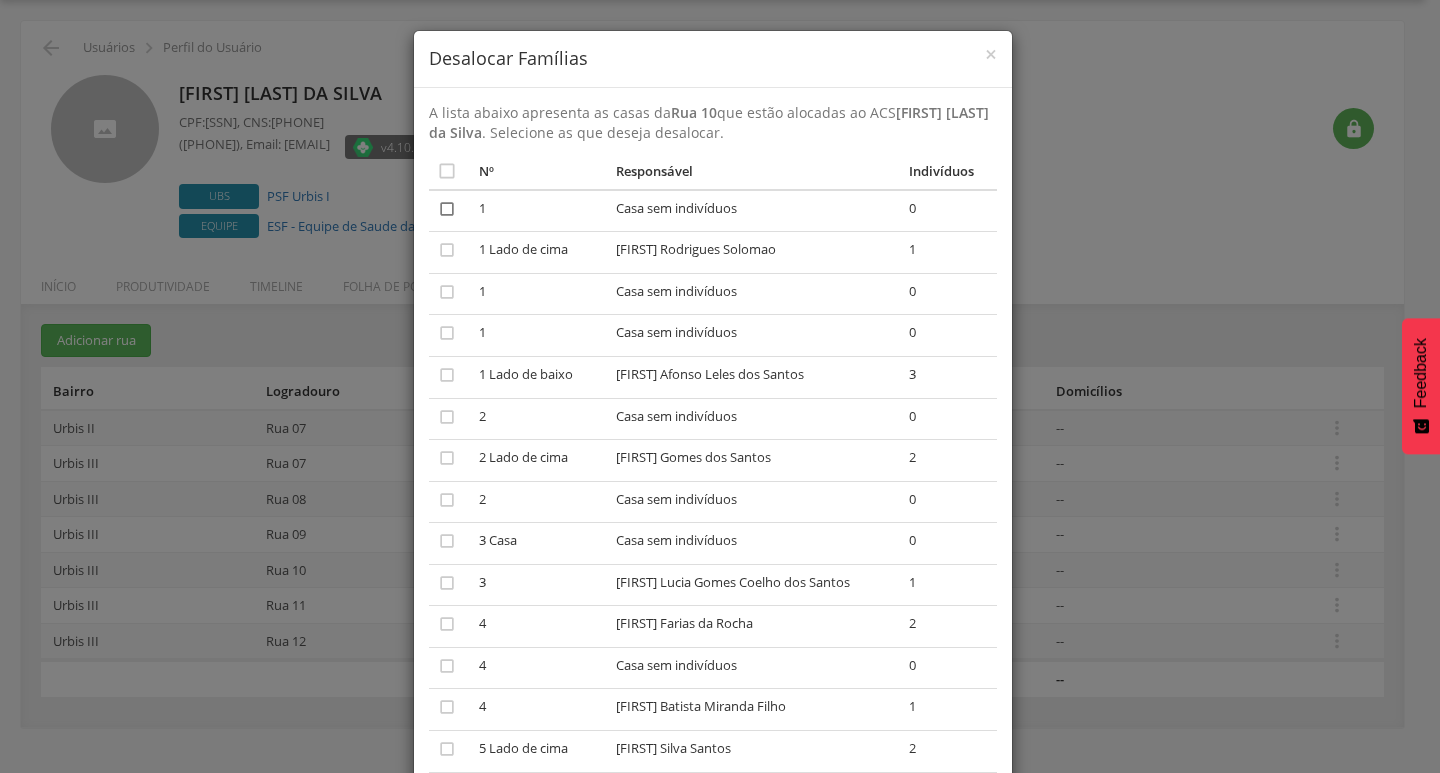 click on "" at bounding box center [447, 209] 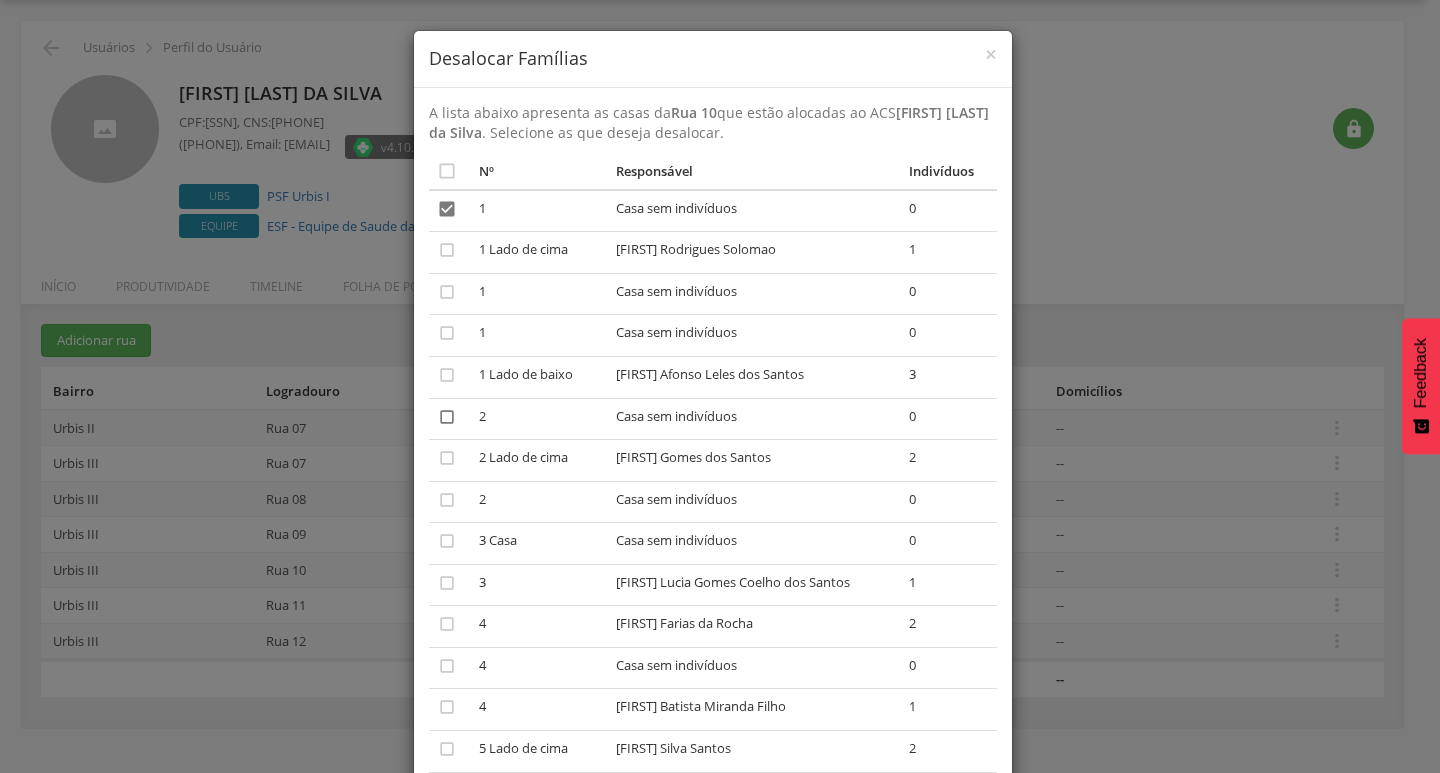click on "" at bounding box center [447, 417] 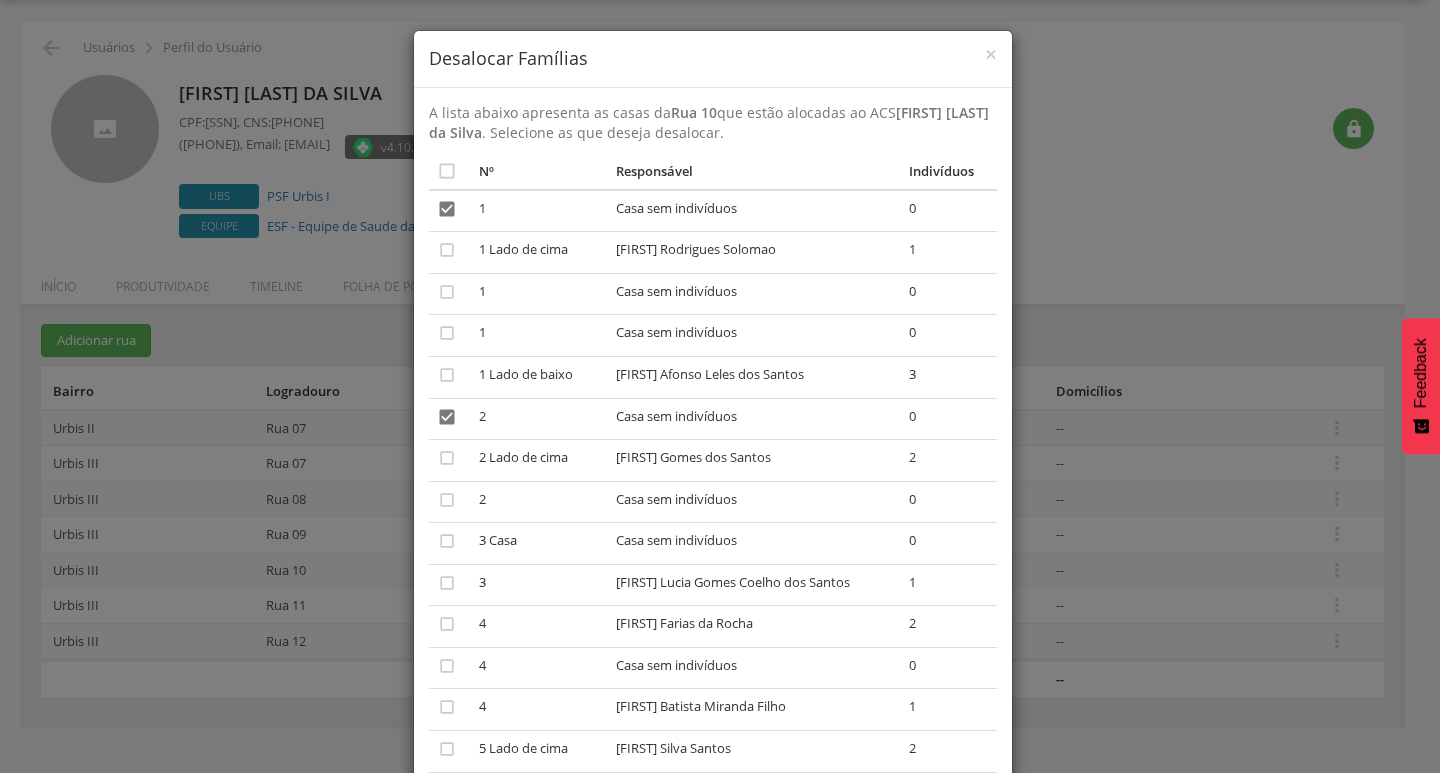 scroll, scrollTop: 100, scrollLeft: 0, axis: vertical 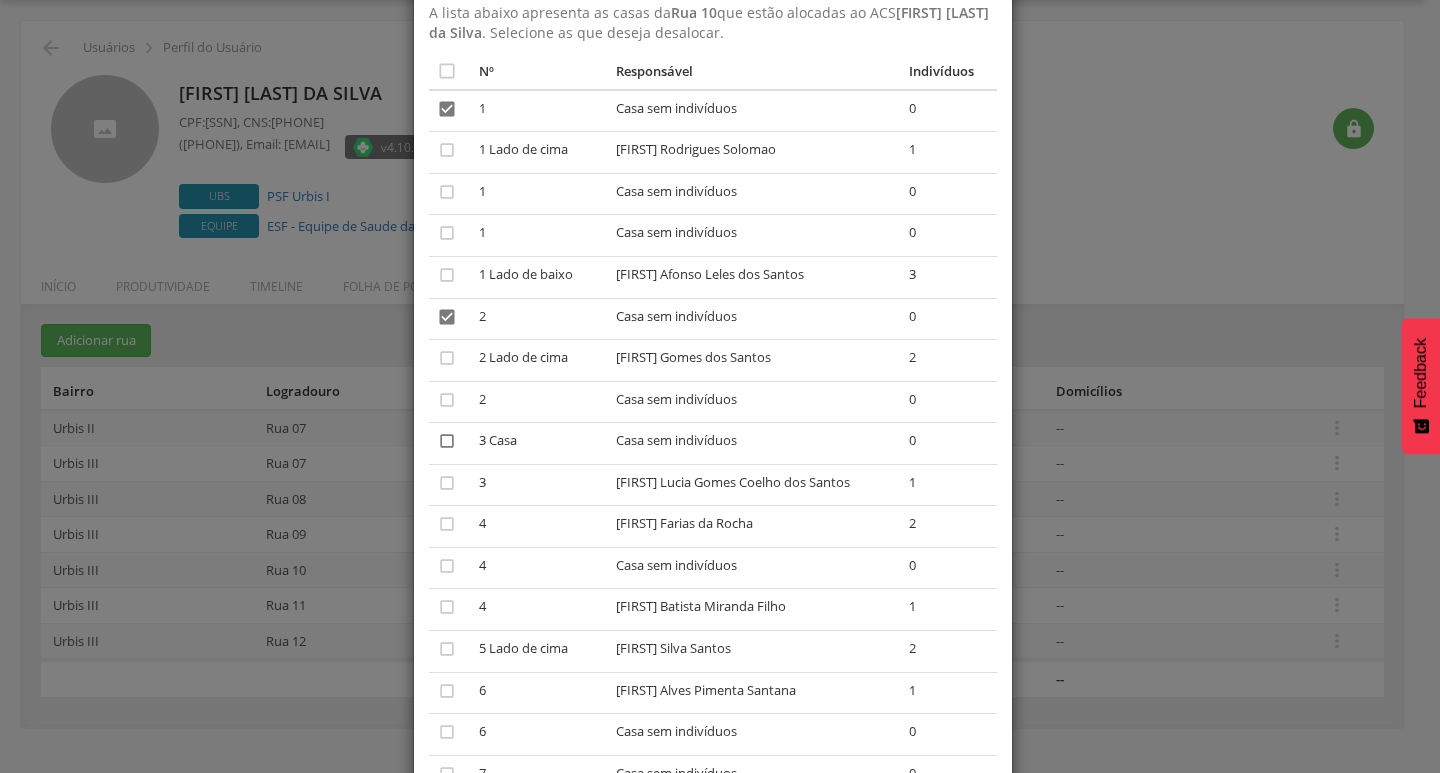 click on "" at bounding box center [447, 441] 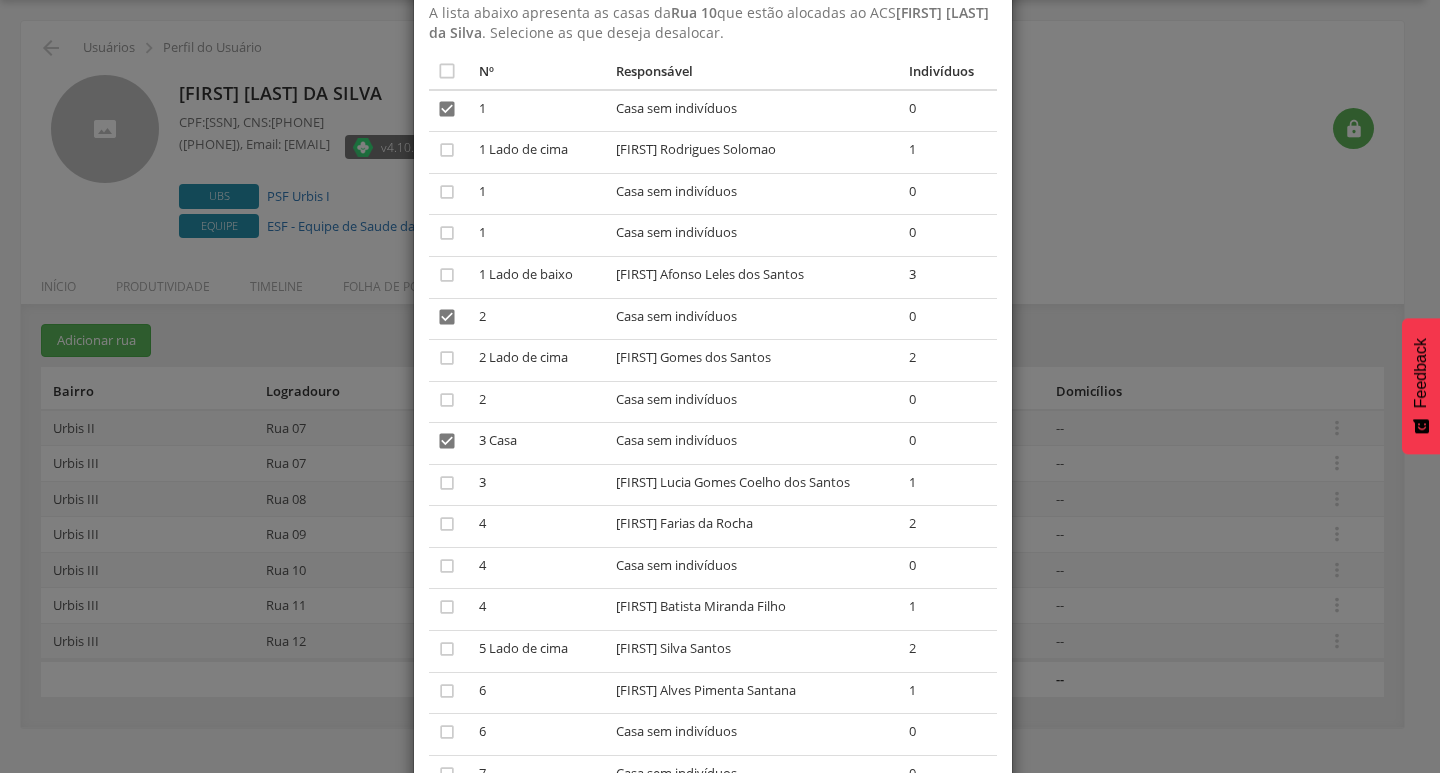 click on "" at bounding box center [450, 568] 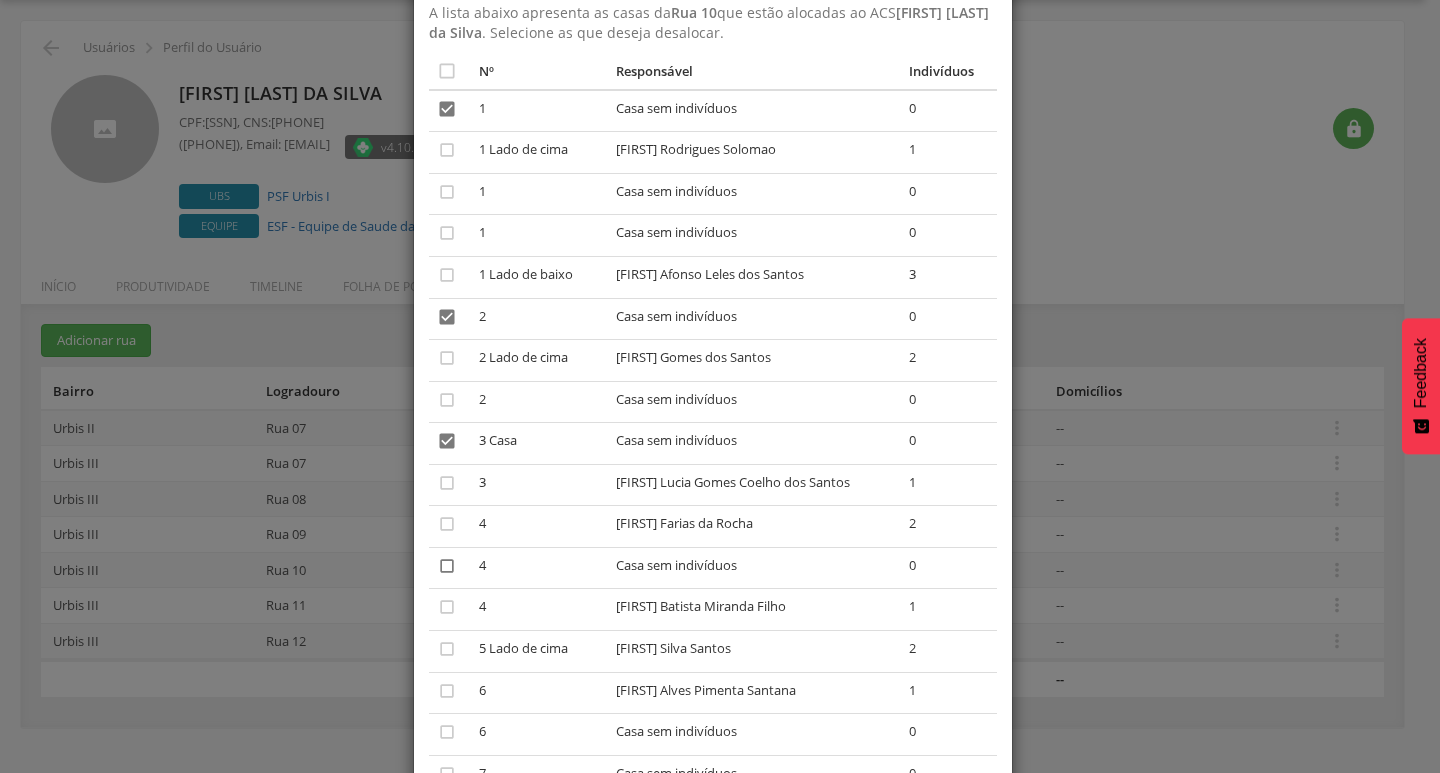 click on "" at bounding box center (447, 566) 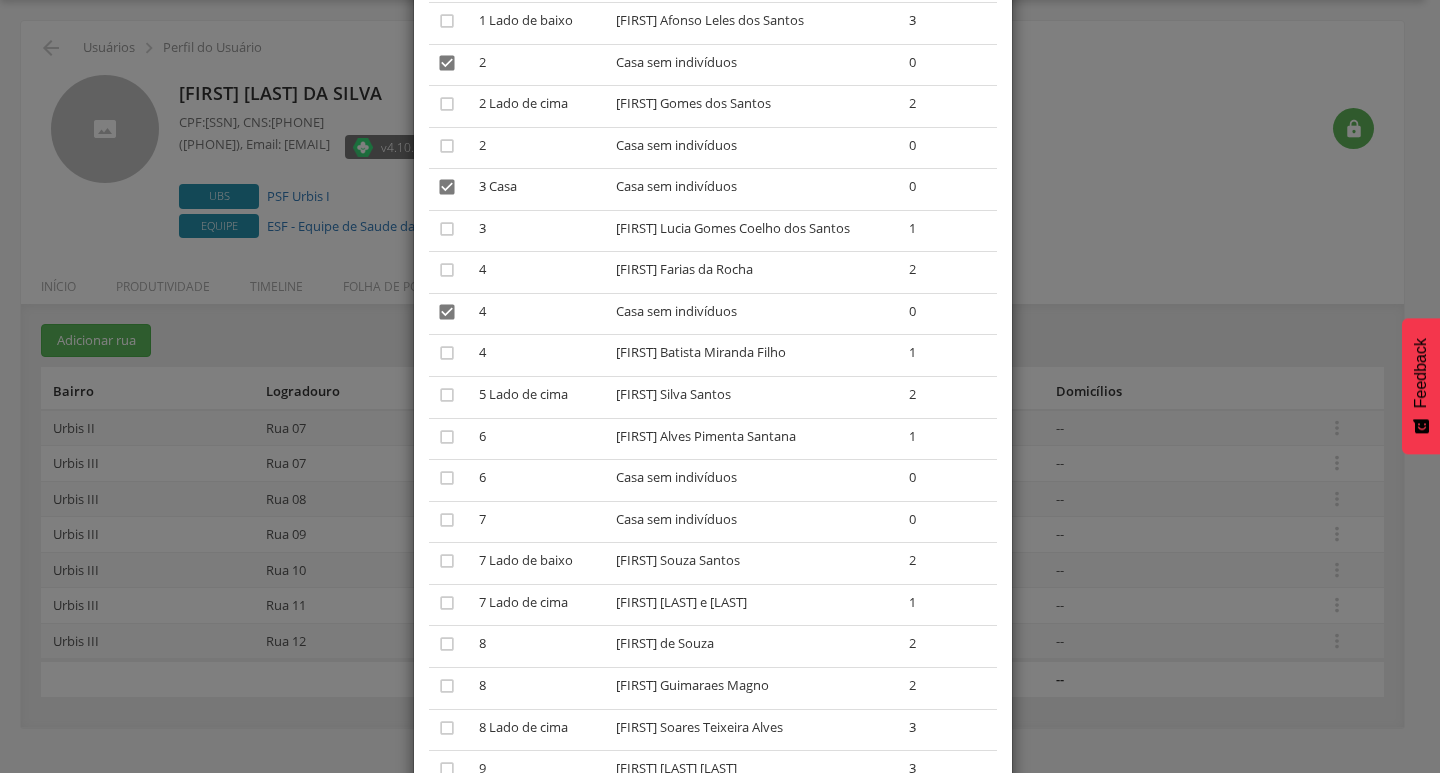 scroll, scrollTop: 400, scrollLeft: 0, axis: vertical 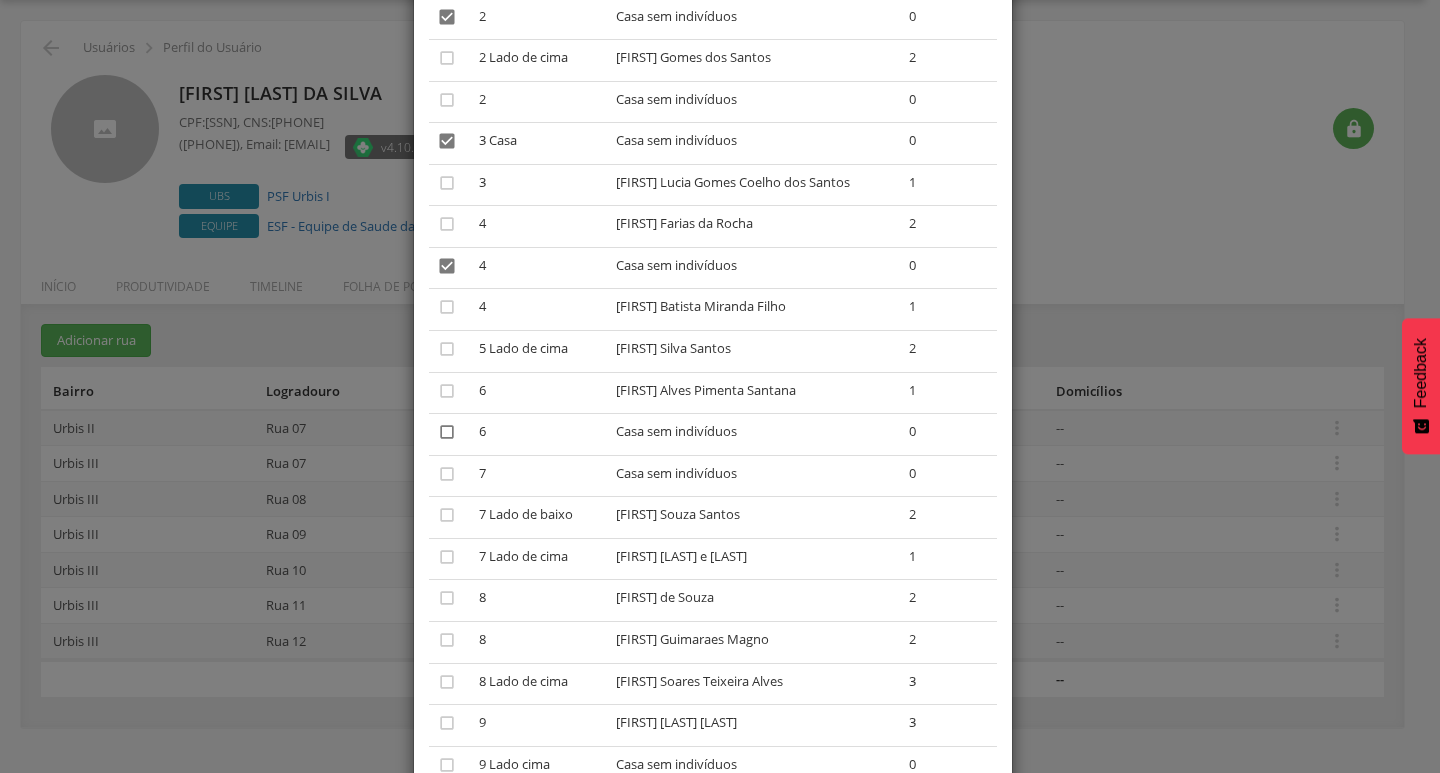 click on "" at bounding box center (447, 432) 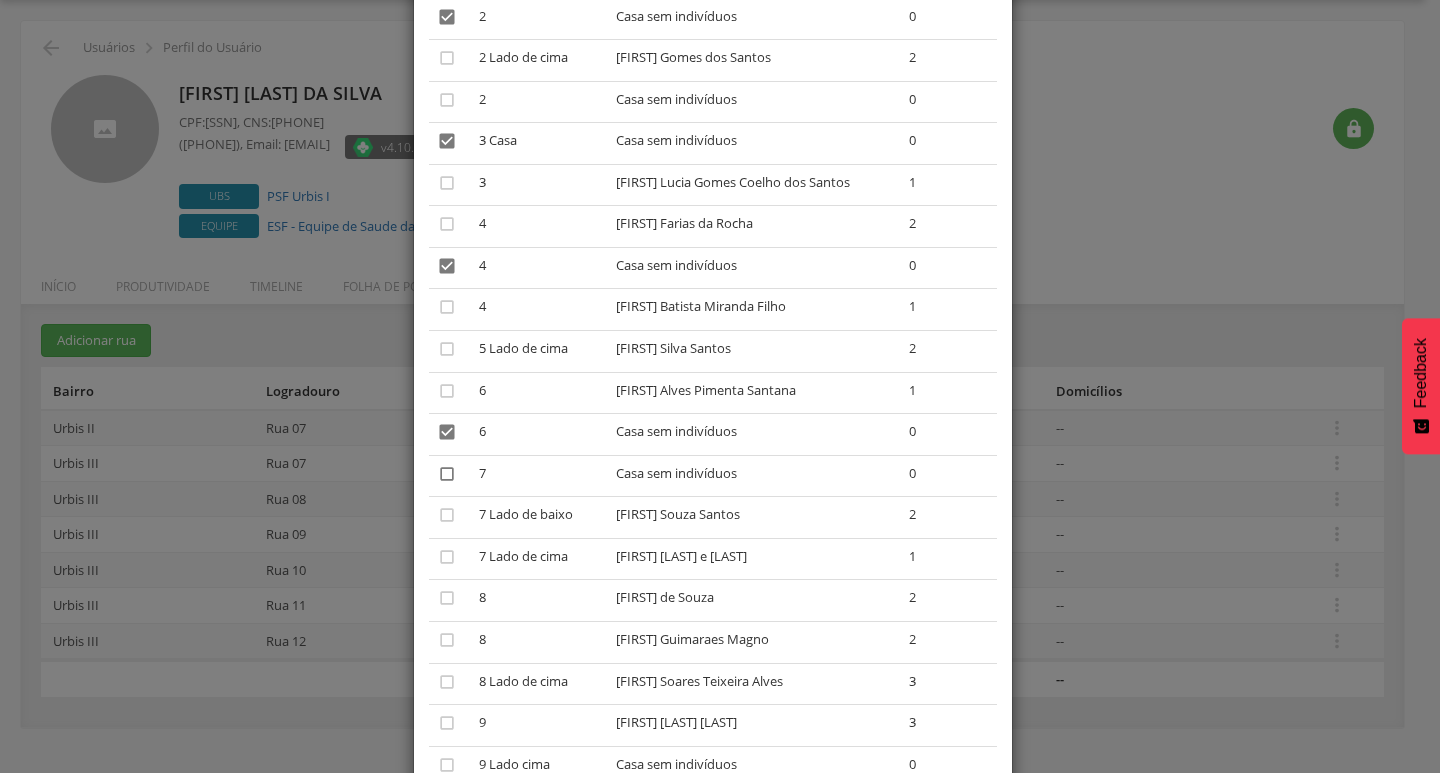 click on "" at bounding box center (447, 474) 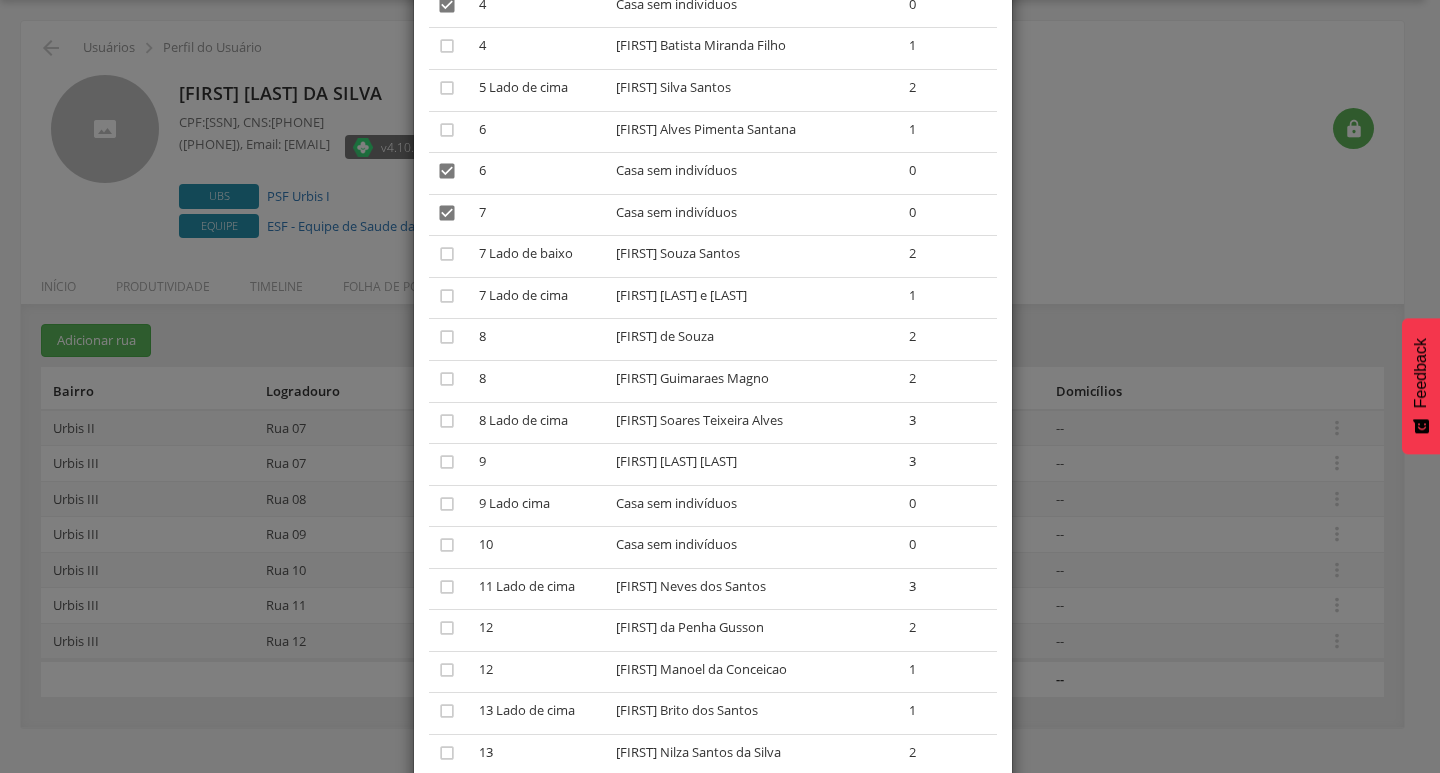 scroll, scrollTop: 700, scrollLeft: 0, axis: vertical 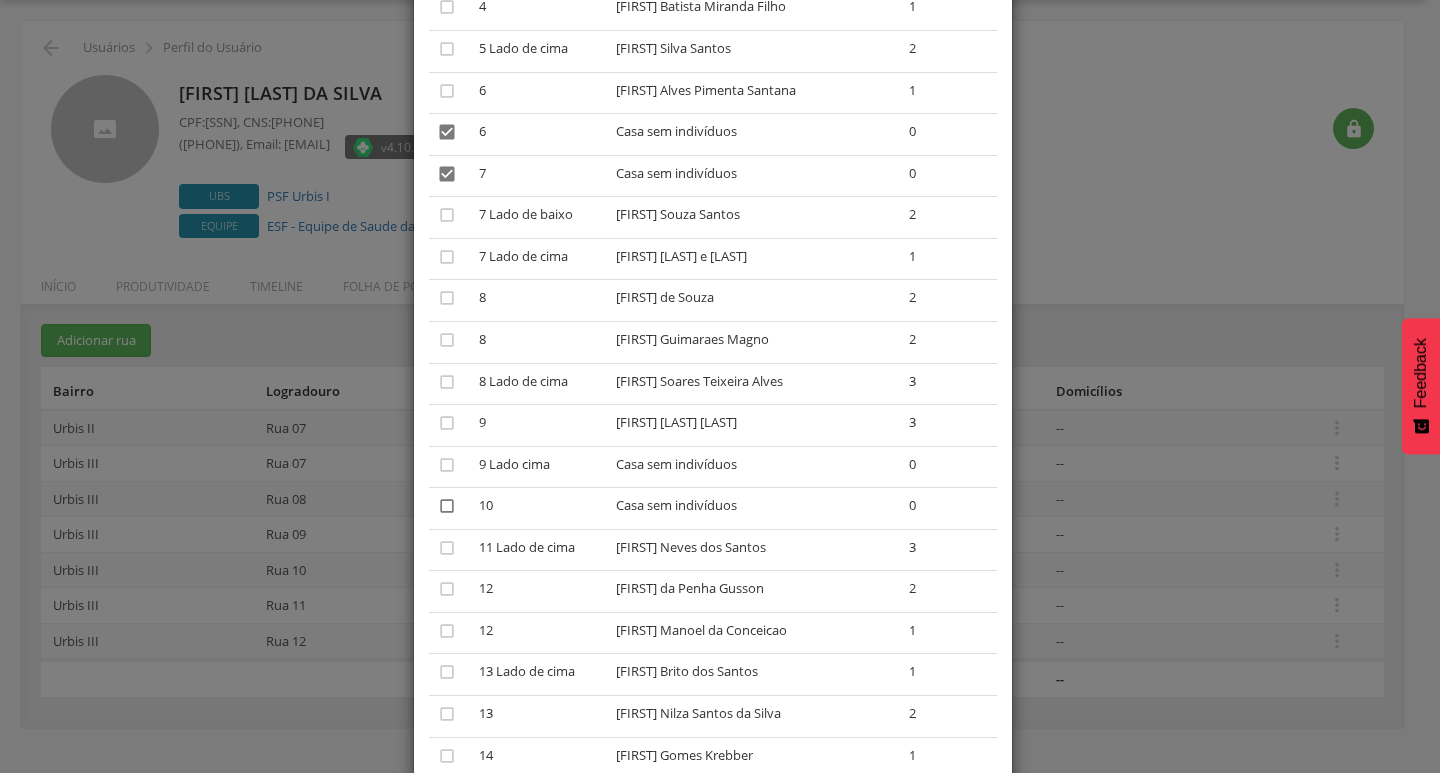 click on "" at bounding box center [447, 506] 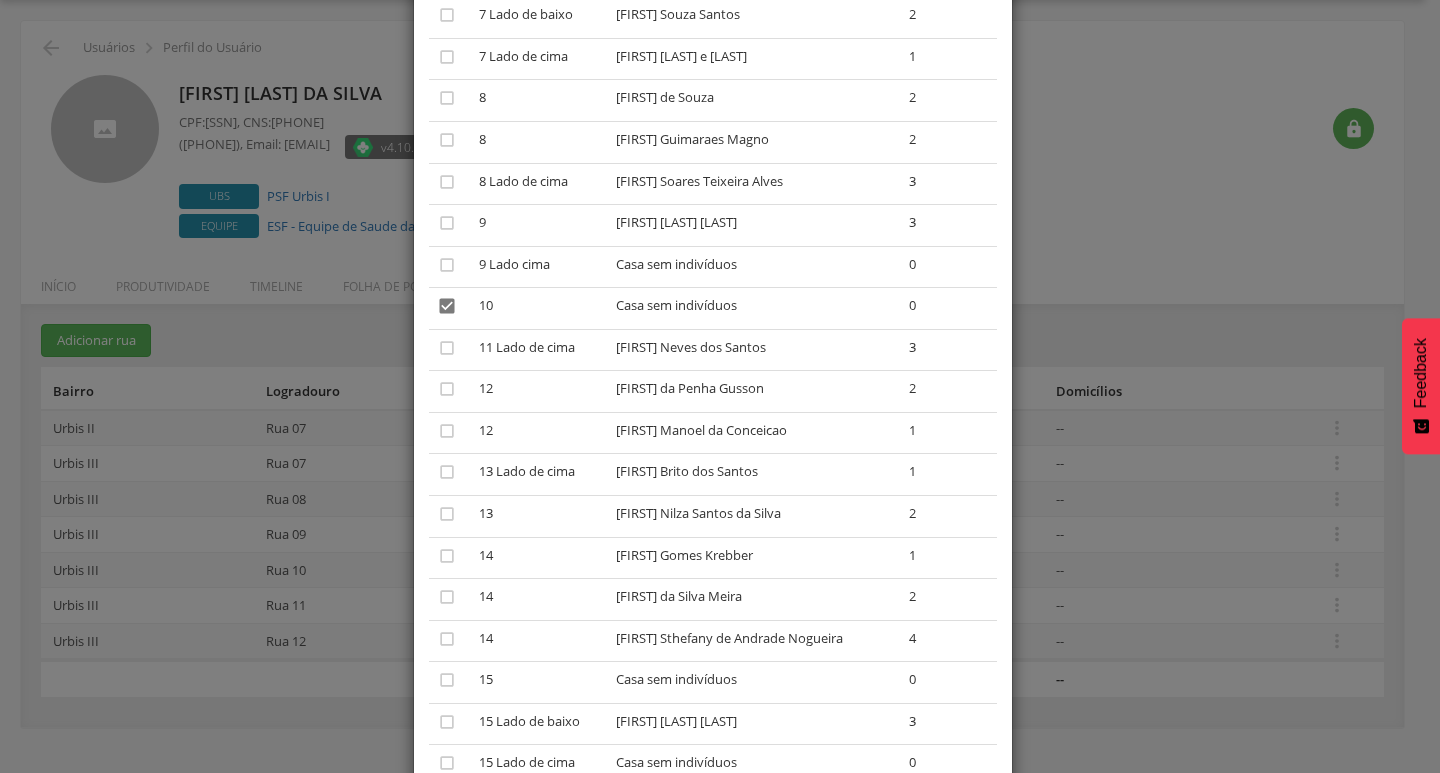 scroll, scrollTop: 1000, scrollLeft: 0, axis: vertical 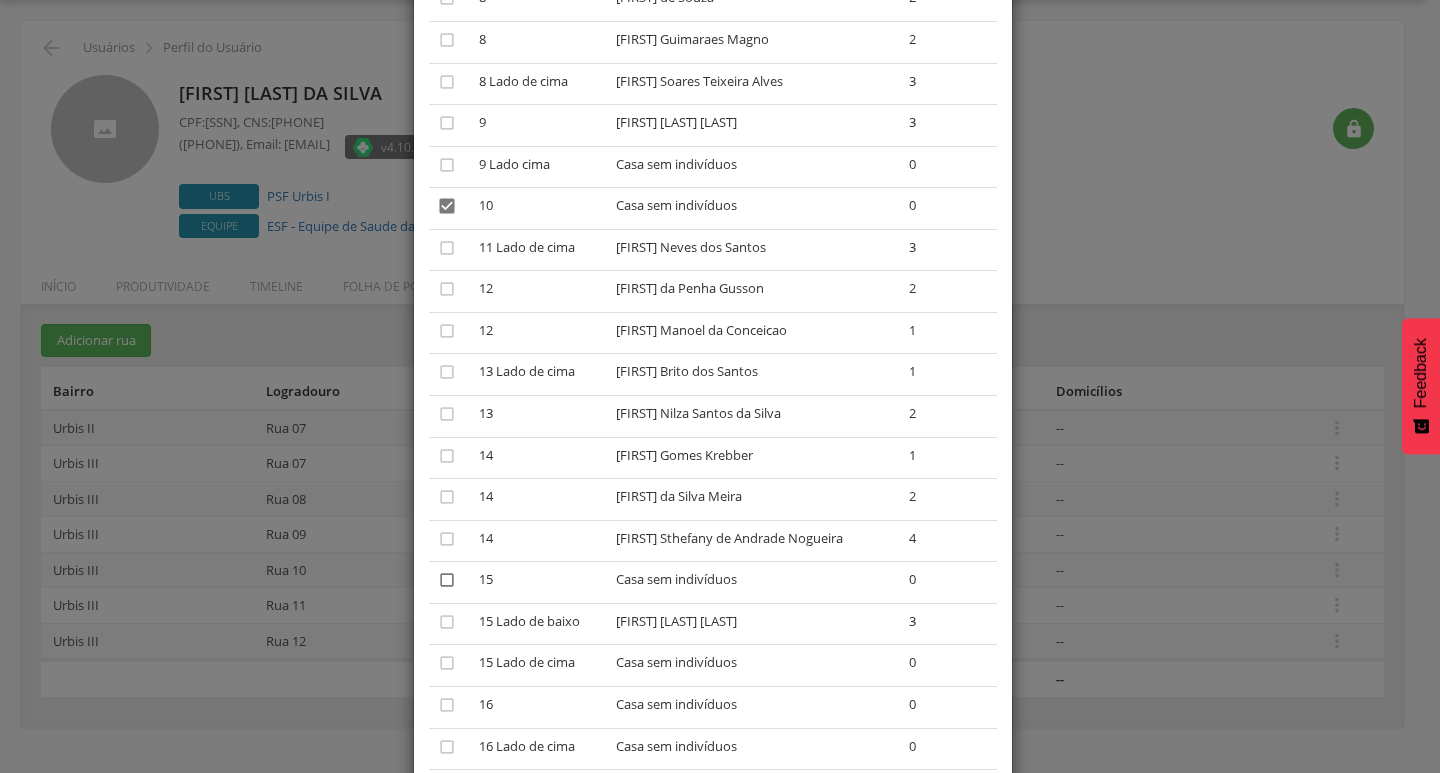 click on "" at bounding box center (447, 580) 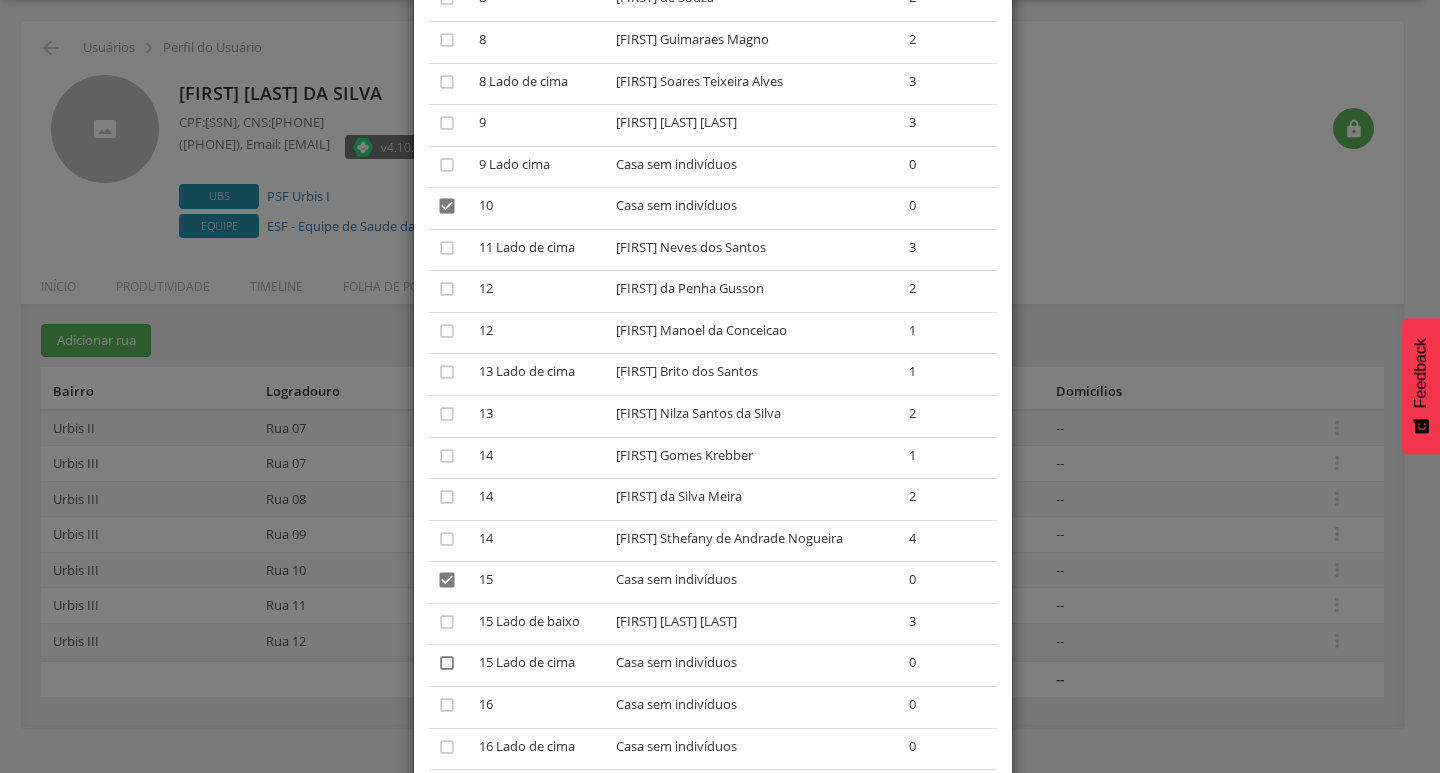 click on "" at bounding box center [447, 663] 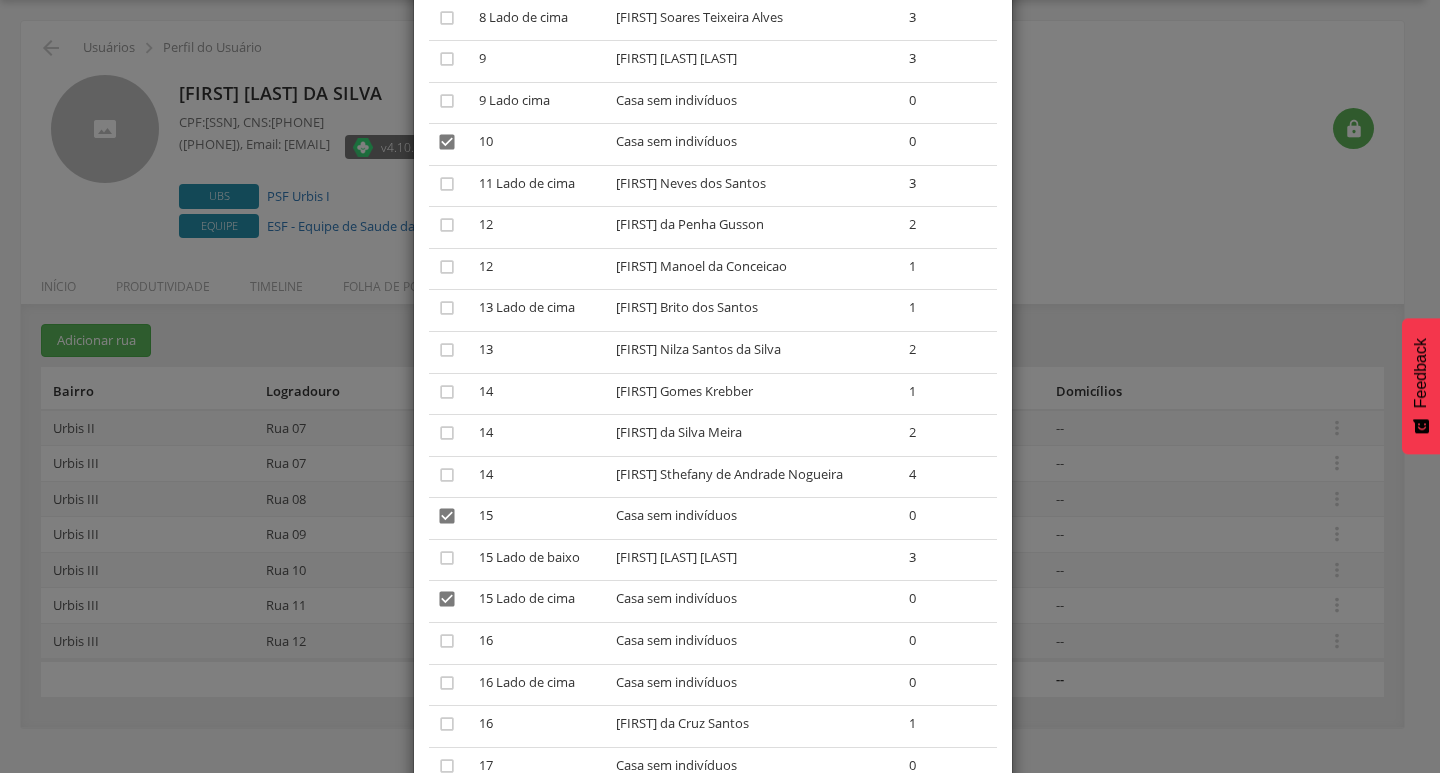 scroll, scrollTop: 1100, scrollLeft: 0, axis: vertical 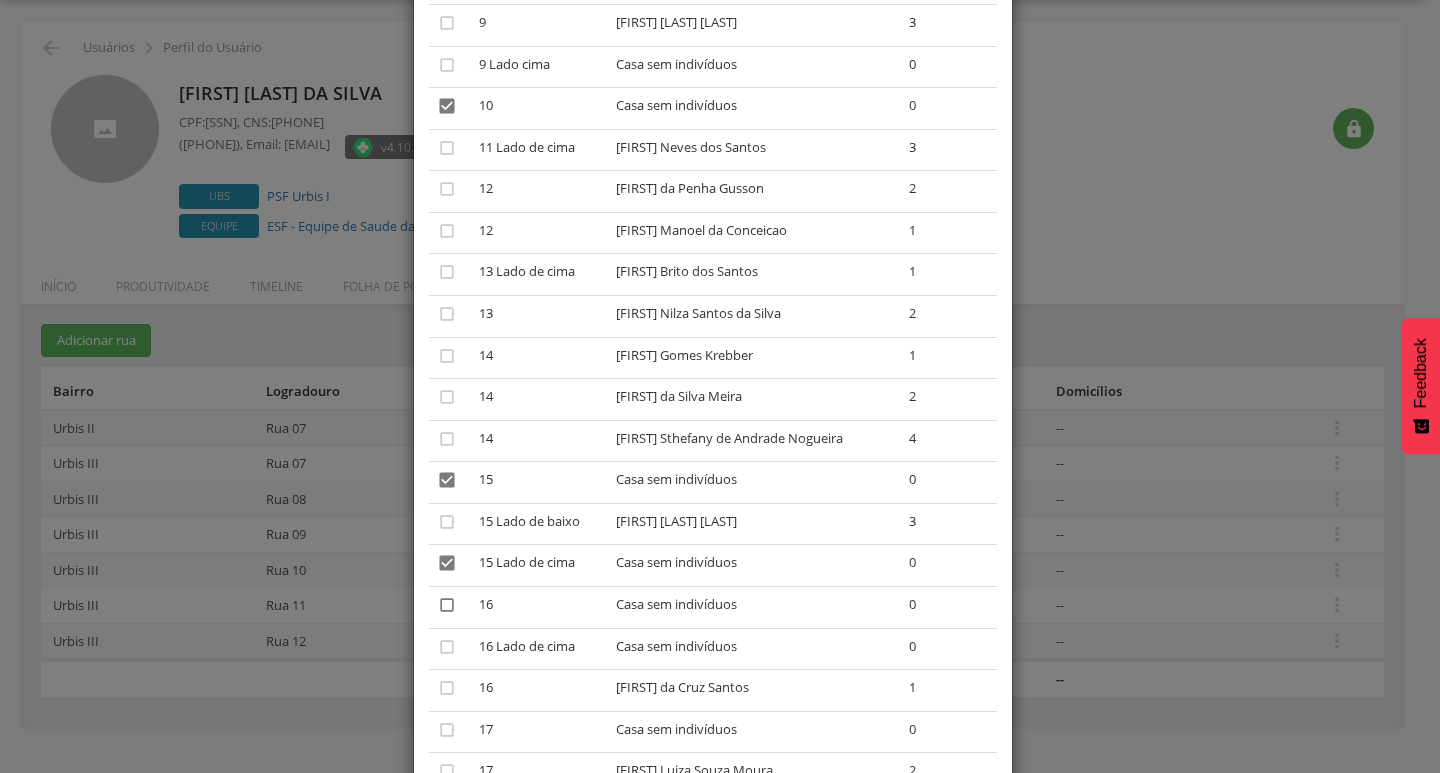click on "" at bounding box center [447, 605] 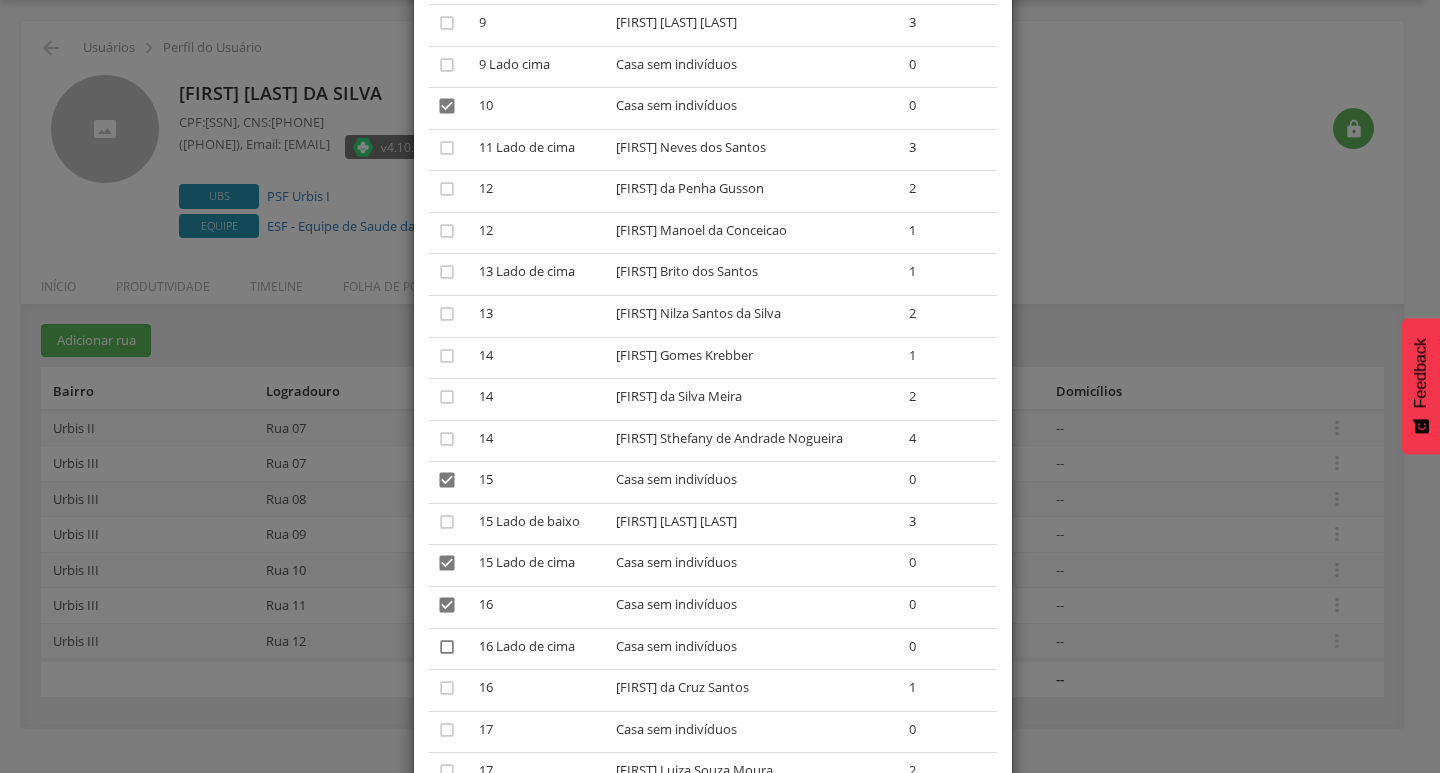 click on "" at bounding box center [447, 647] 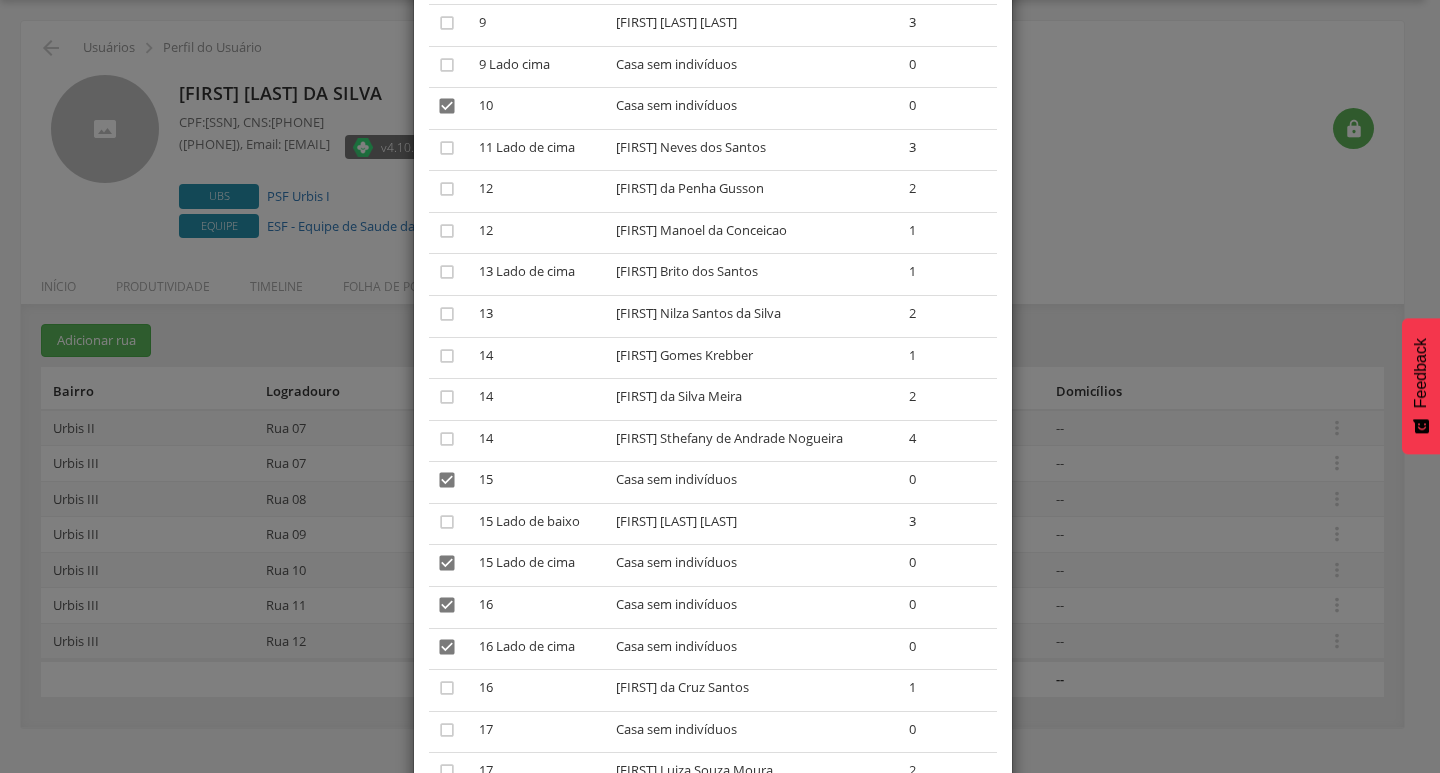 scroll, scrollTop: 1200, scrollLeft: 0, axis: vertical 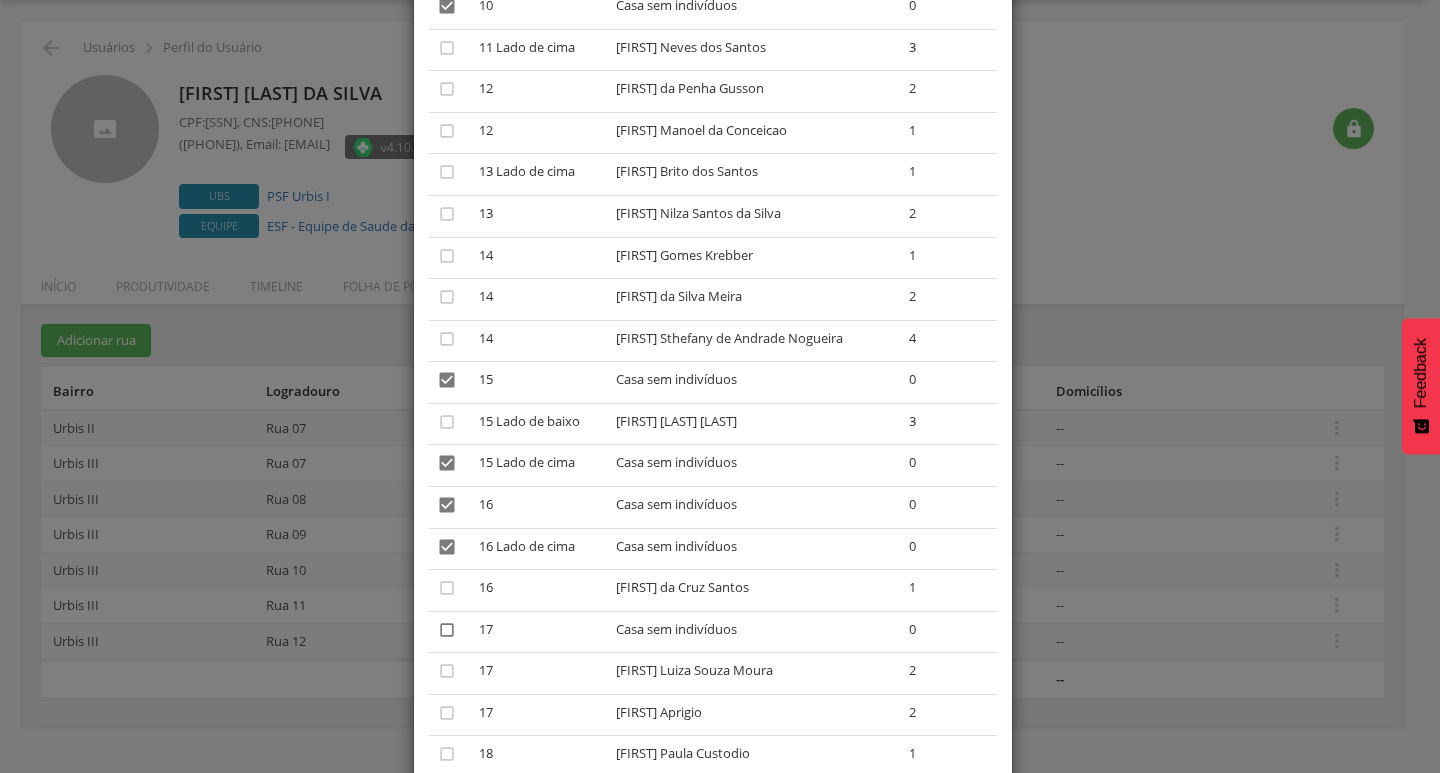 click on "" at bounding box center (447, 630) 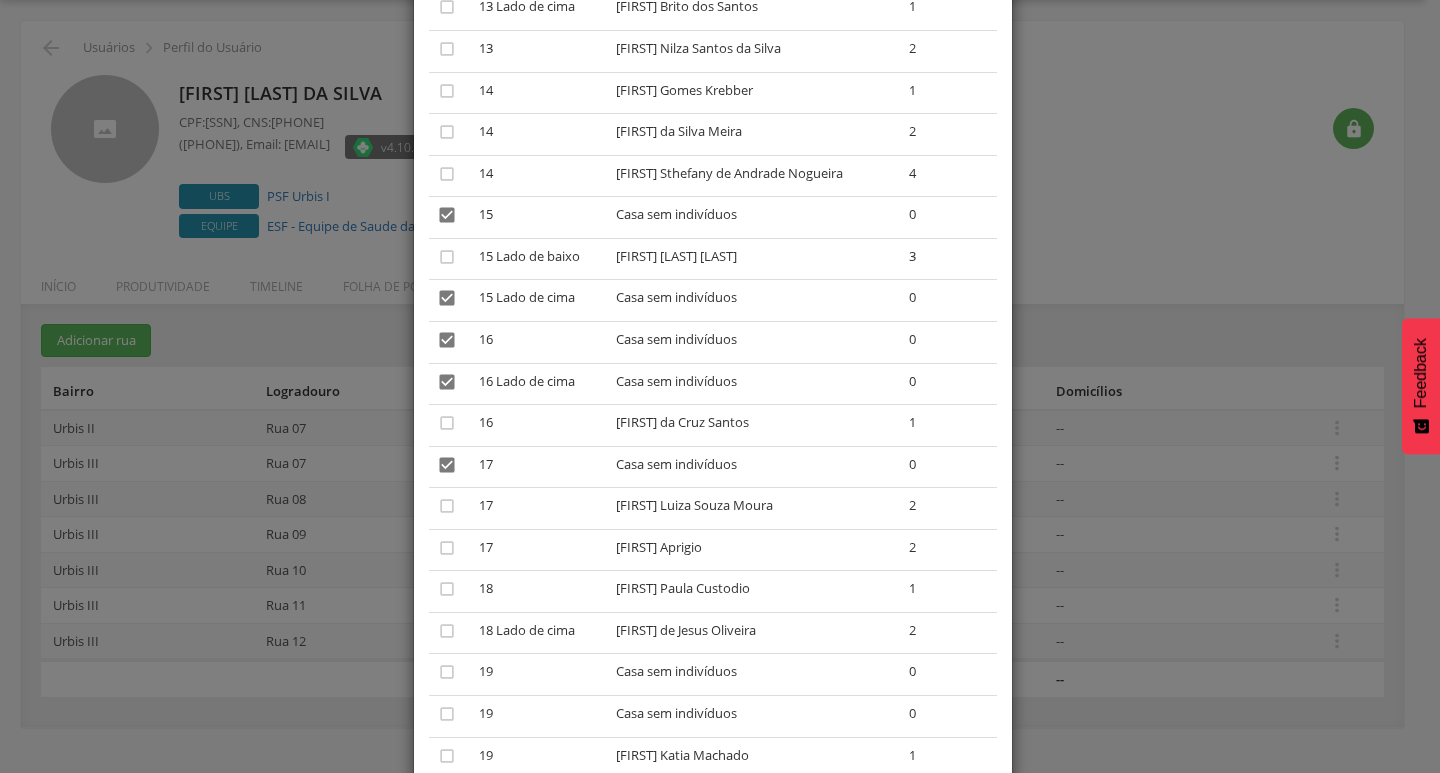 scroll, scrollTop: 1400, scrollLeft: 0, axis: vertical 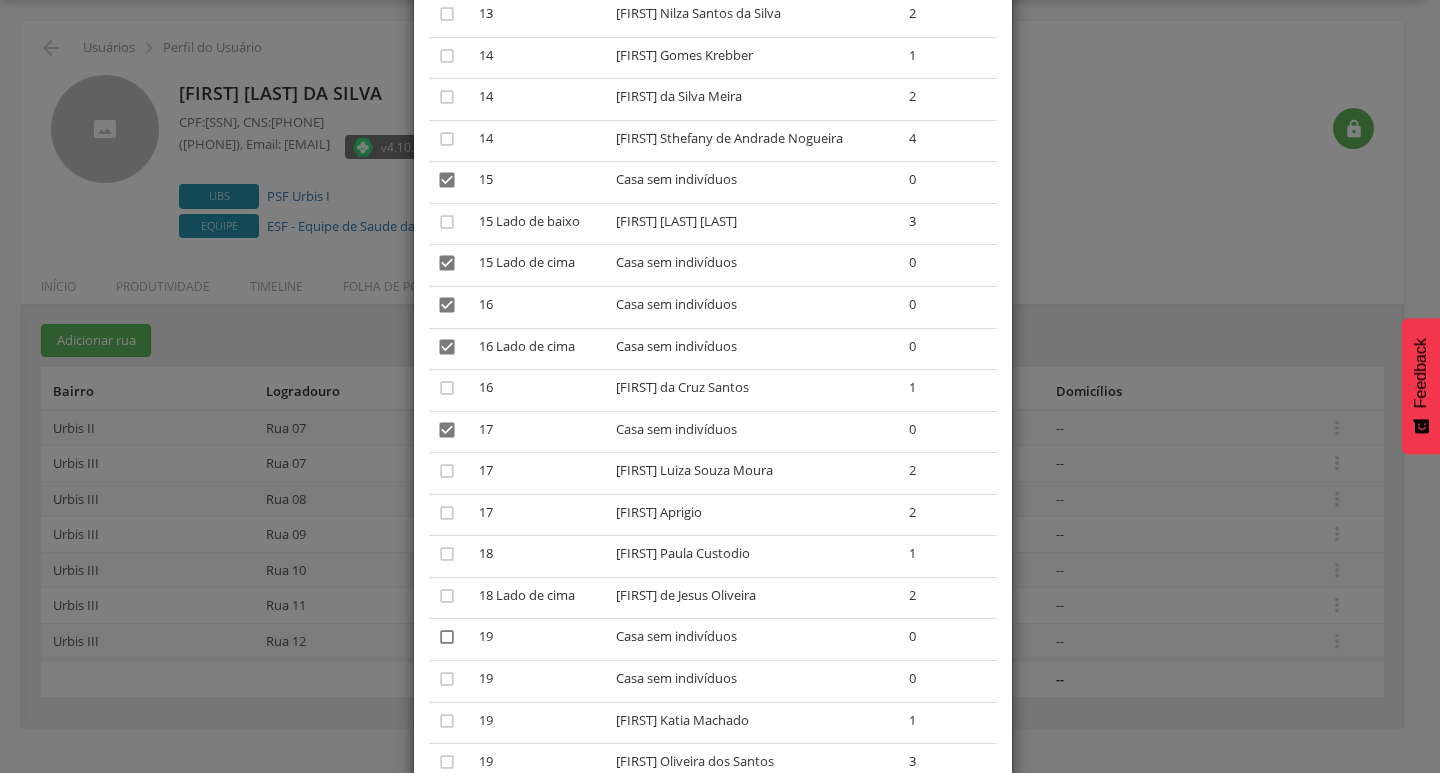 click on "" at bounding box center (447, 637) 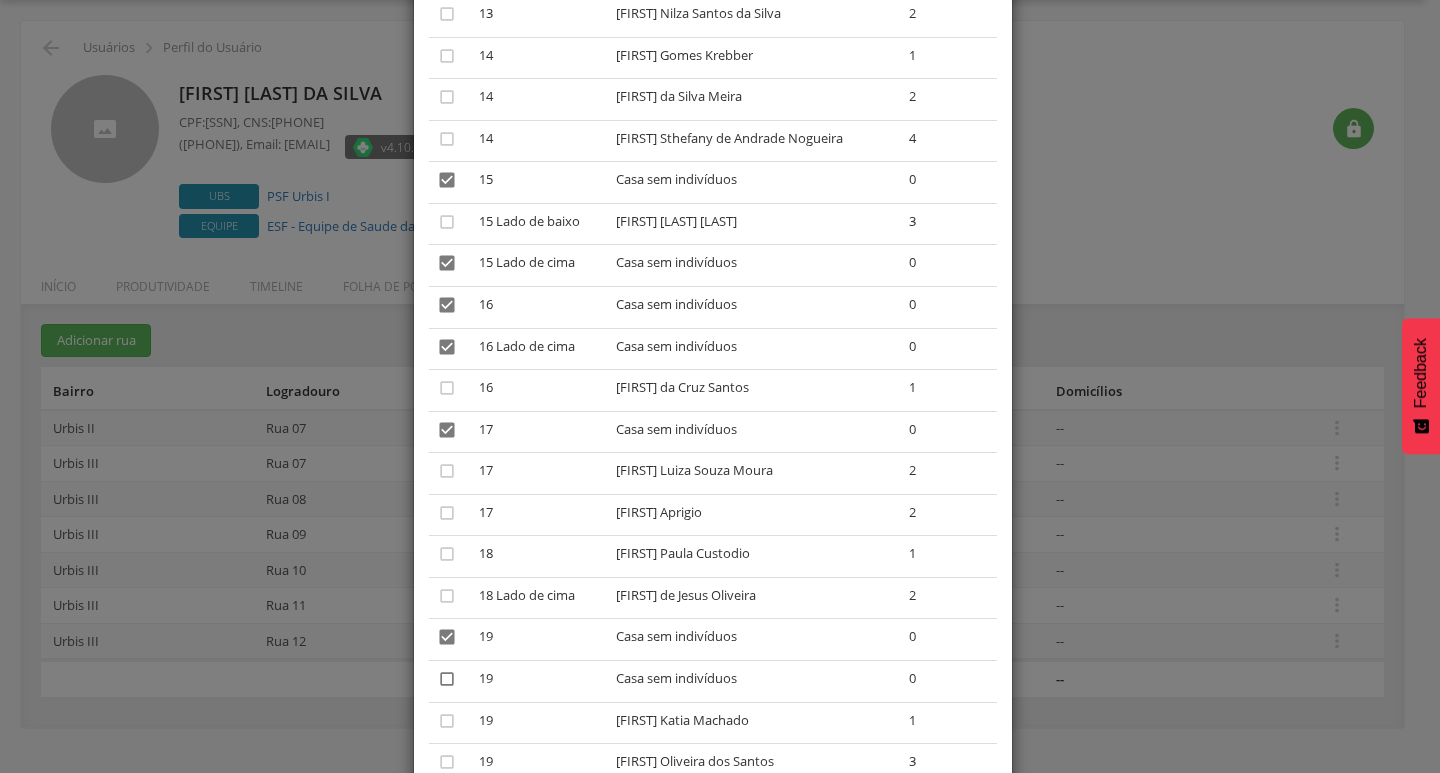 click on "" at bounding box center (447, 679) 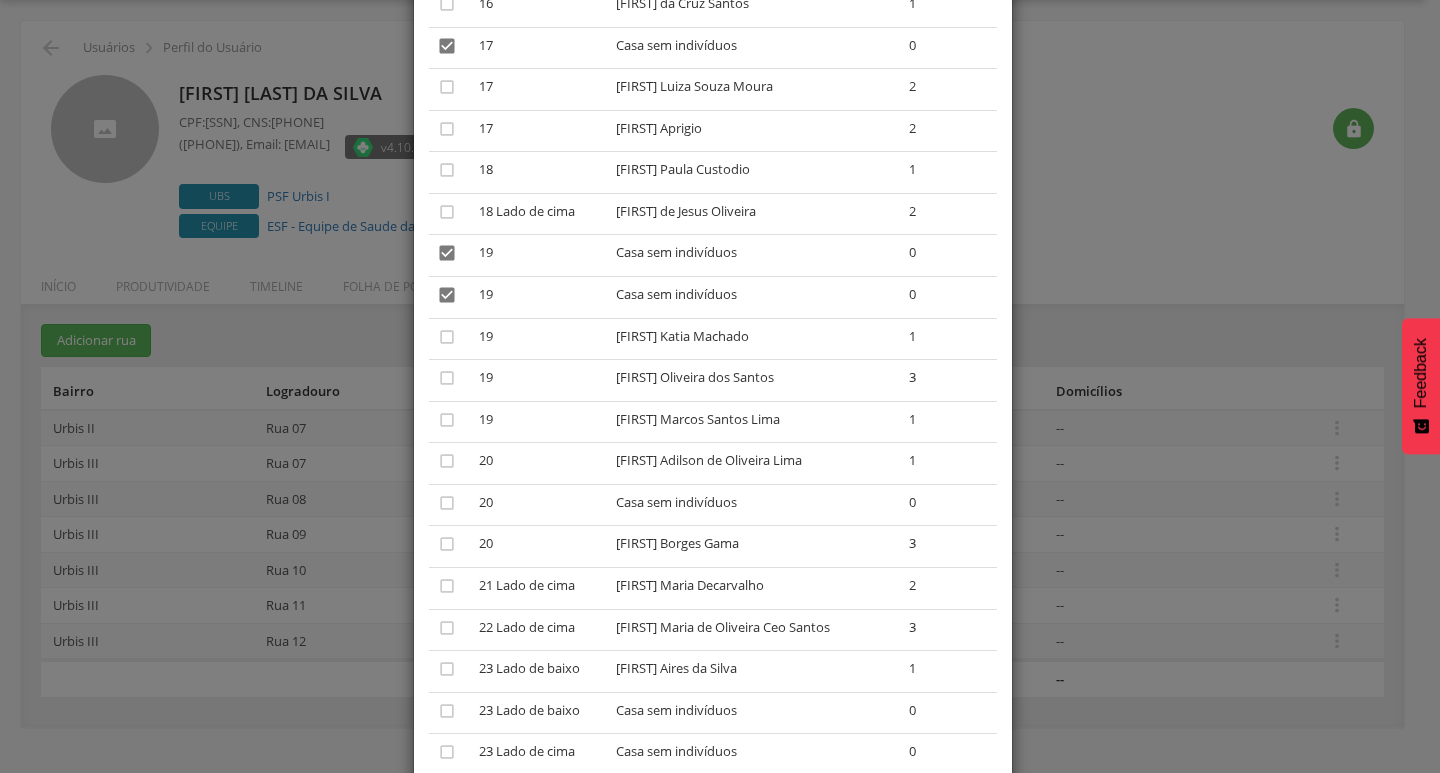 scroll, scrollTop: 1800, scrollLeft: 0, axis: vertical 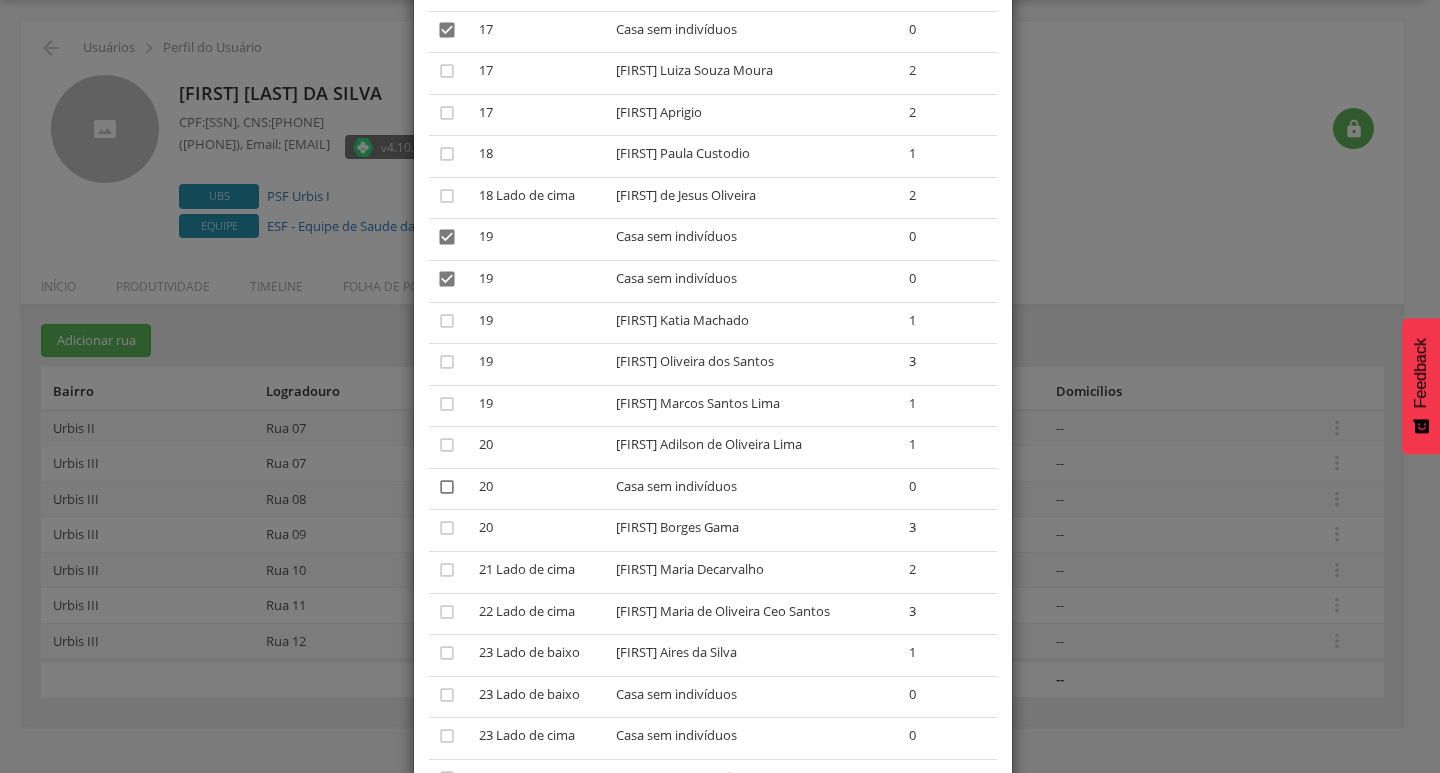 click on "" at bounding box center [447, 487] 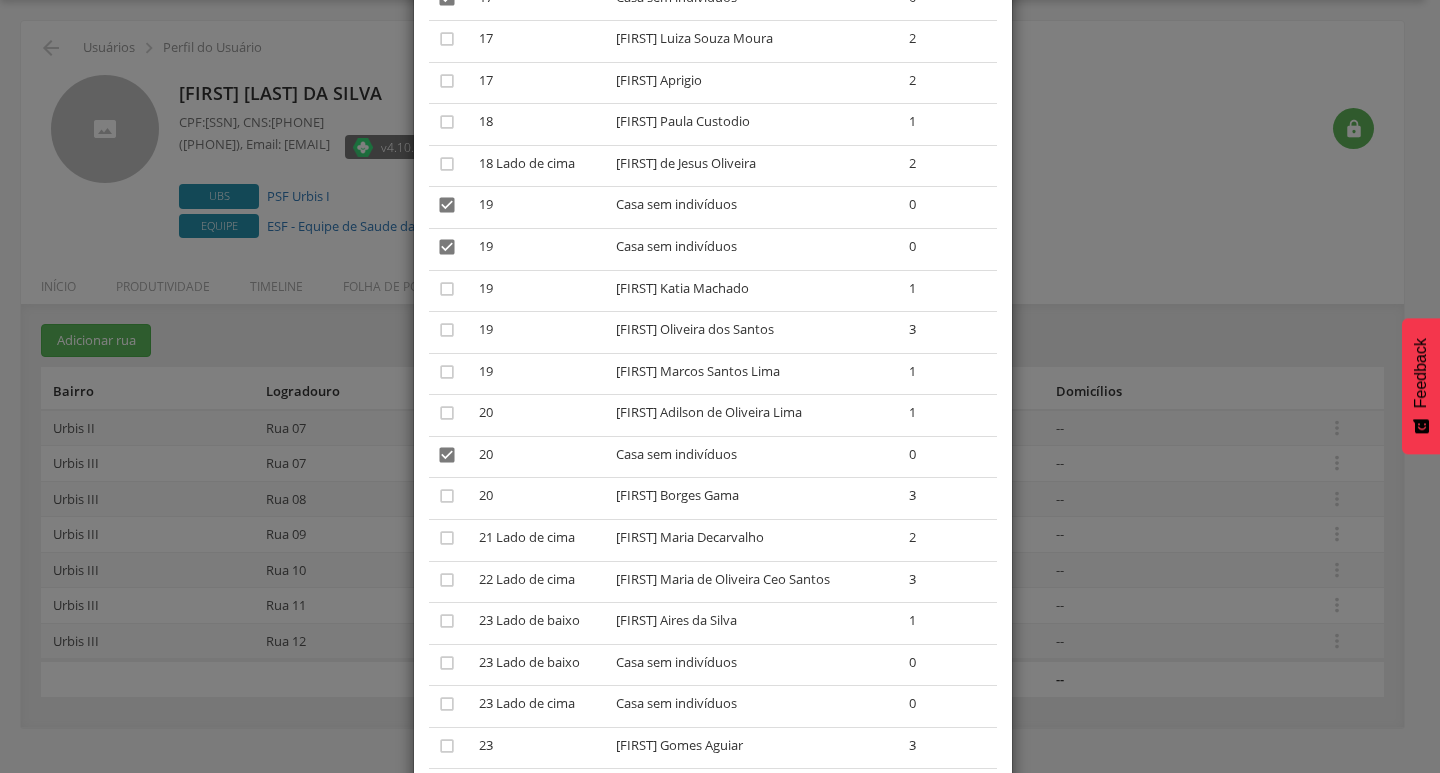 scroll, scrollTop: 1932, scrollLeft: 0, axis: vertical 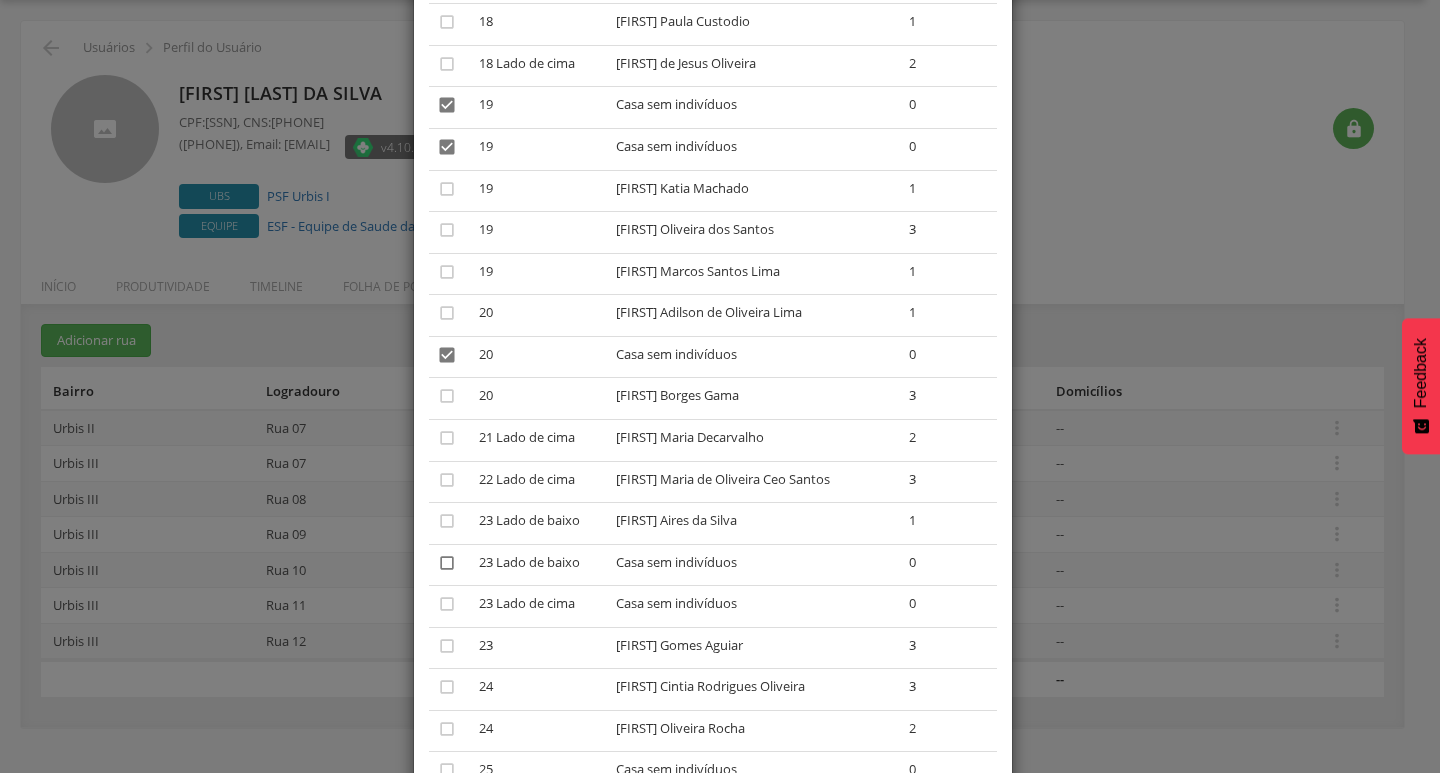 click on "" at bounding box center (447, 563) 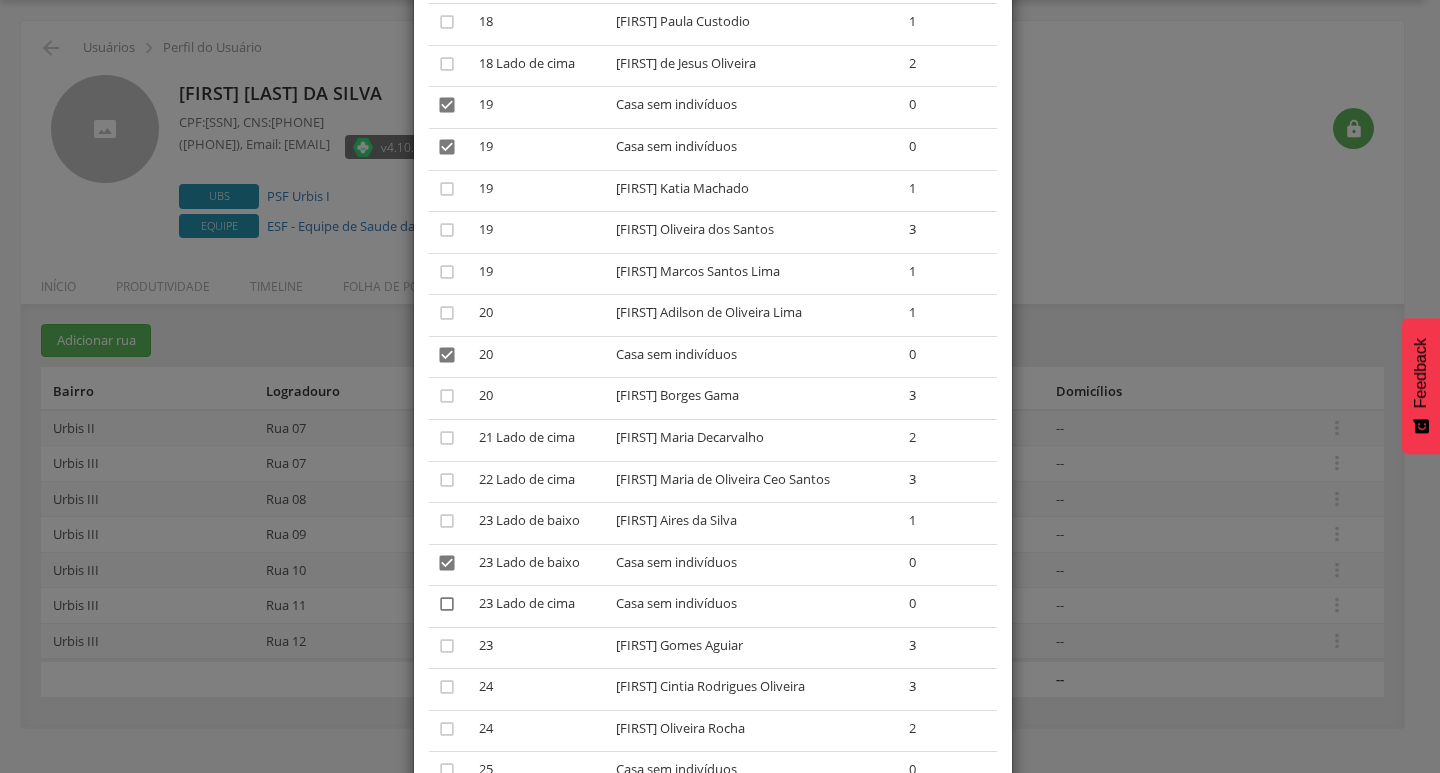 click on "" at bounding box center (447, 604) 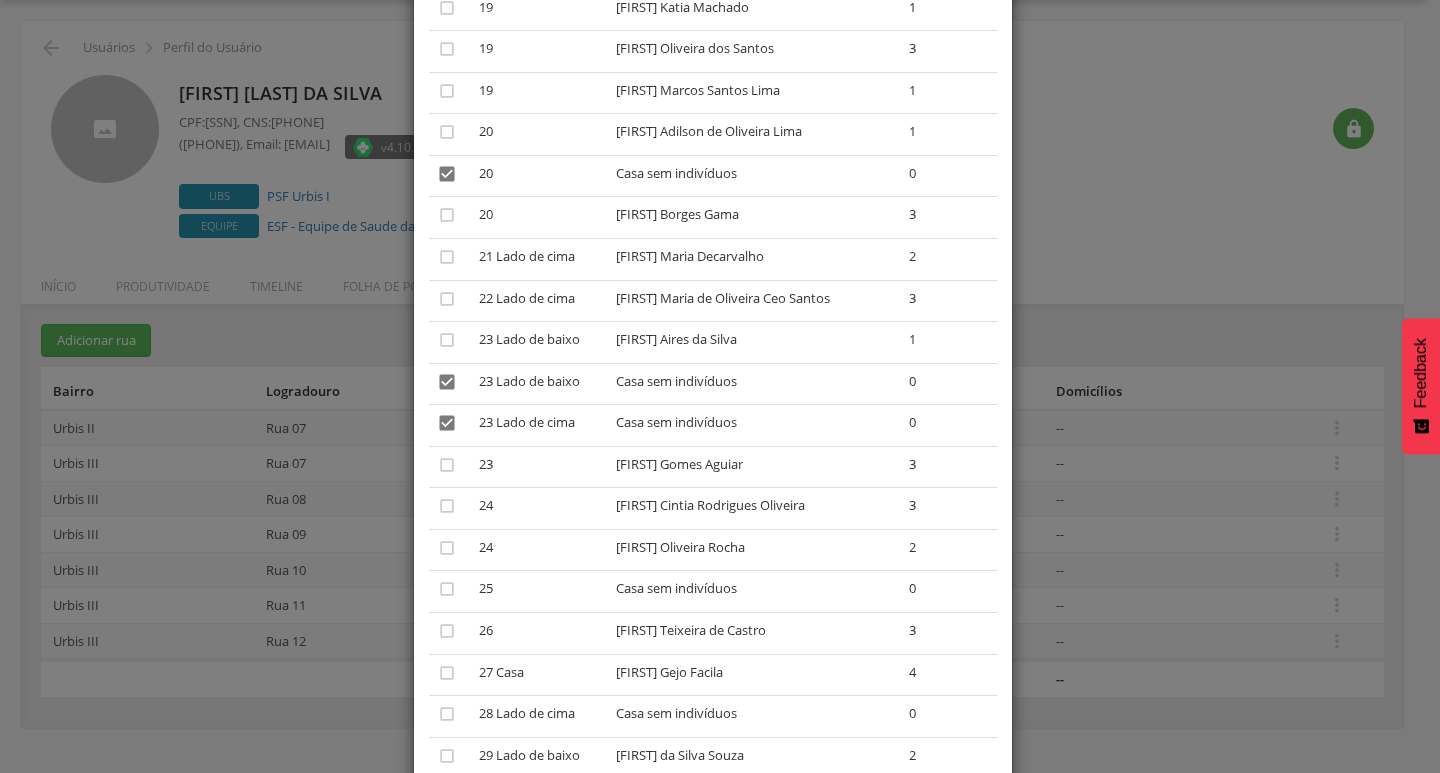 scroll, scrollTop: 2232, scrollLeft: 0, axis: vertical 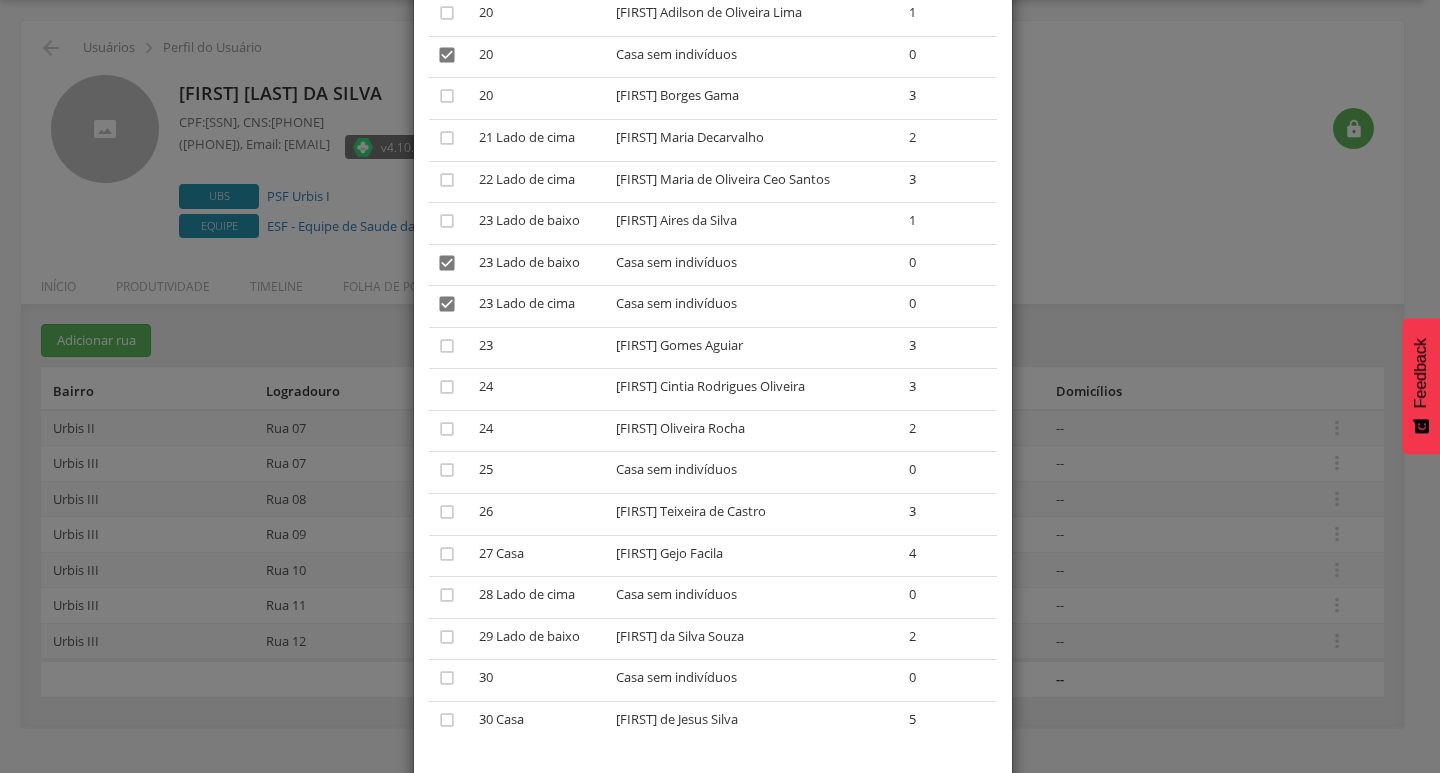 click on "" at bounding box center [450, 473] 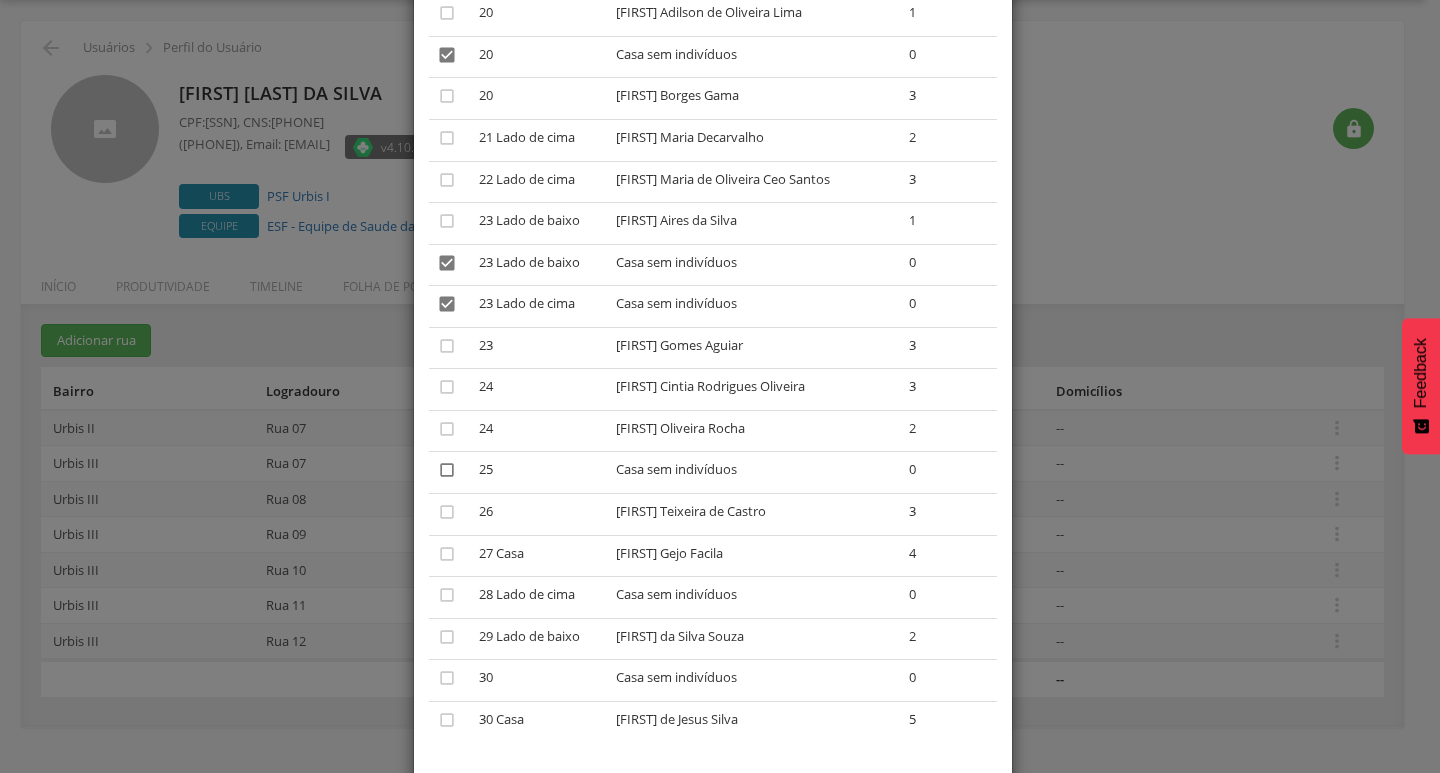 click on "" at bounding box center (447, 470) 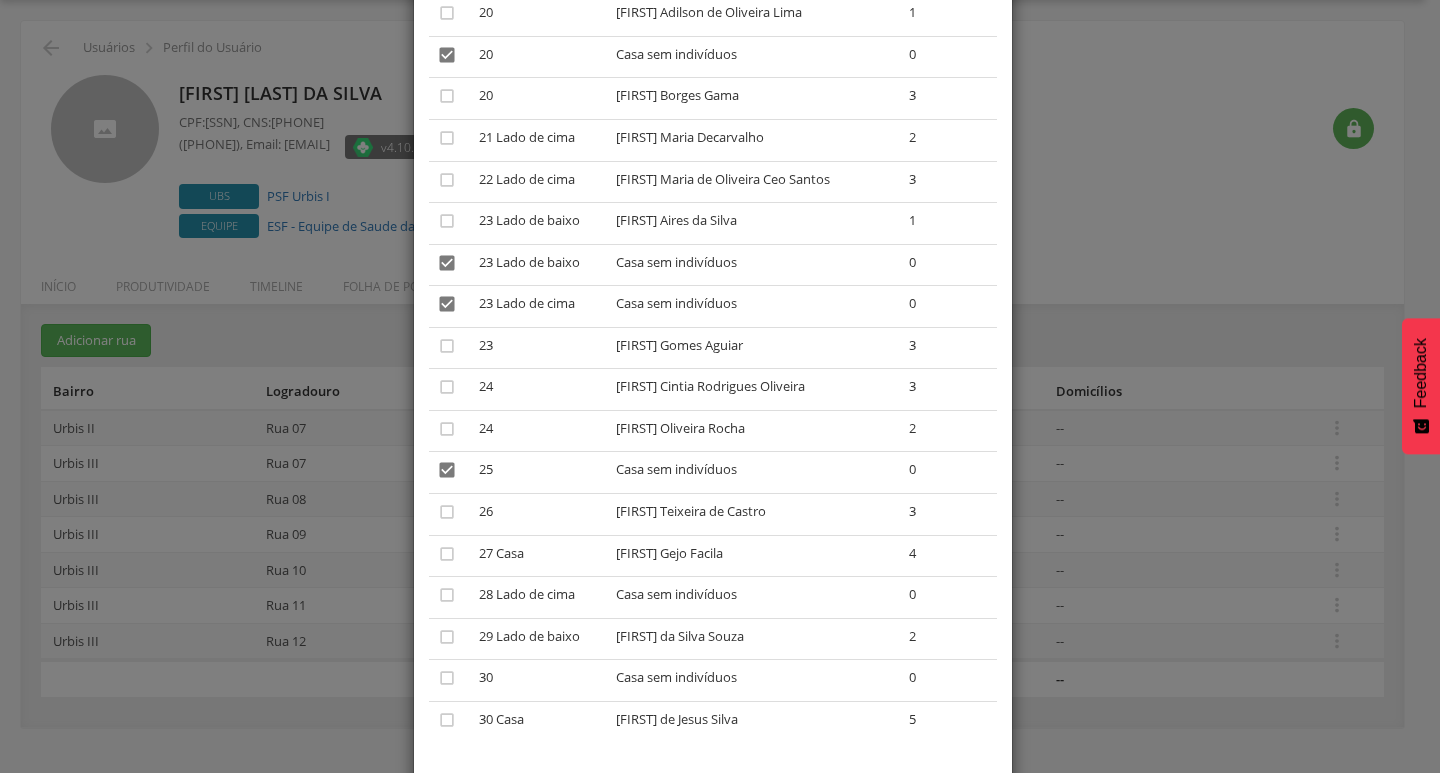 scroll, scrollTop: 2332, scrollLeft: 0, axis: vertical 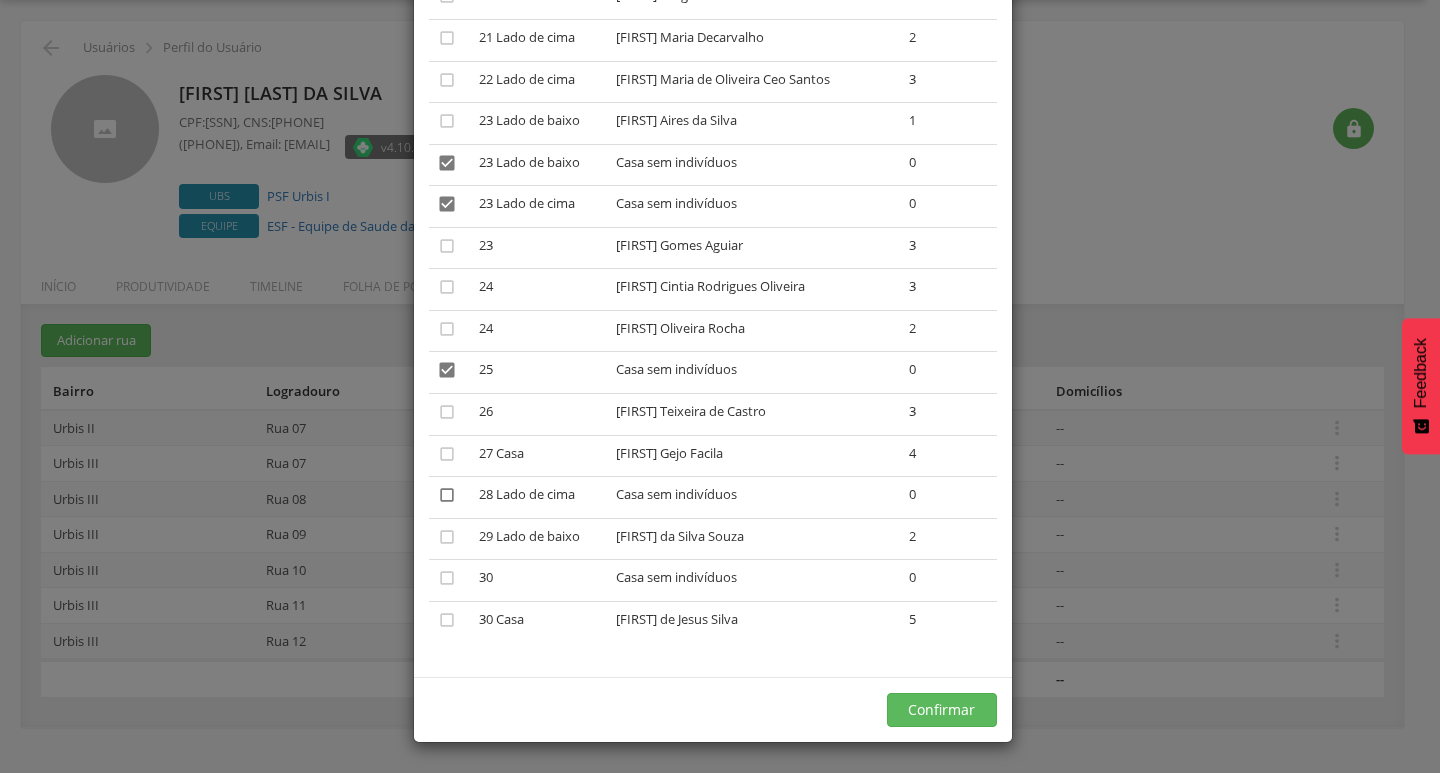click on "" at bounding box center (447, 495) 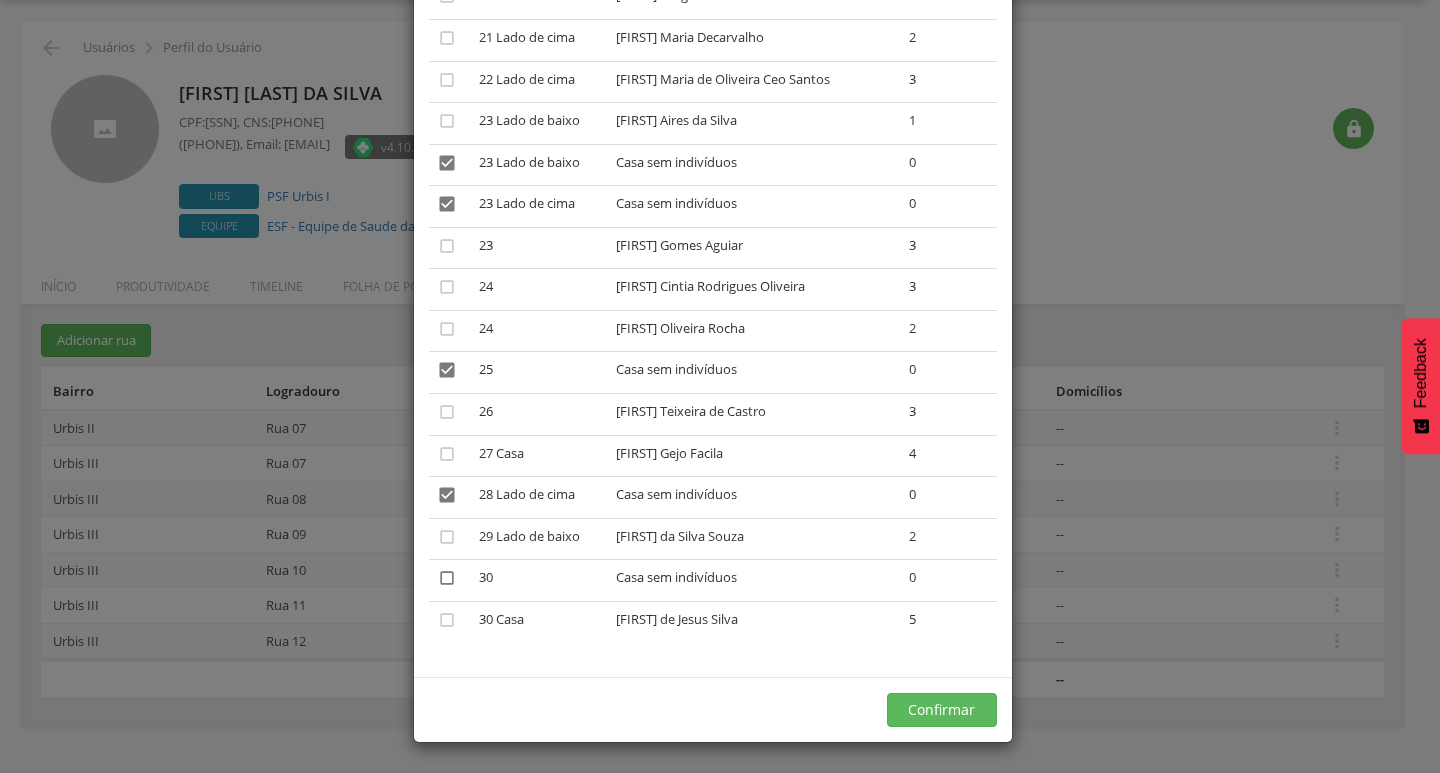 click on "" at bounding box center (447, 578) 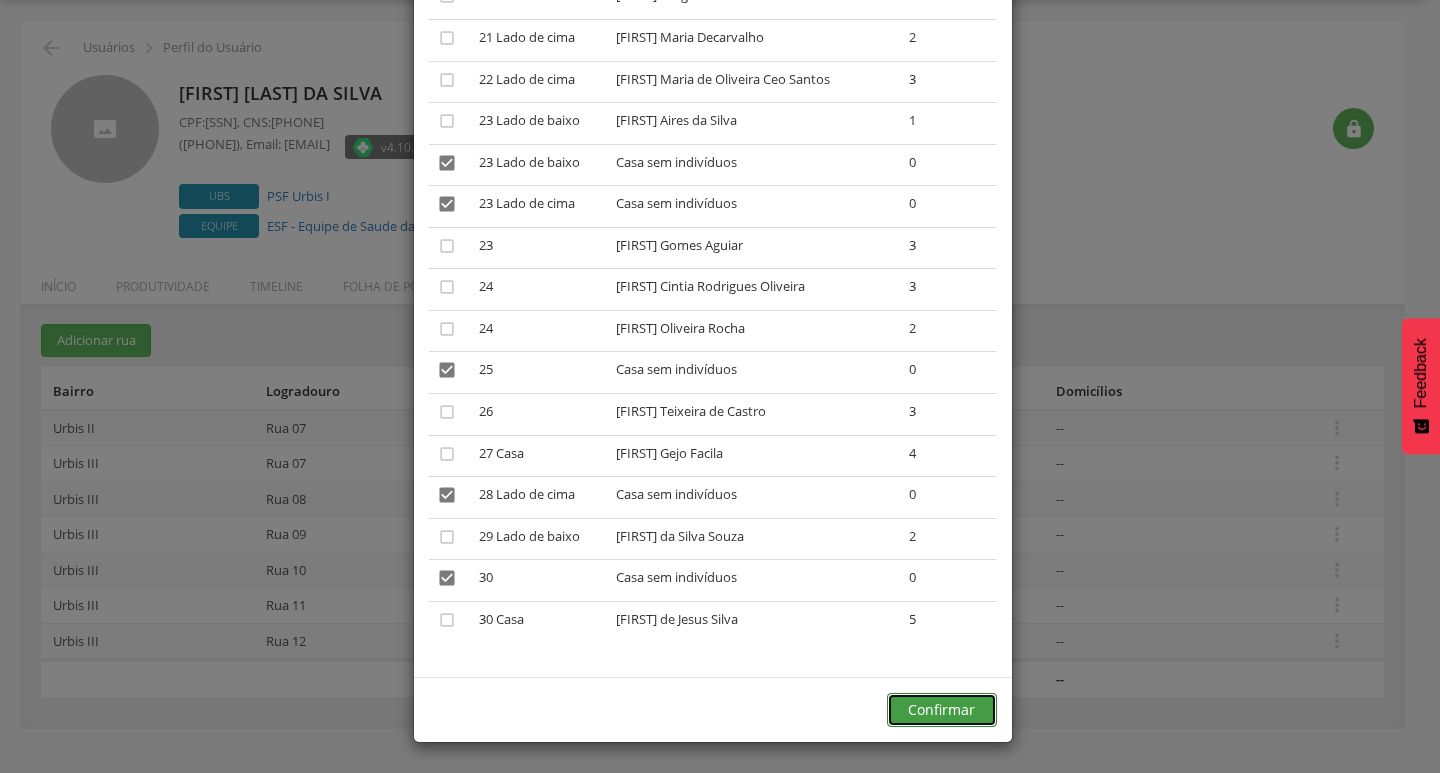 click on "Confirmar" at bounding box center (942, 710) 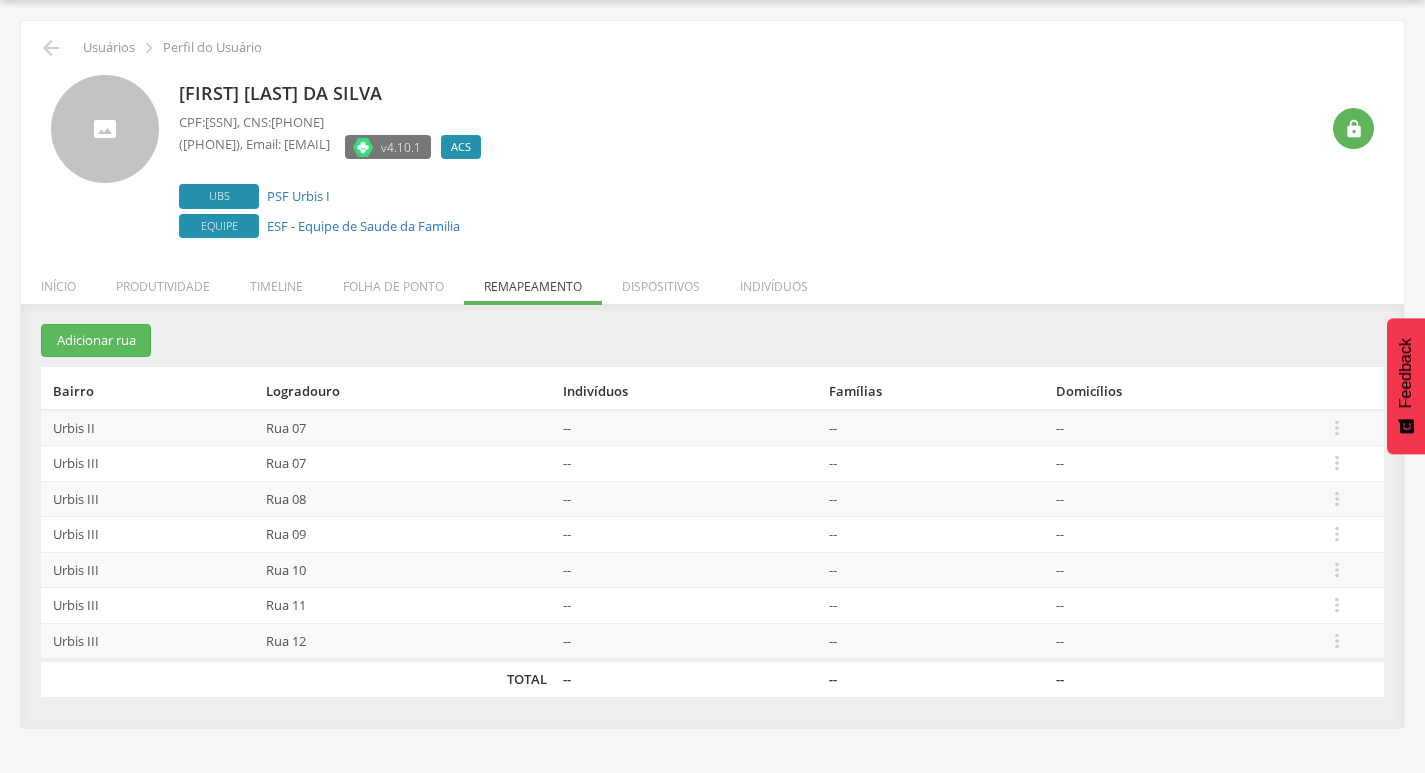 click on " Editar Alocar famílias Desalocar famílias Desvincular ACS" at bounding box center (1351, 606) 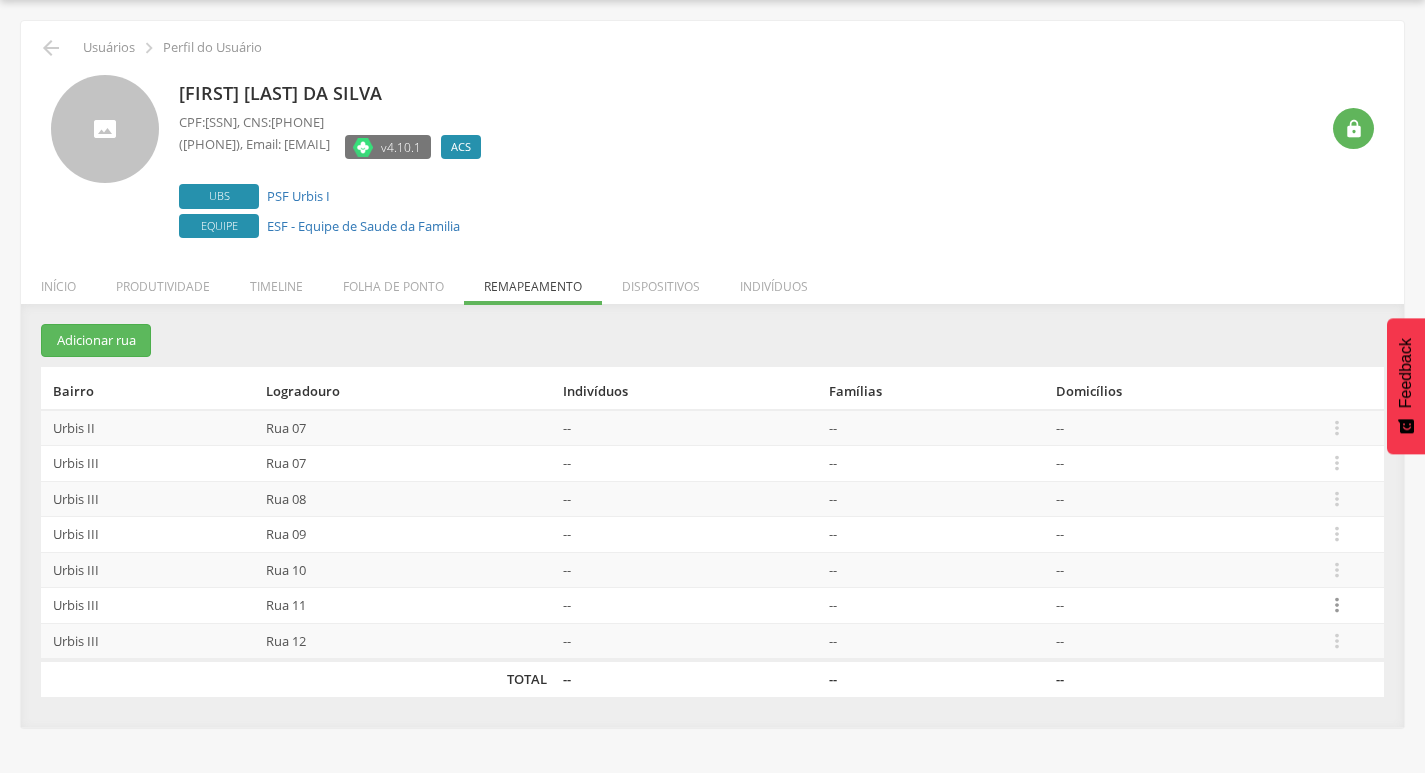 click on "" at bounding box center (1337, 605) 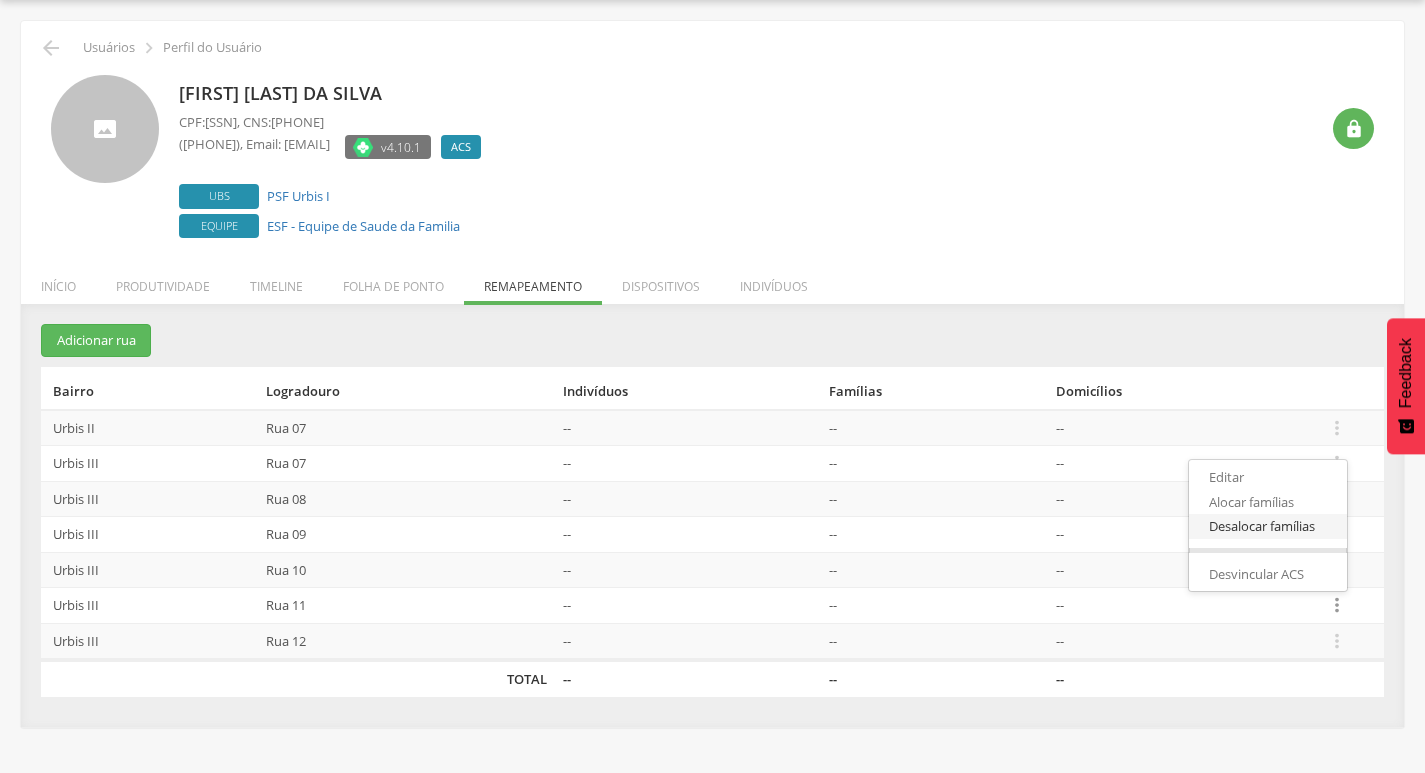click on "Desalocar famílias" at bounding box center (1268, 526) 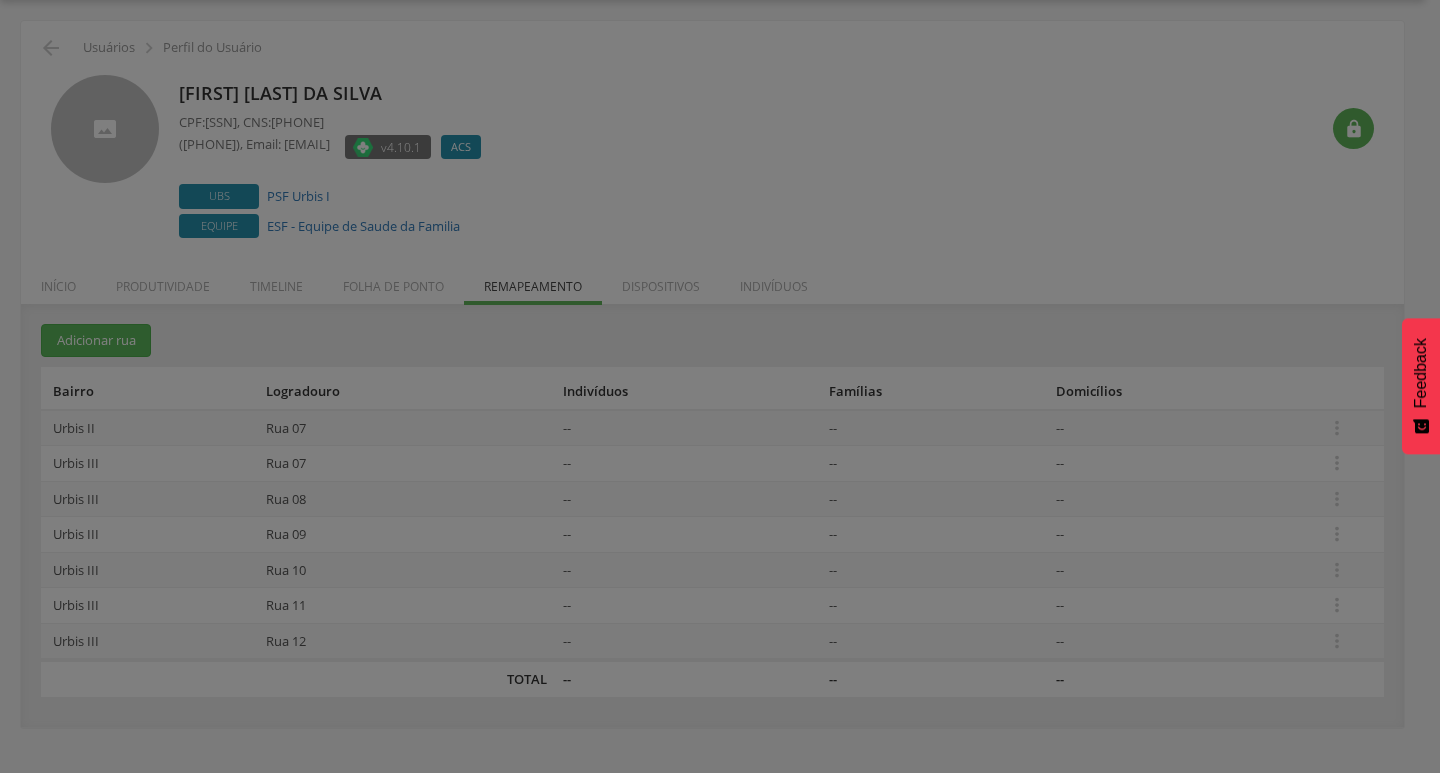 scroll, scrollTop: 0, scrollLeft: 0, axis: both 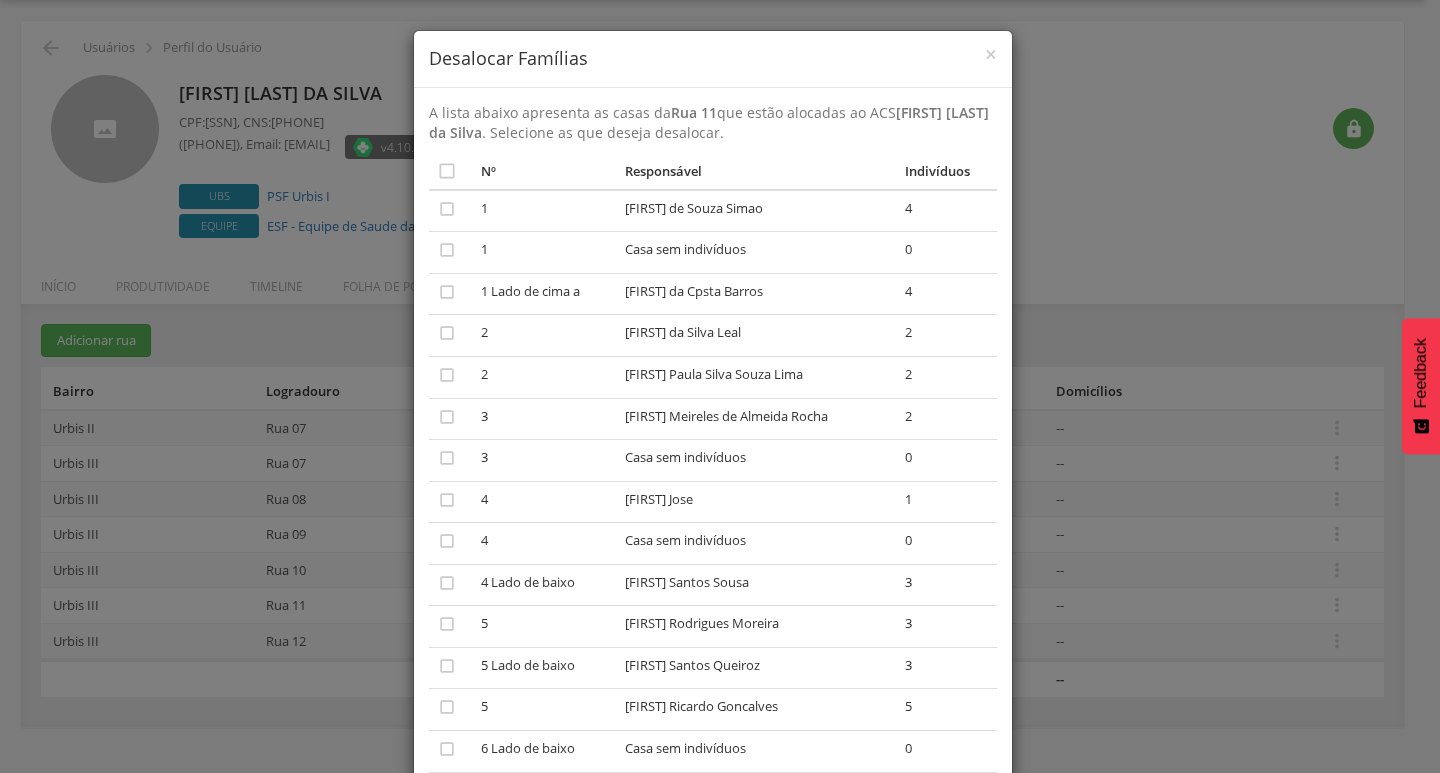 click on "" at bounding box center [451, 253] 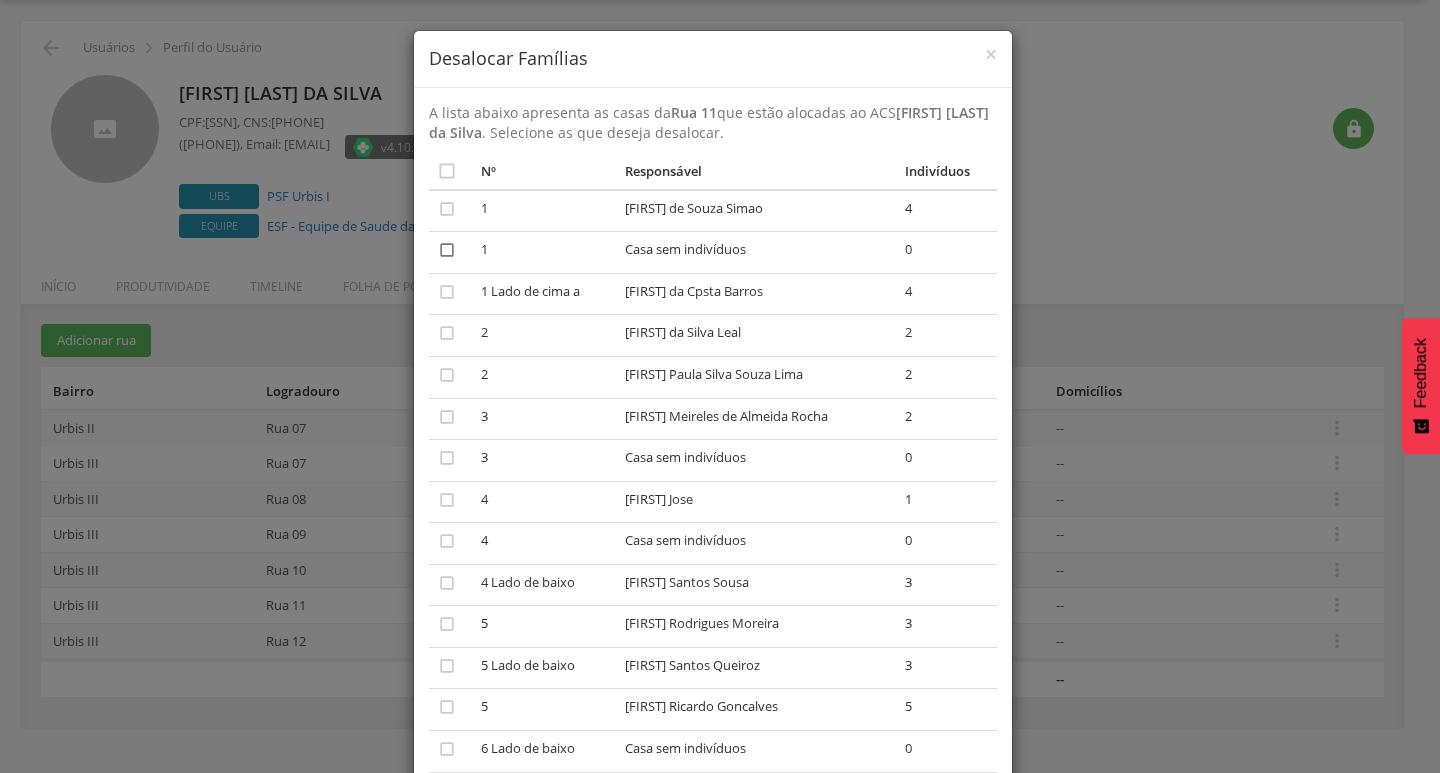 click on "" at bounding box center [447, 250] 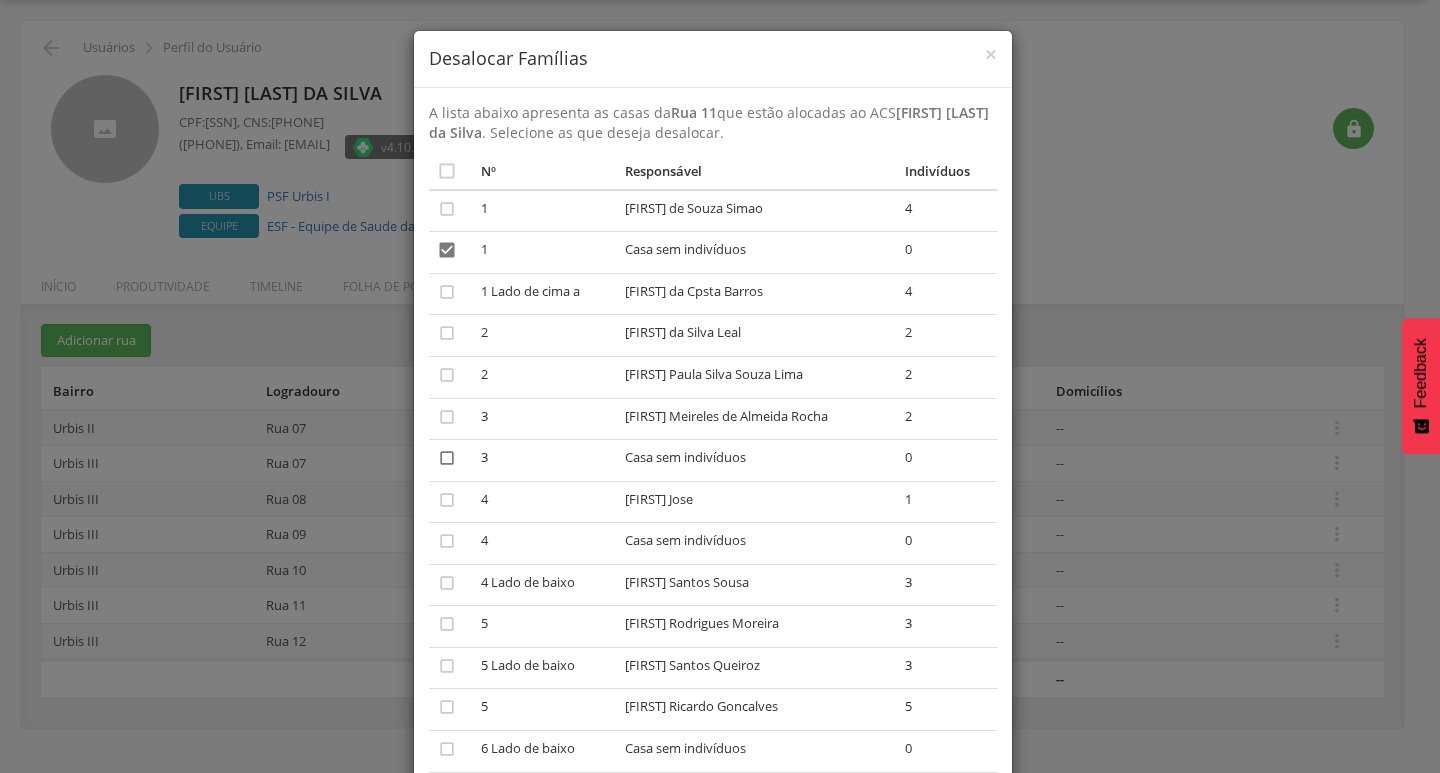 click on "" at bounding box center [447, 458] 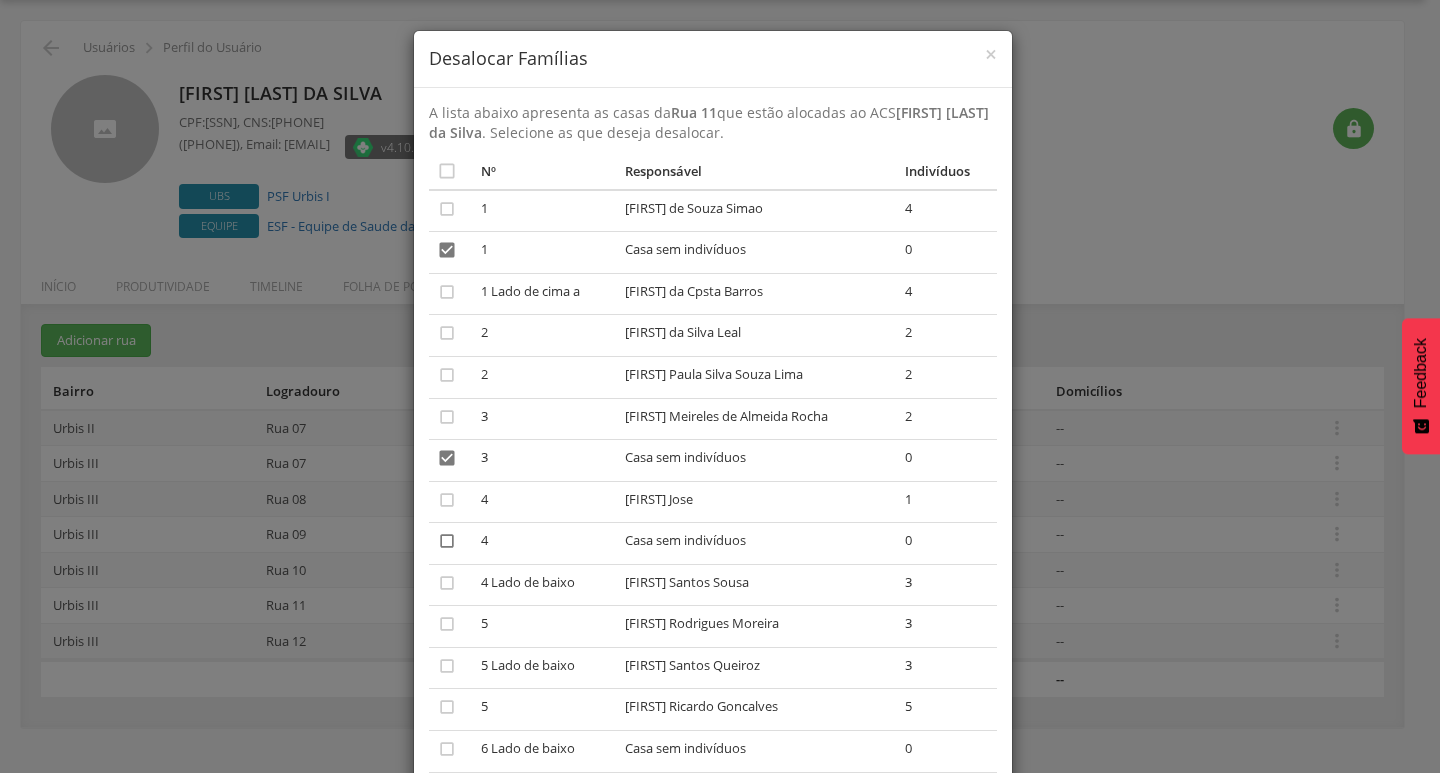 click on "" at bounding box center [447, 541] 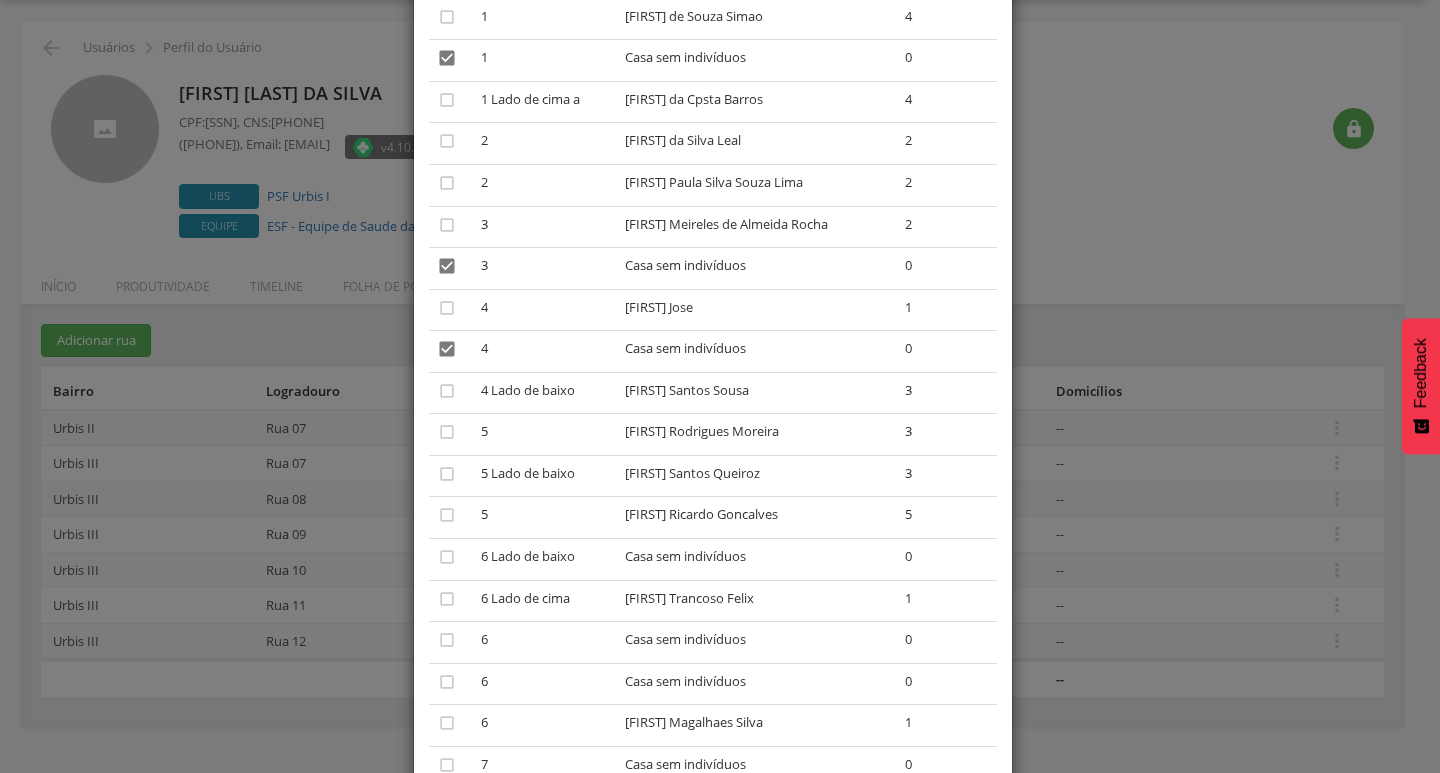 scroll, scrollTop: 200, scrollLeft: 0, axis: vertical 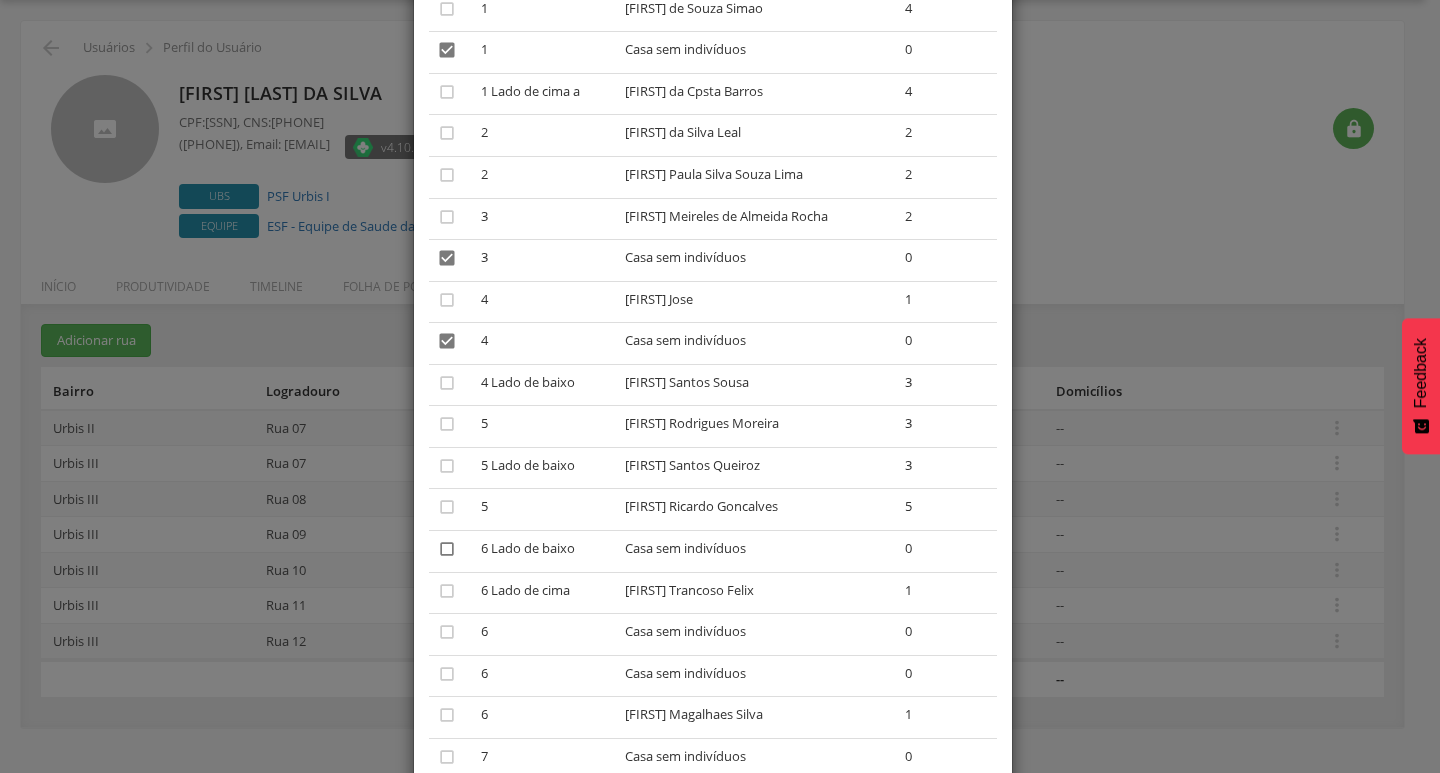 click on "" at bounding box center (447, 549) 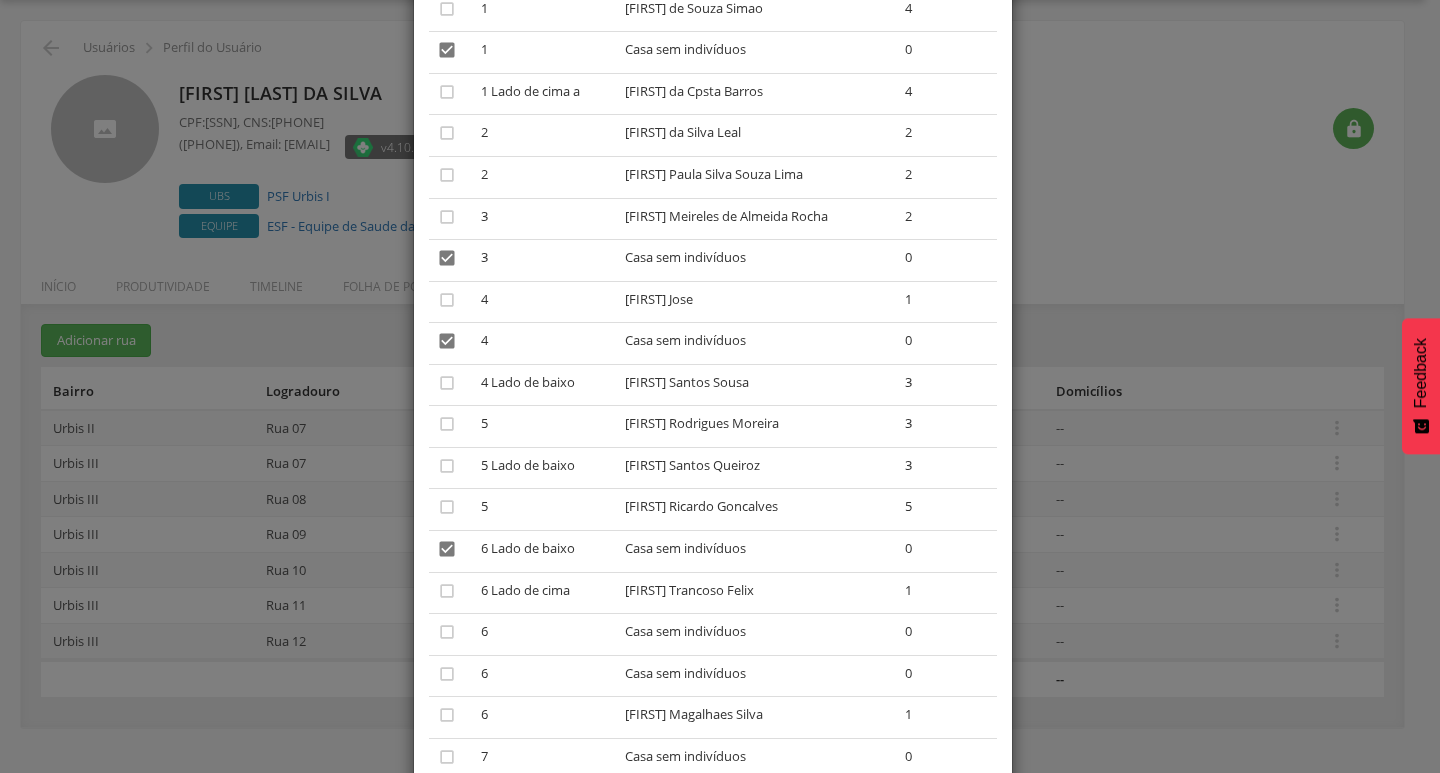 click on "" at bounding box center (451, 635) 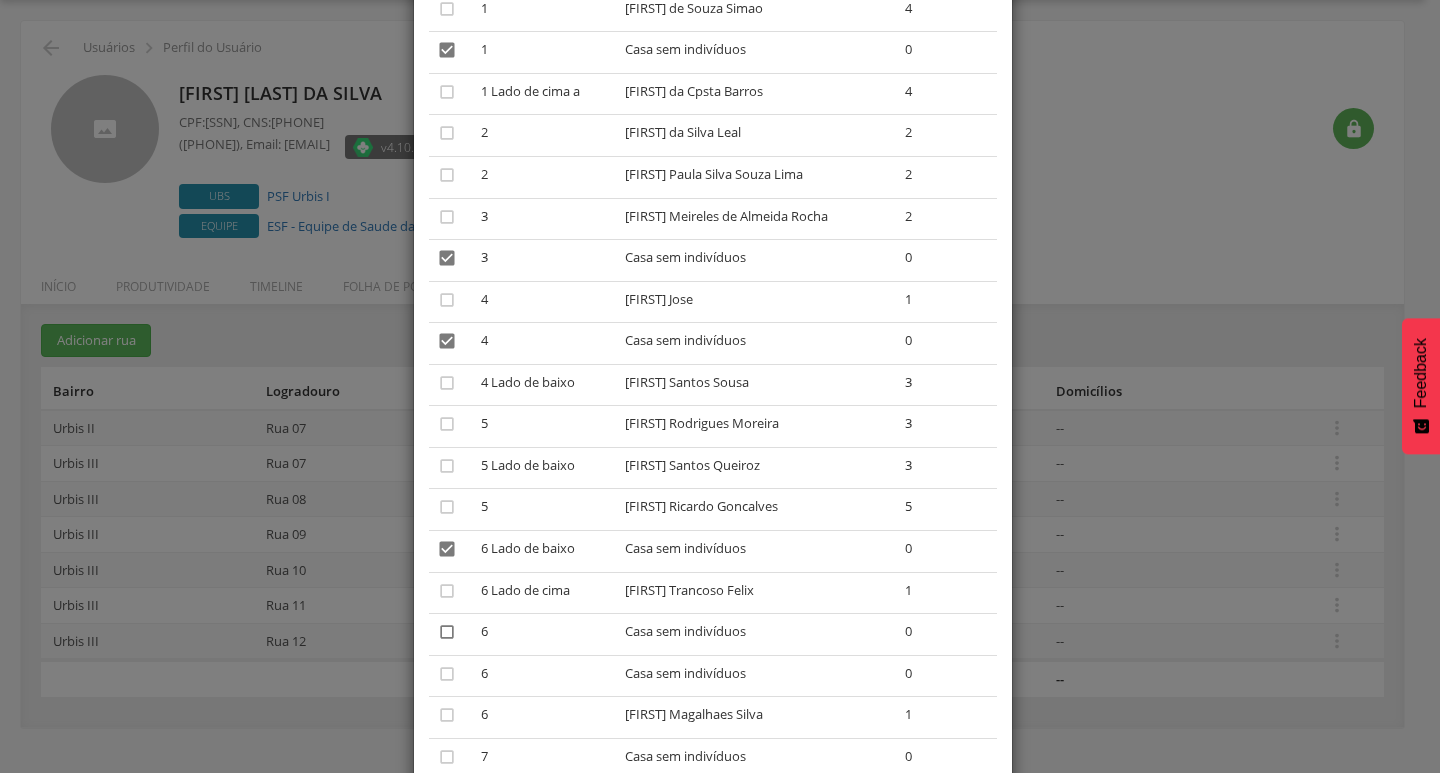 click on "" at bounding box center [447, 632] 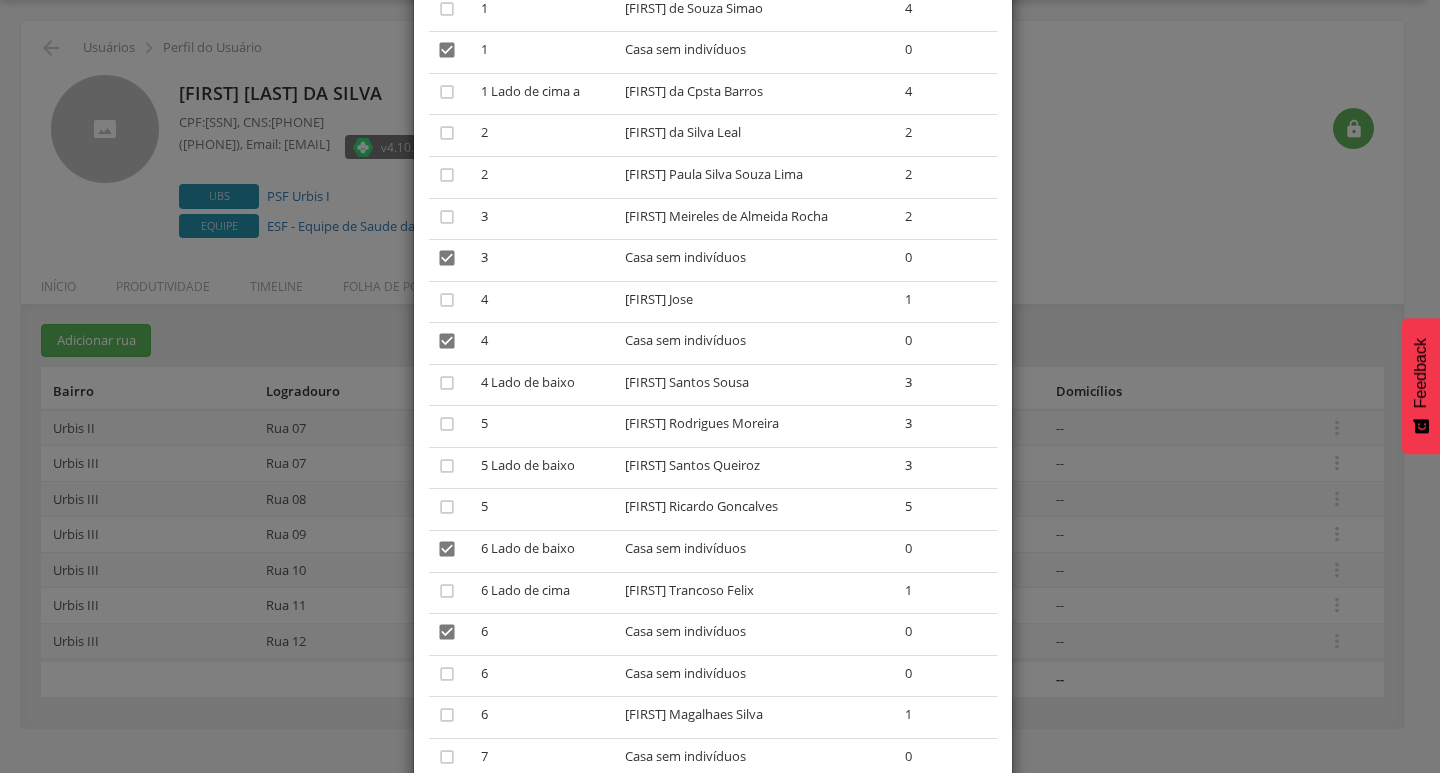 click on "" at bounding box center (451, 676) 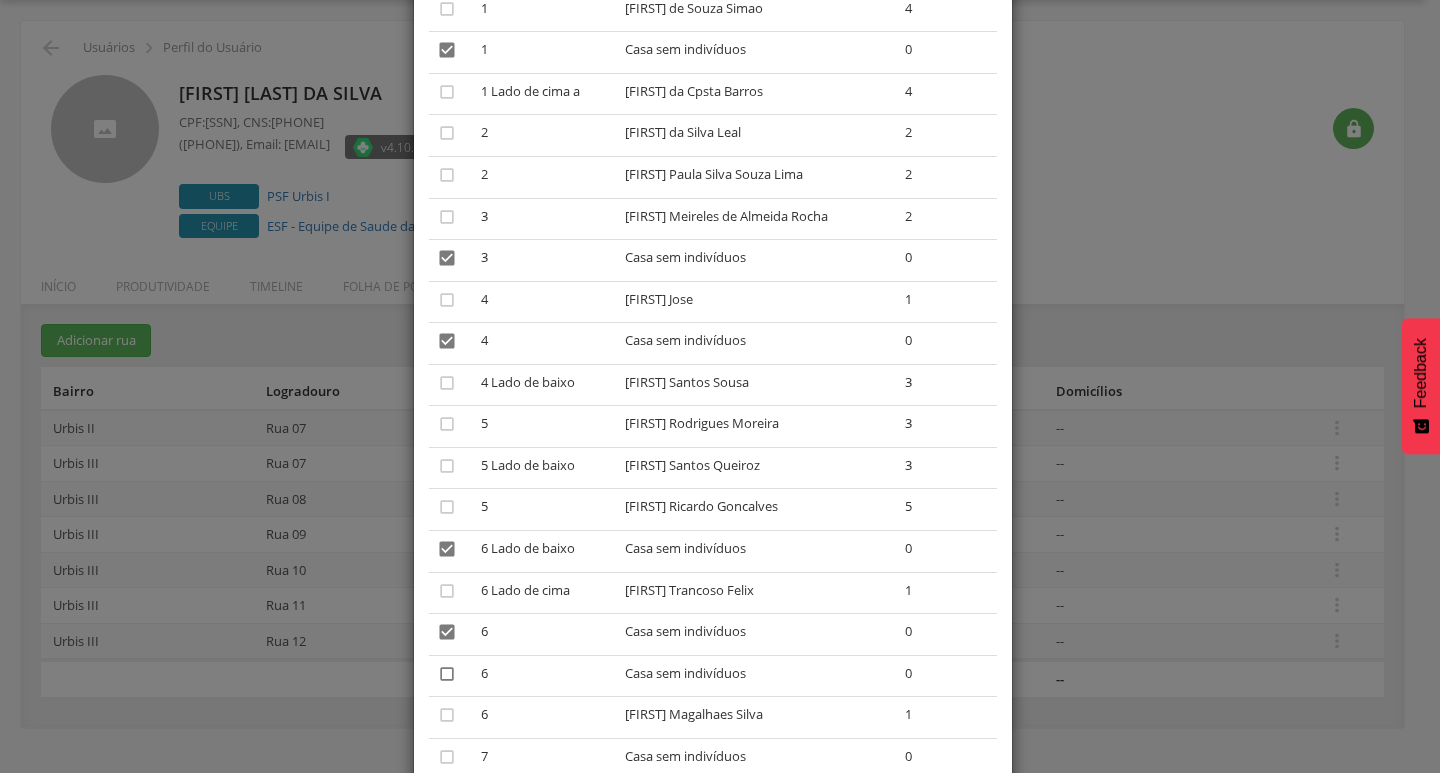 click on "" at bounding box center (447, 674) 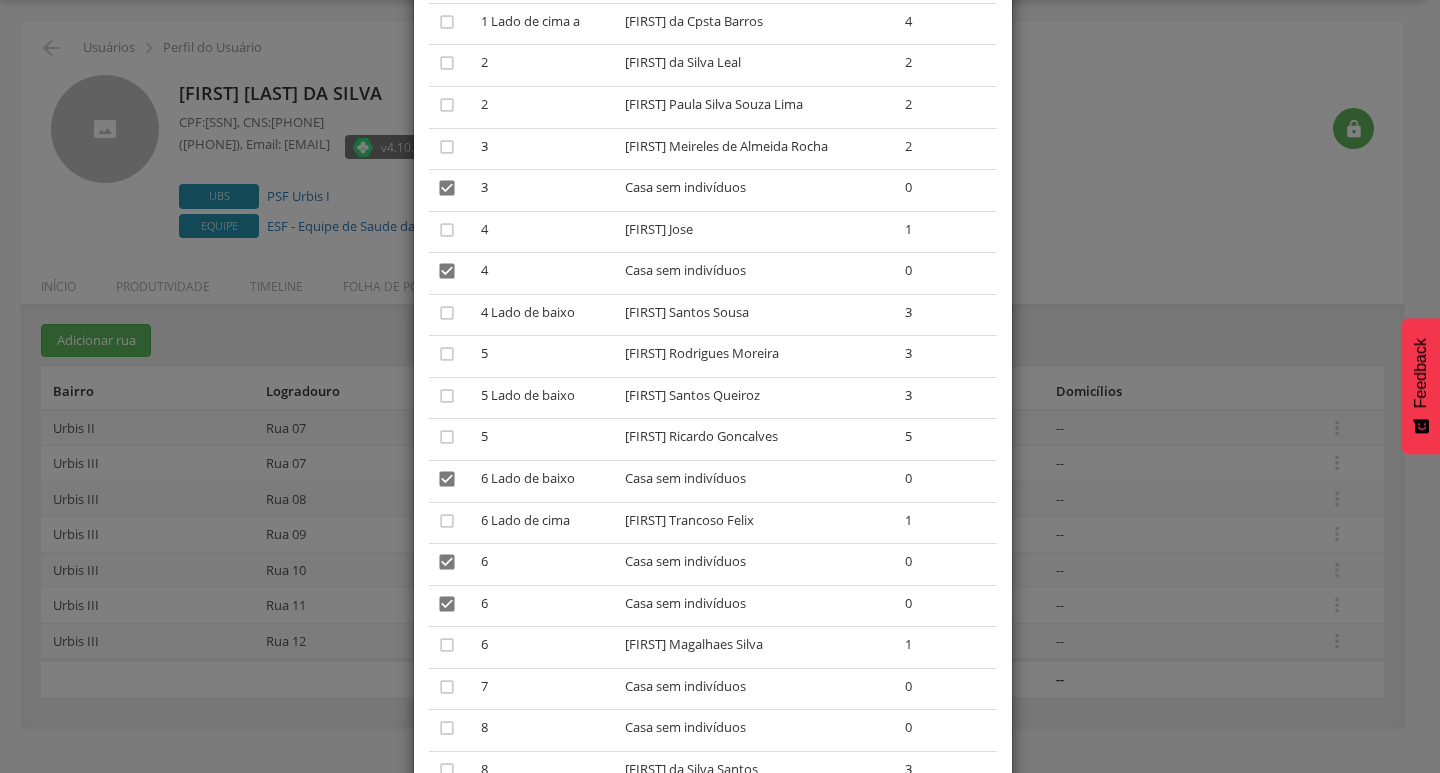 scroll, scrollTop: 300, scrollLeft: 0, axis: vertical 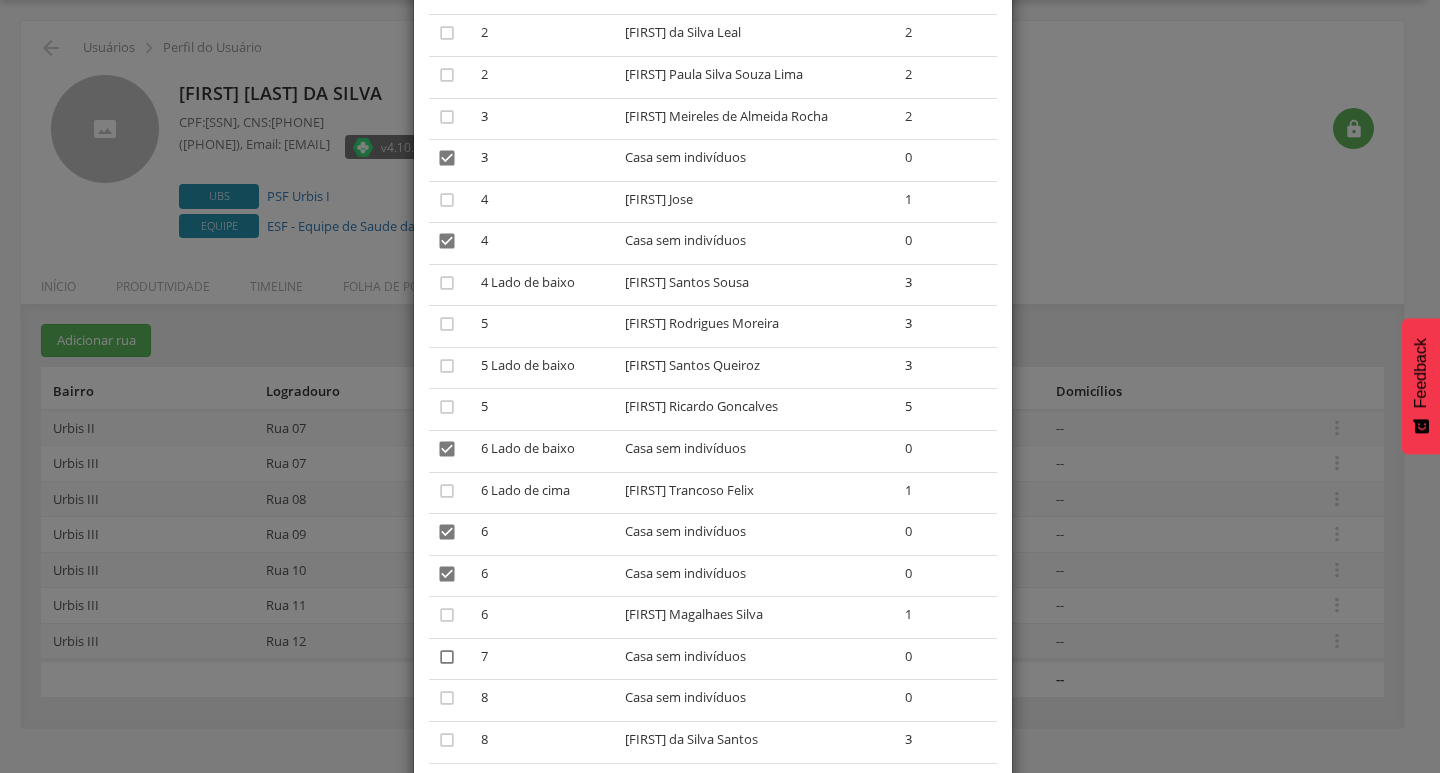 click on "" at bounding box center [447, 657] 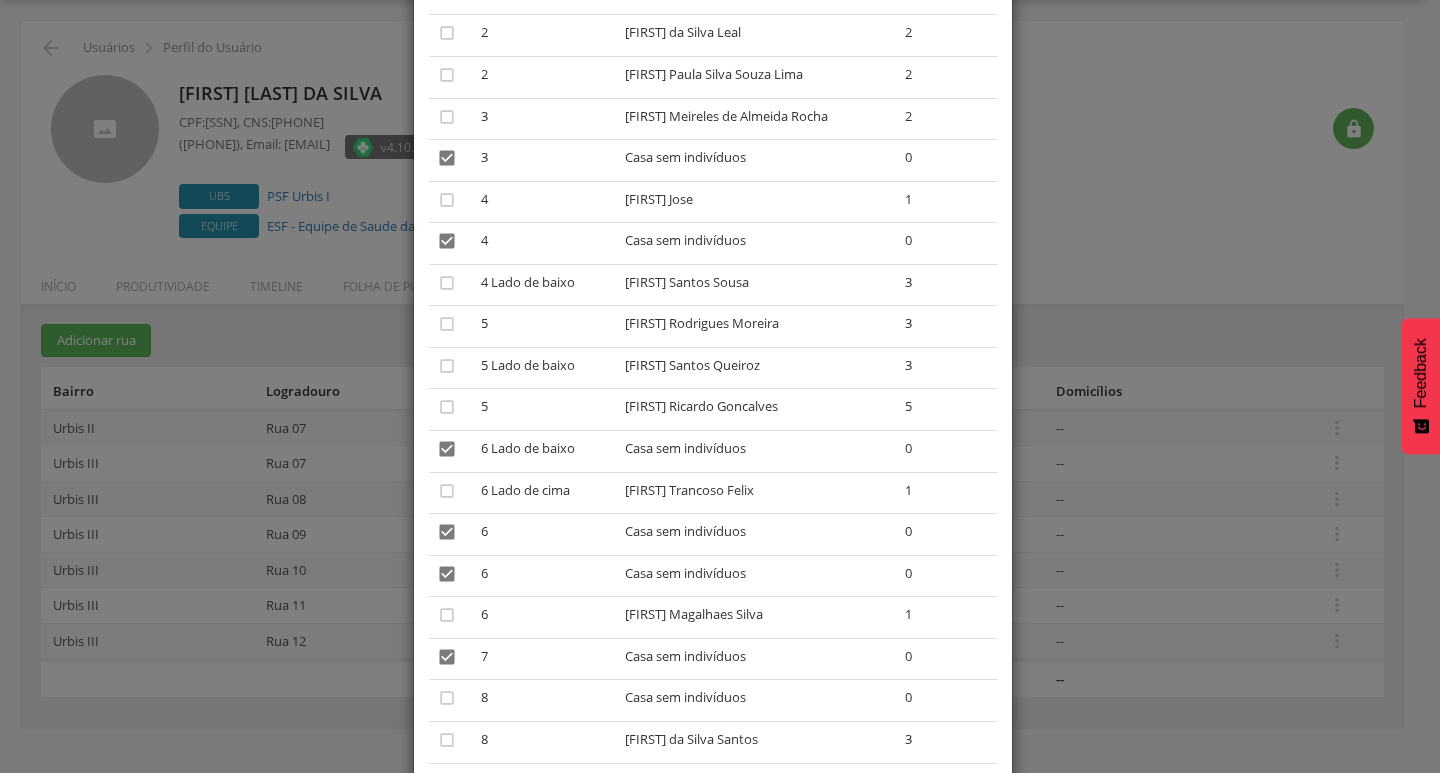 scroll, scrollTop: 400, scrollLeft: 0, axis: vertical 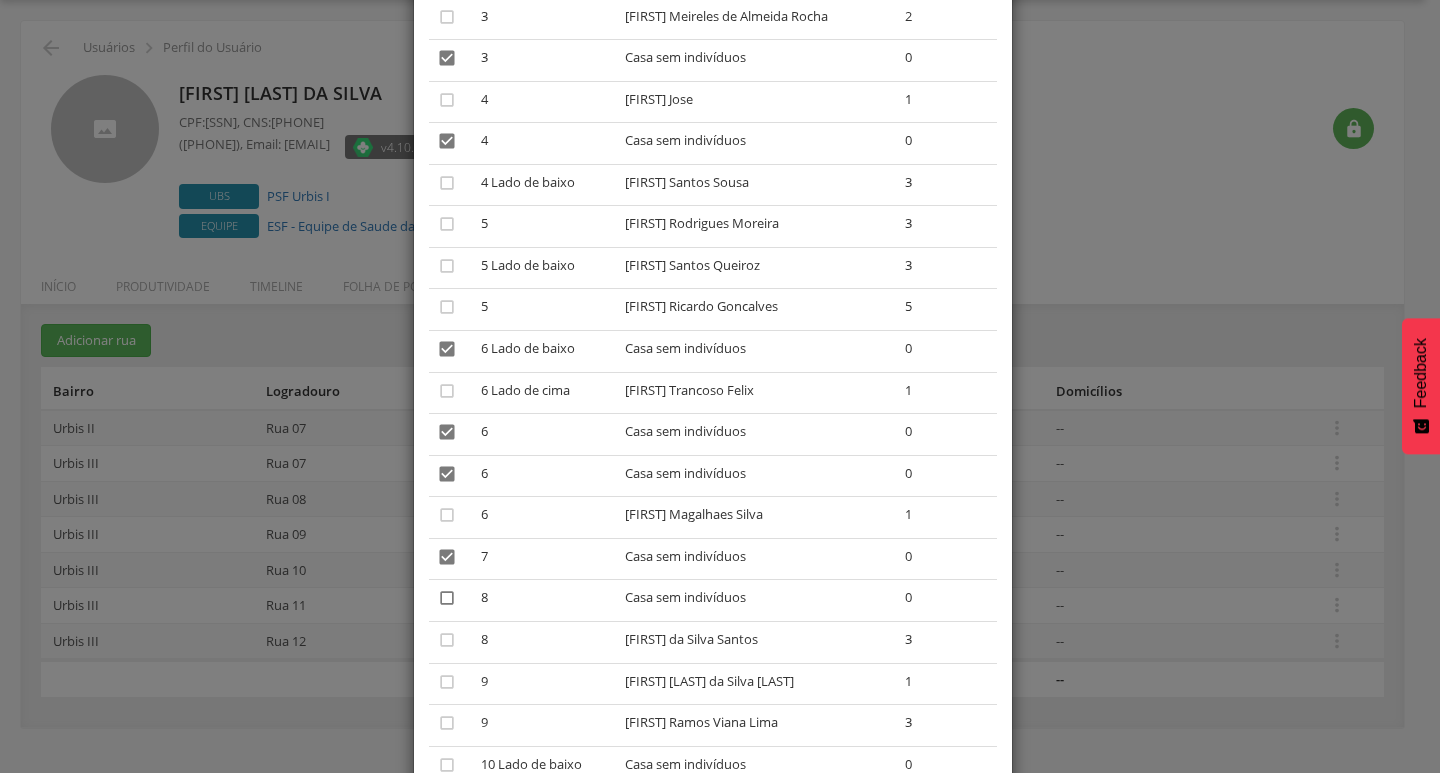 click on "" at bounding box center (447, 598) 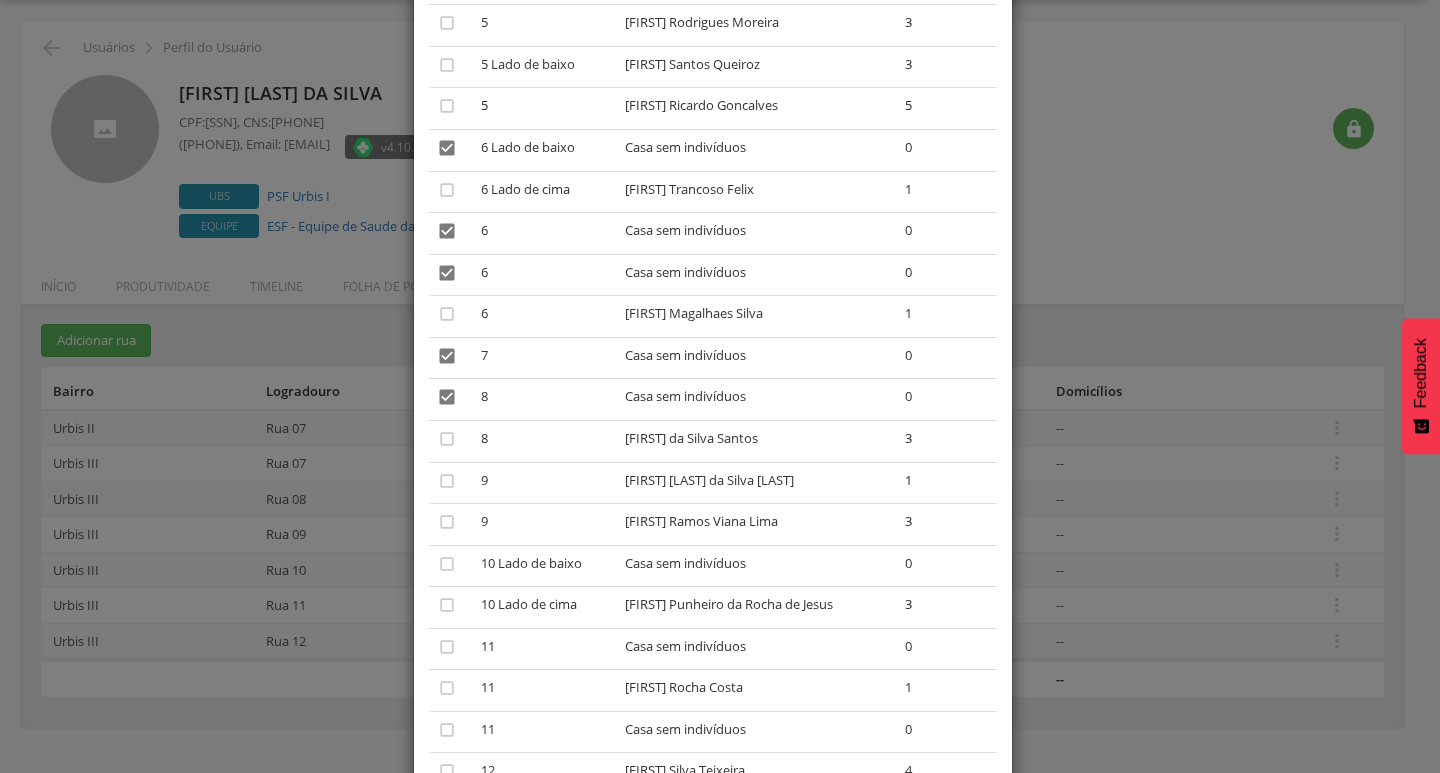 scroll, scrollTop: 700, scrollLeft: 0, axis: vertical 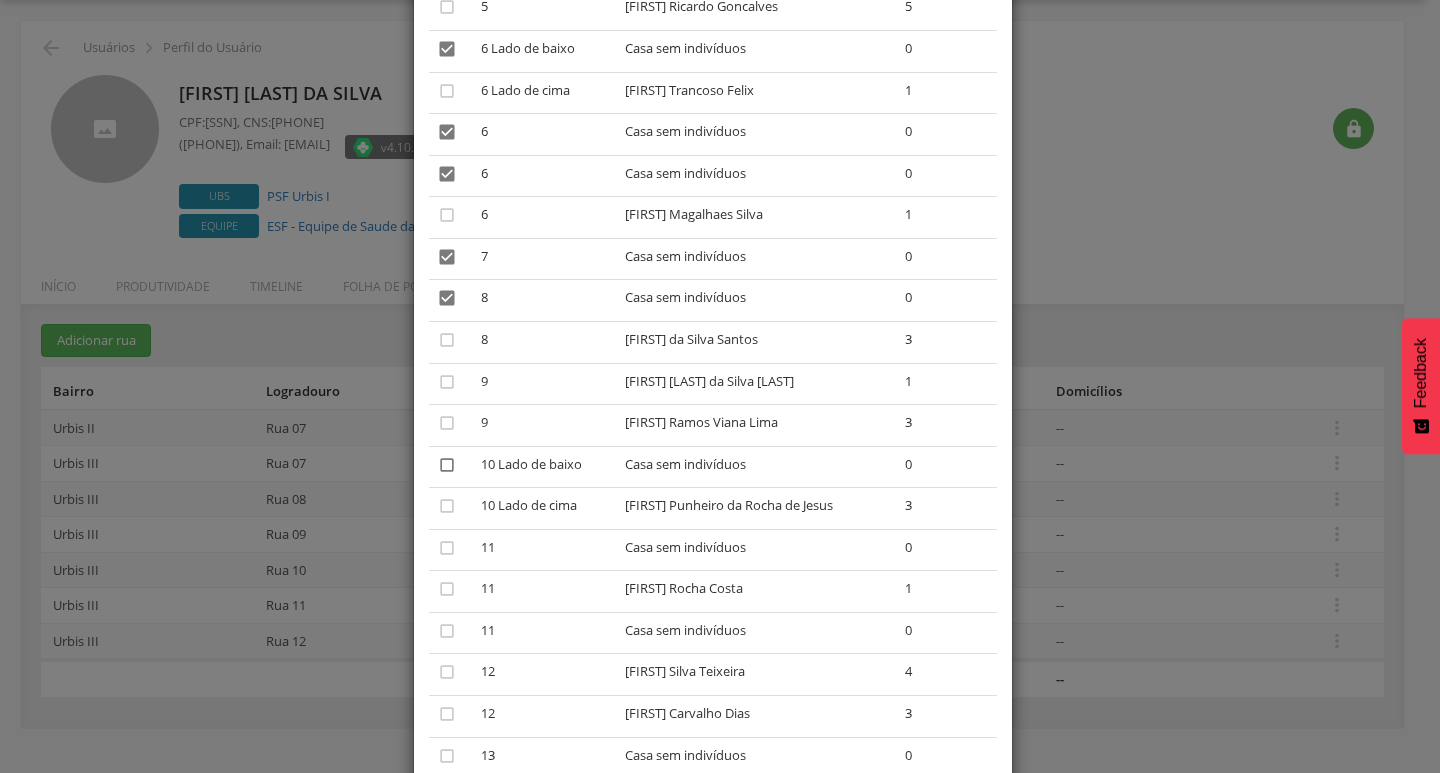 click on "" at bounding box center (447, 465) 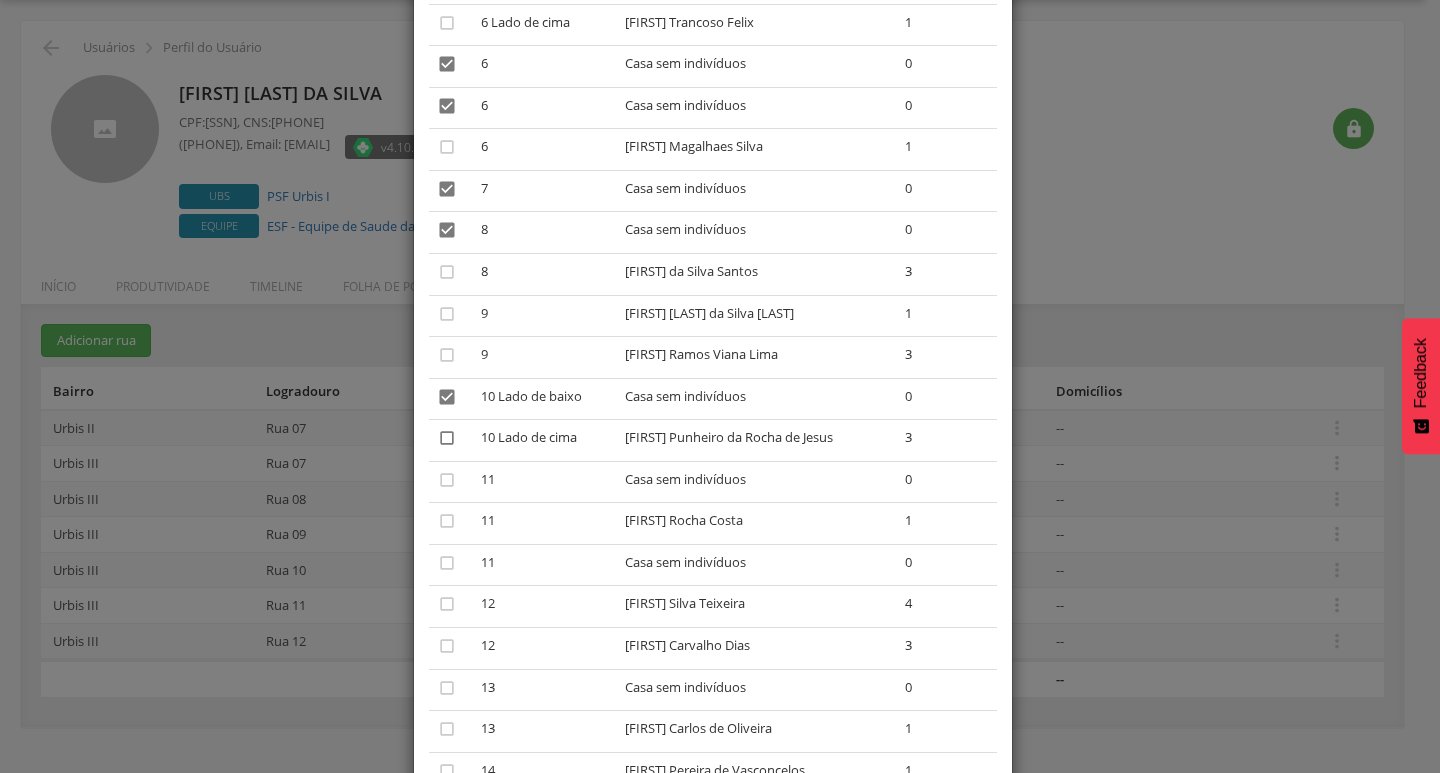 scroll, scrollTop: 800, scrollLeft: 0, axis: vertical 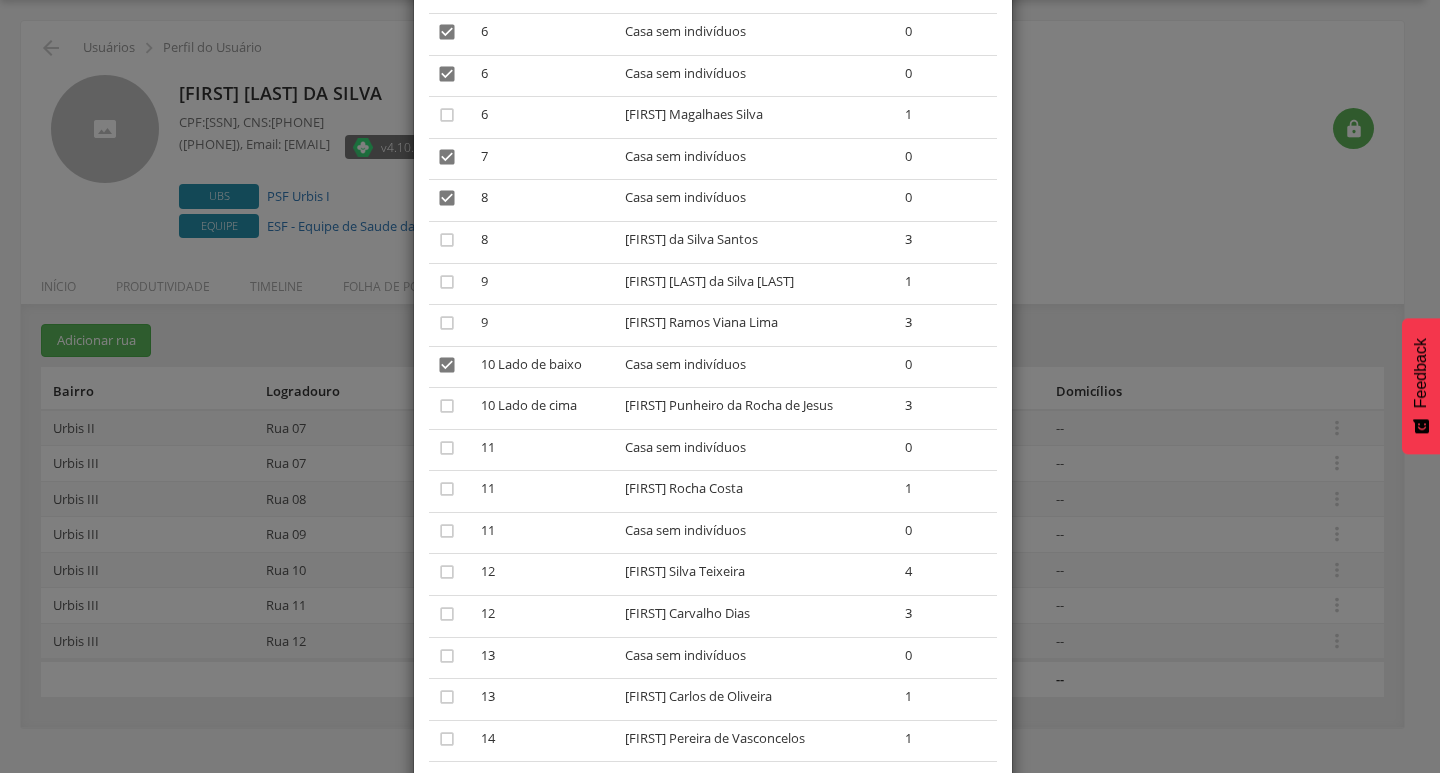 click on "" at bounding box center (451, 450) 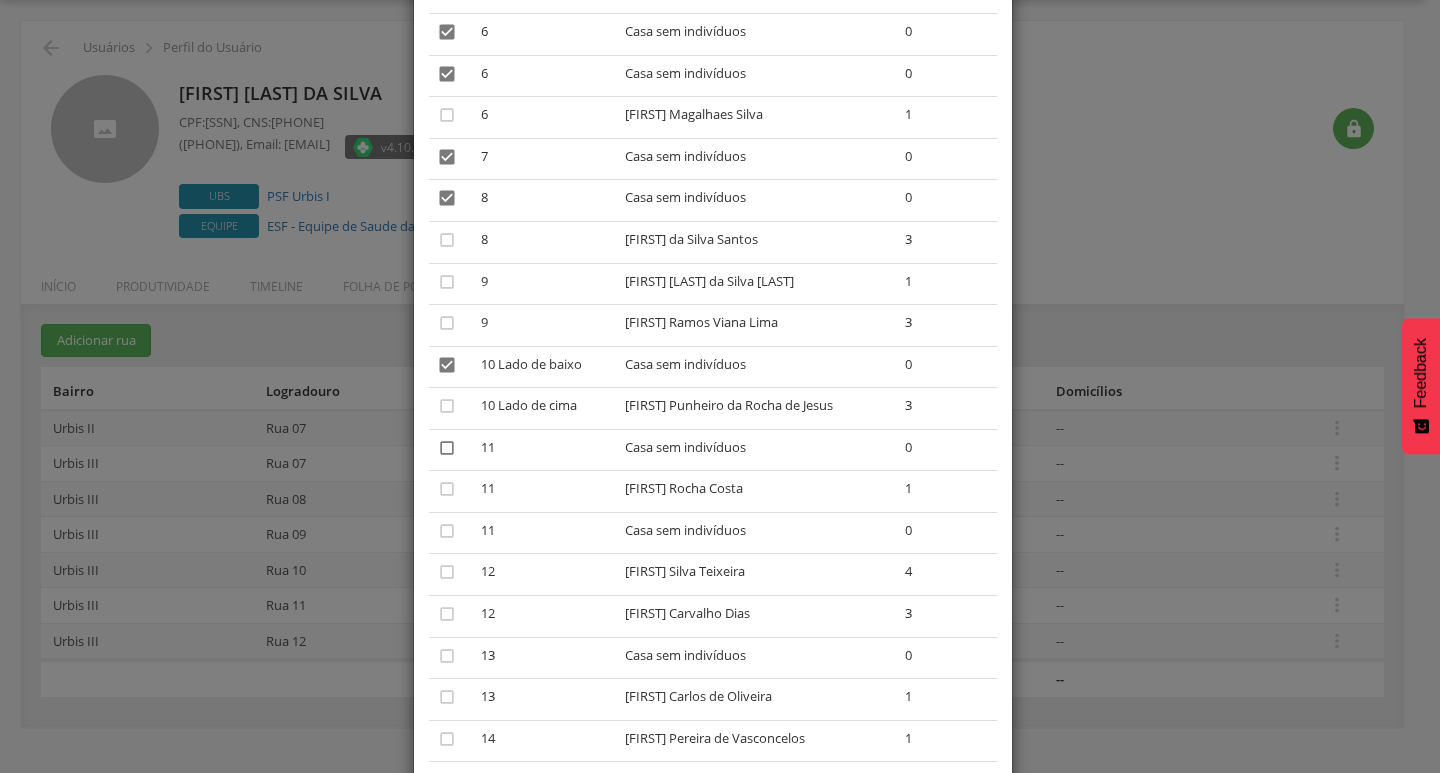 click on "" at bounding box center (447, 448) 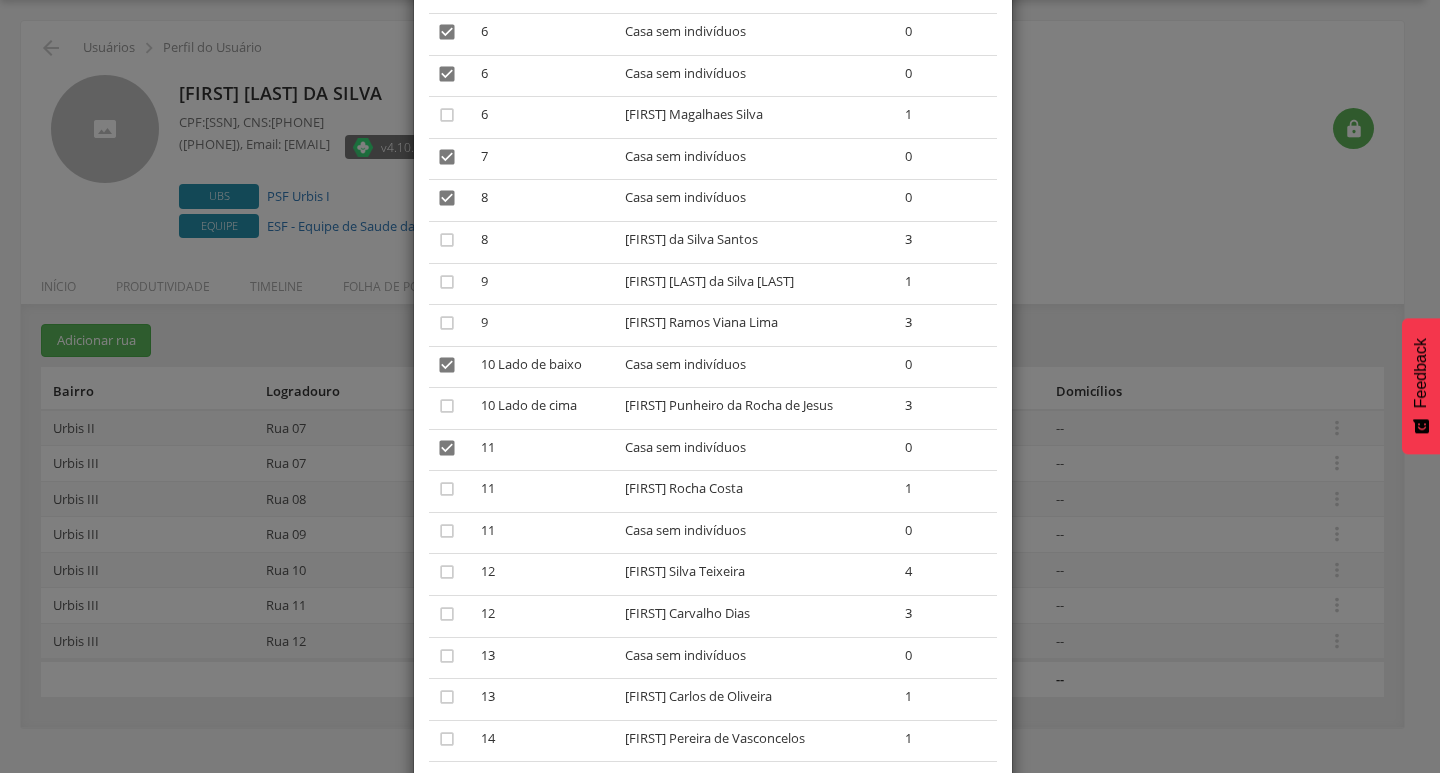 scroll, scrollTop: 900, scrollLeft: 0, axis: vertical 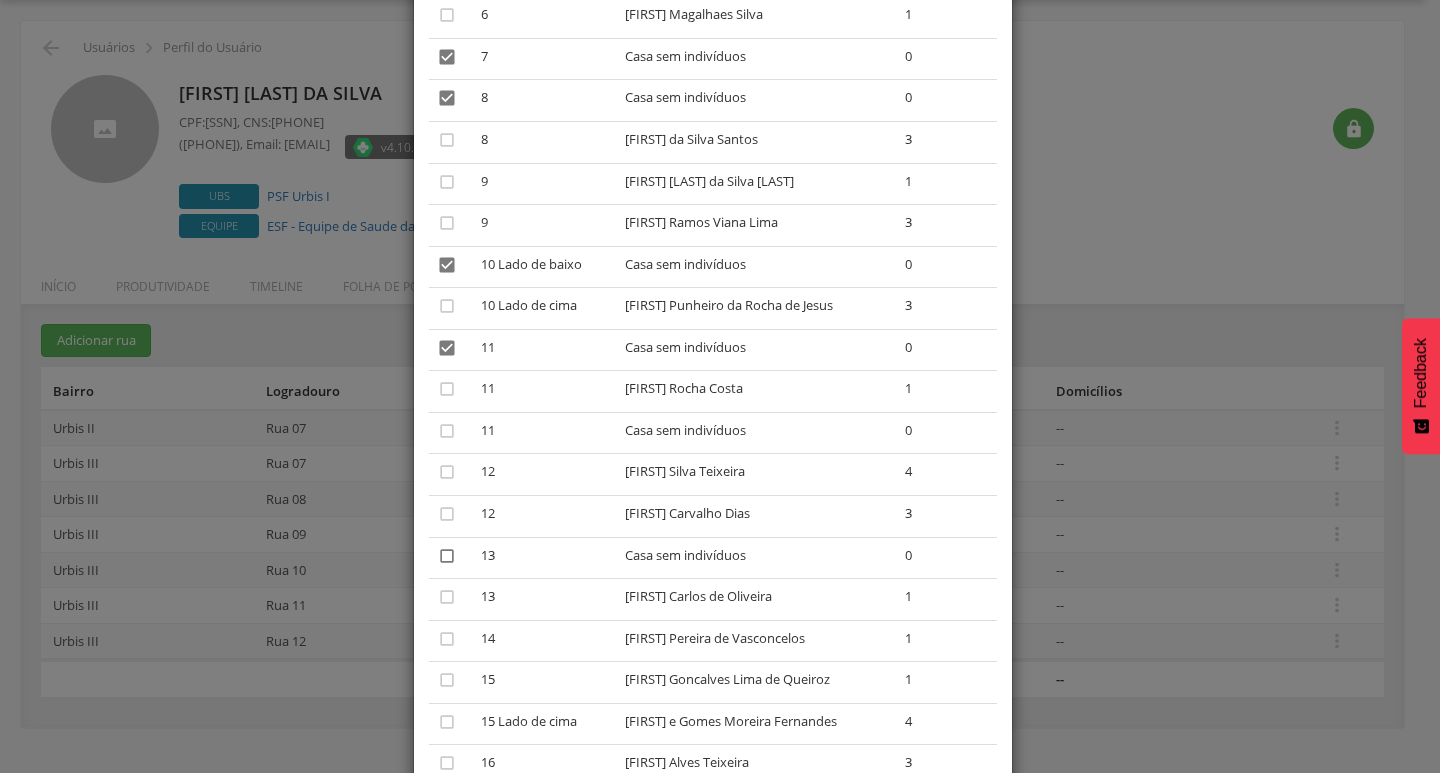 click on "" at bounding box center [447, 556] 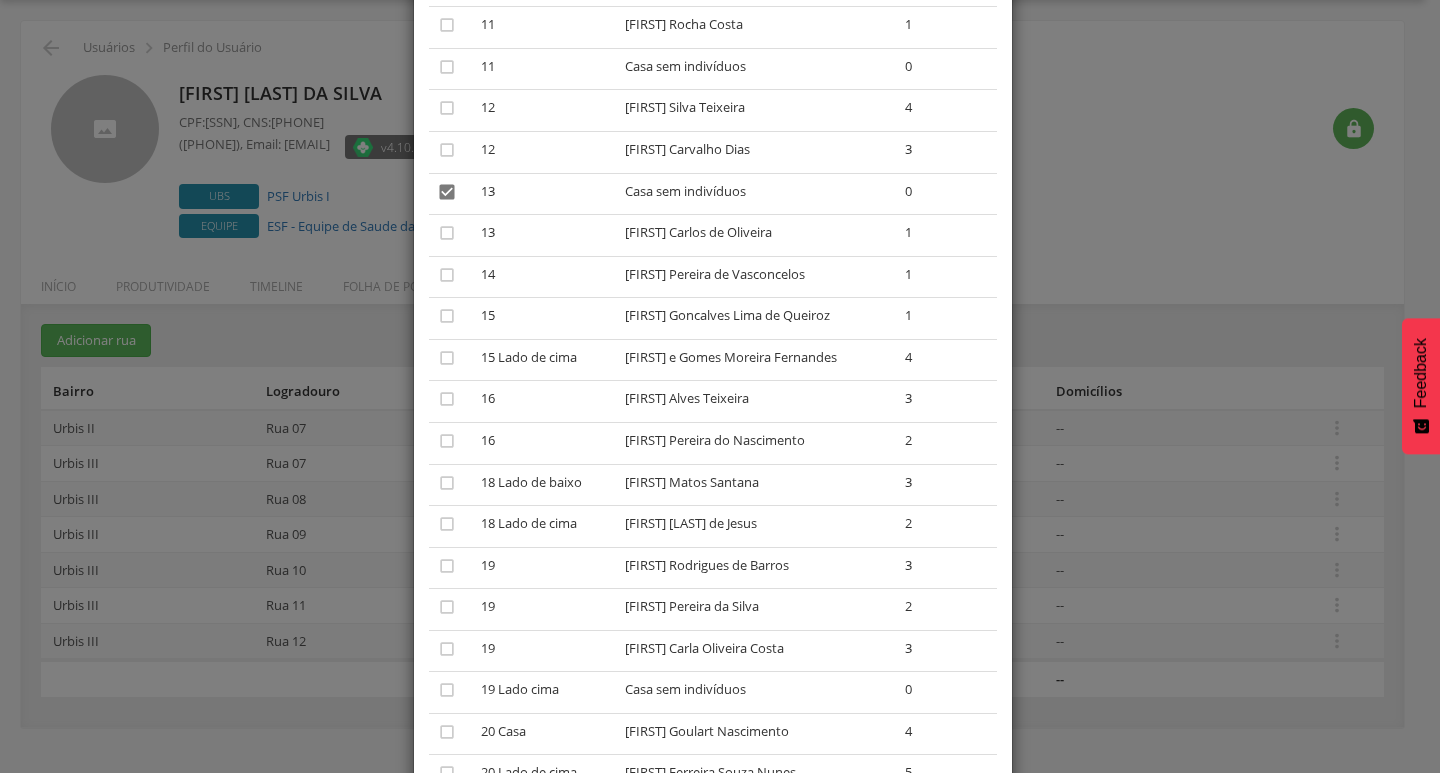 scroll, scrollTop: 1300, scrollLeft: 0, axis: vertical 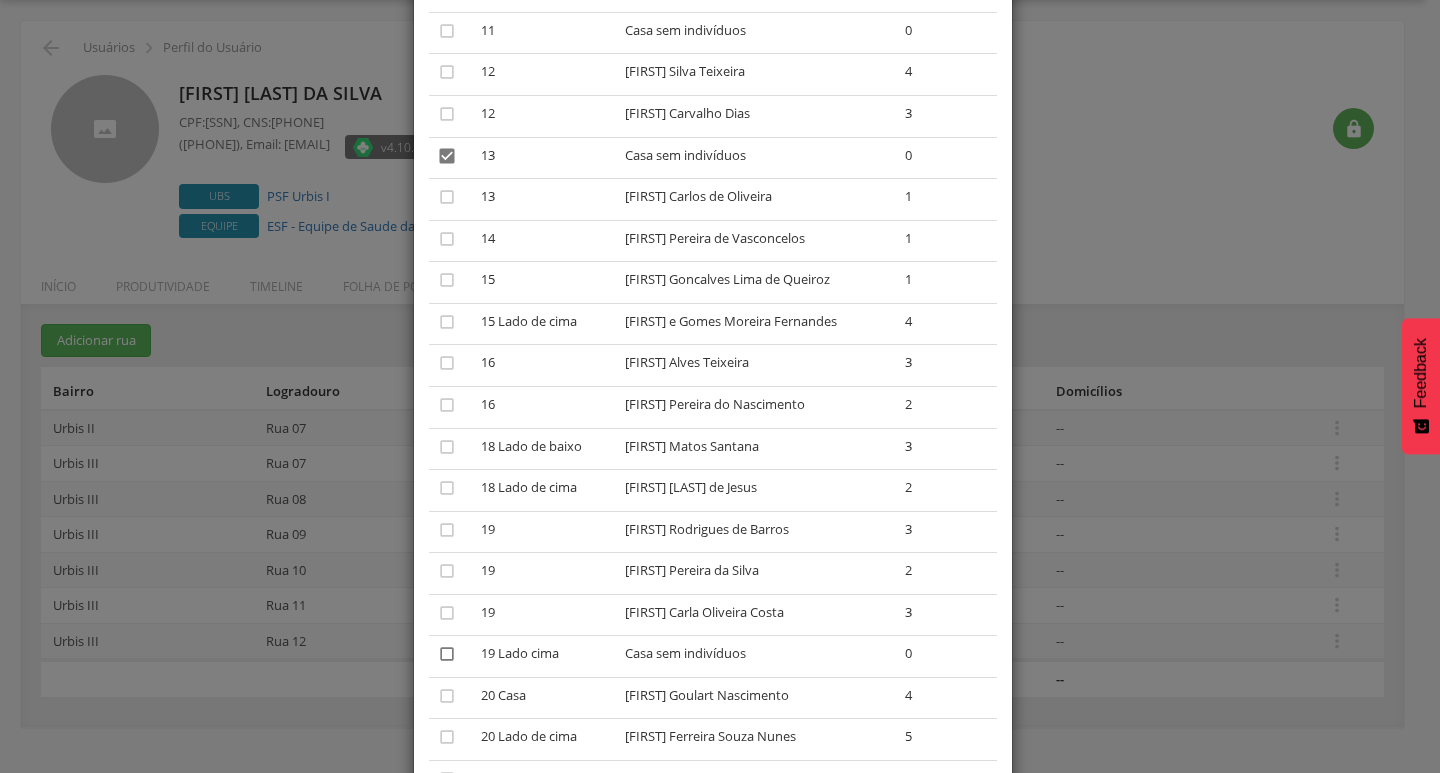 click on "" at bounding box center (447, 654) 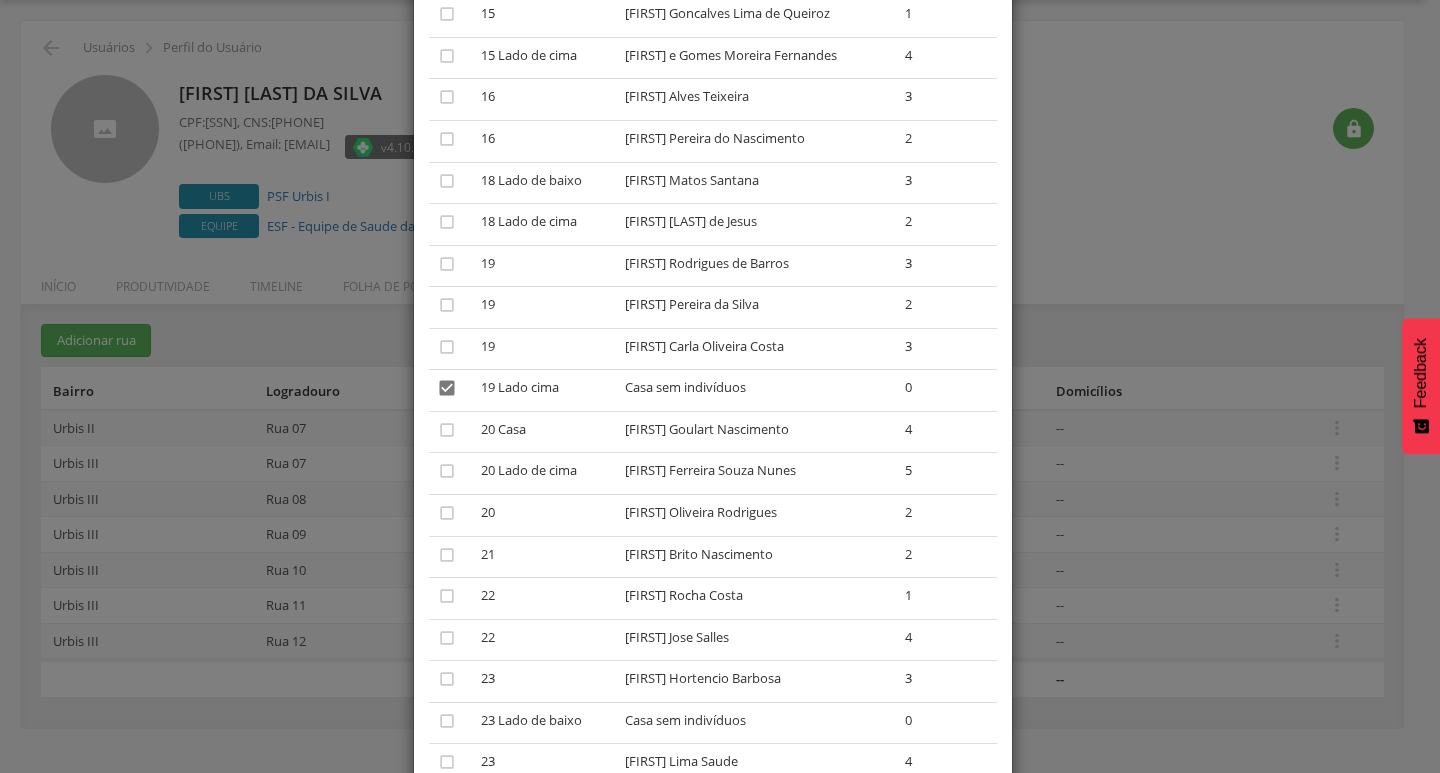 scroll, scrollTop: 1600, scrollLeft: 0, axis: vertical 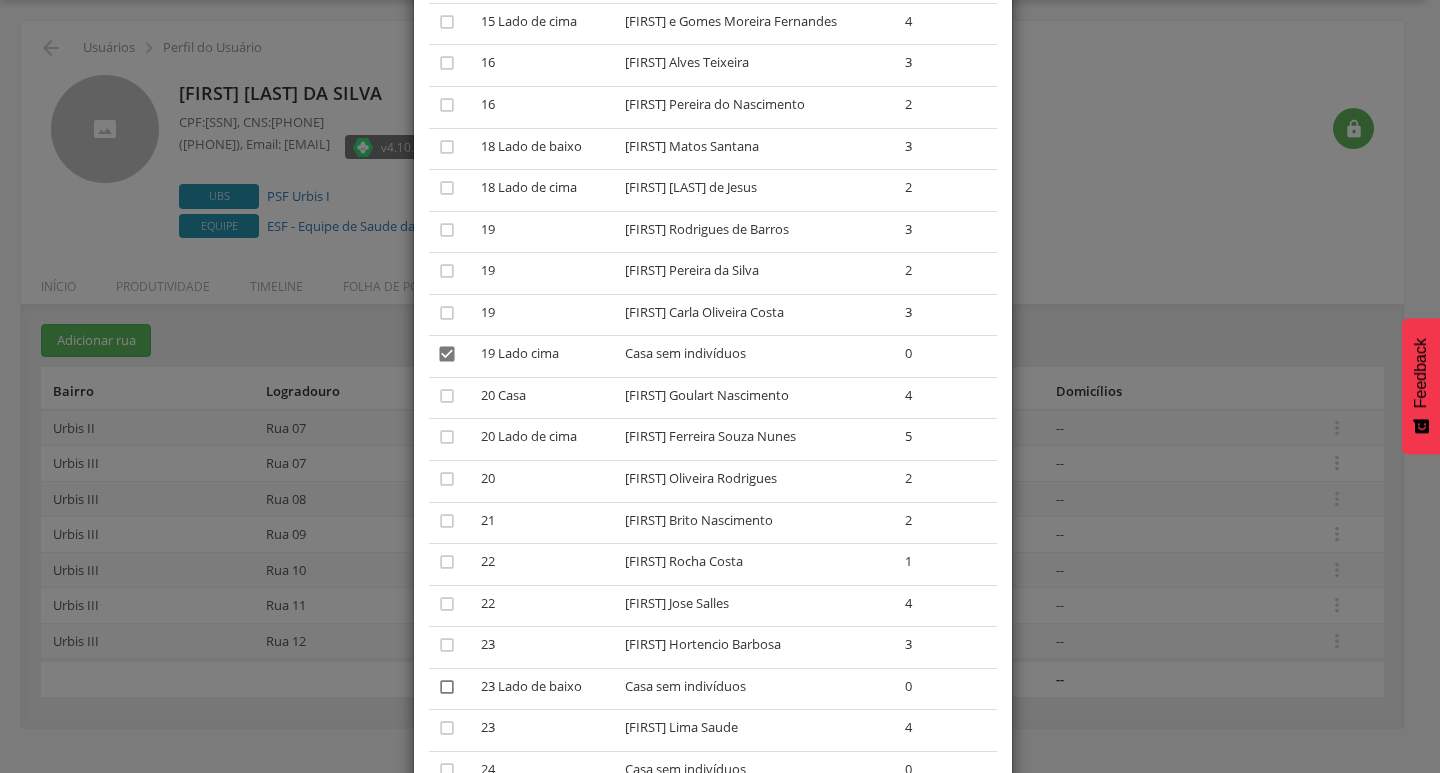 click on "" at bounding box center (447, 687) 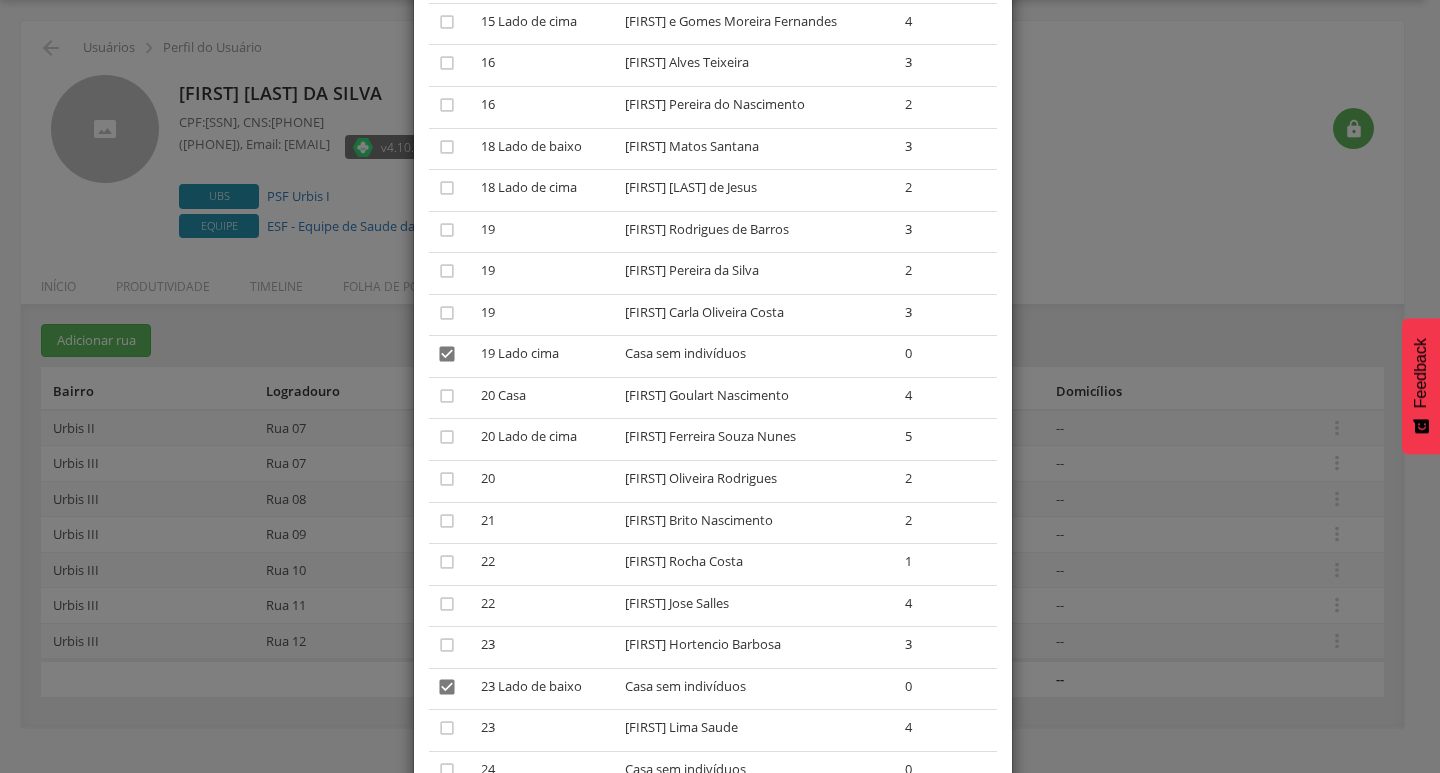 scroll, scrollTop: 1700, scrollLeft: 0, axis: vertical 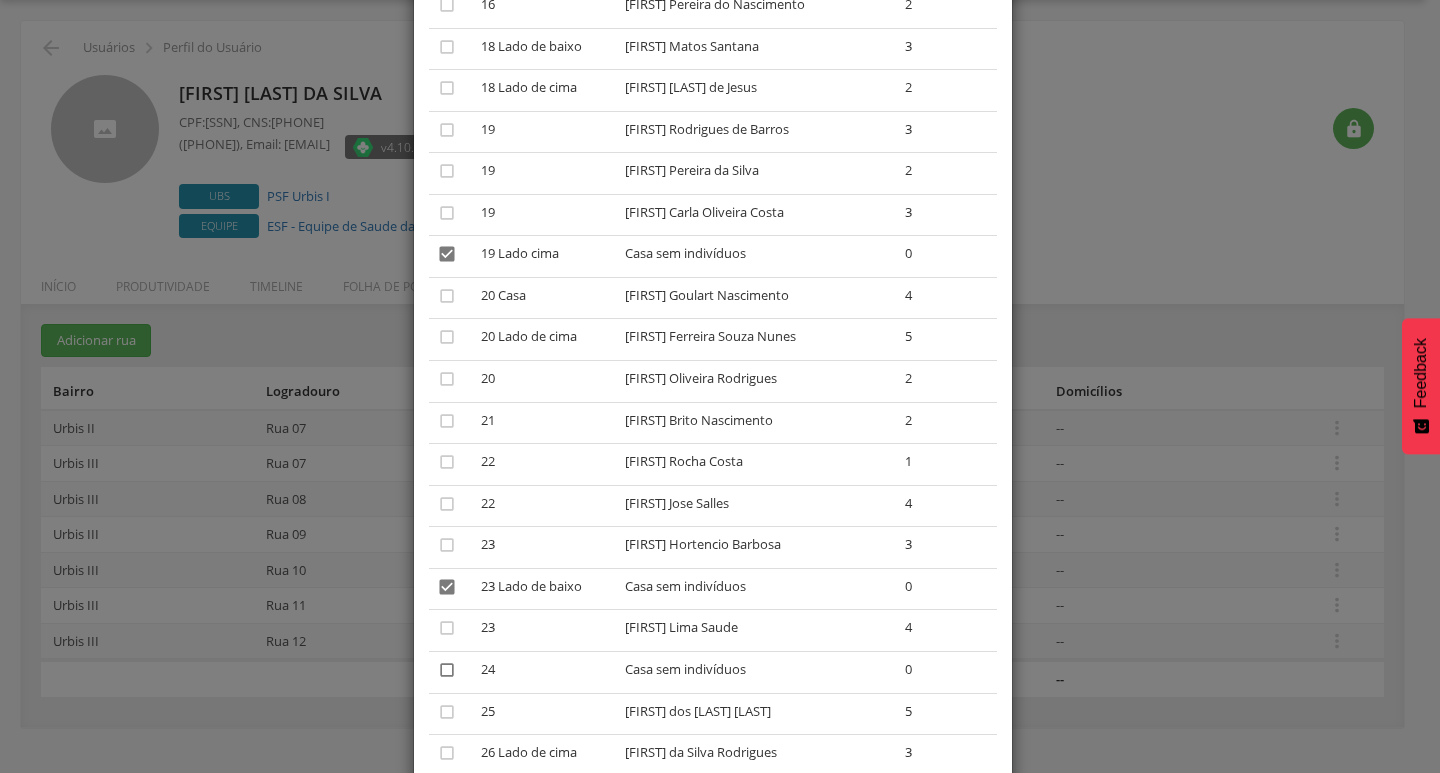 click on "" at bounding box center [447, 670] 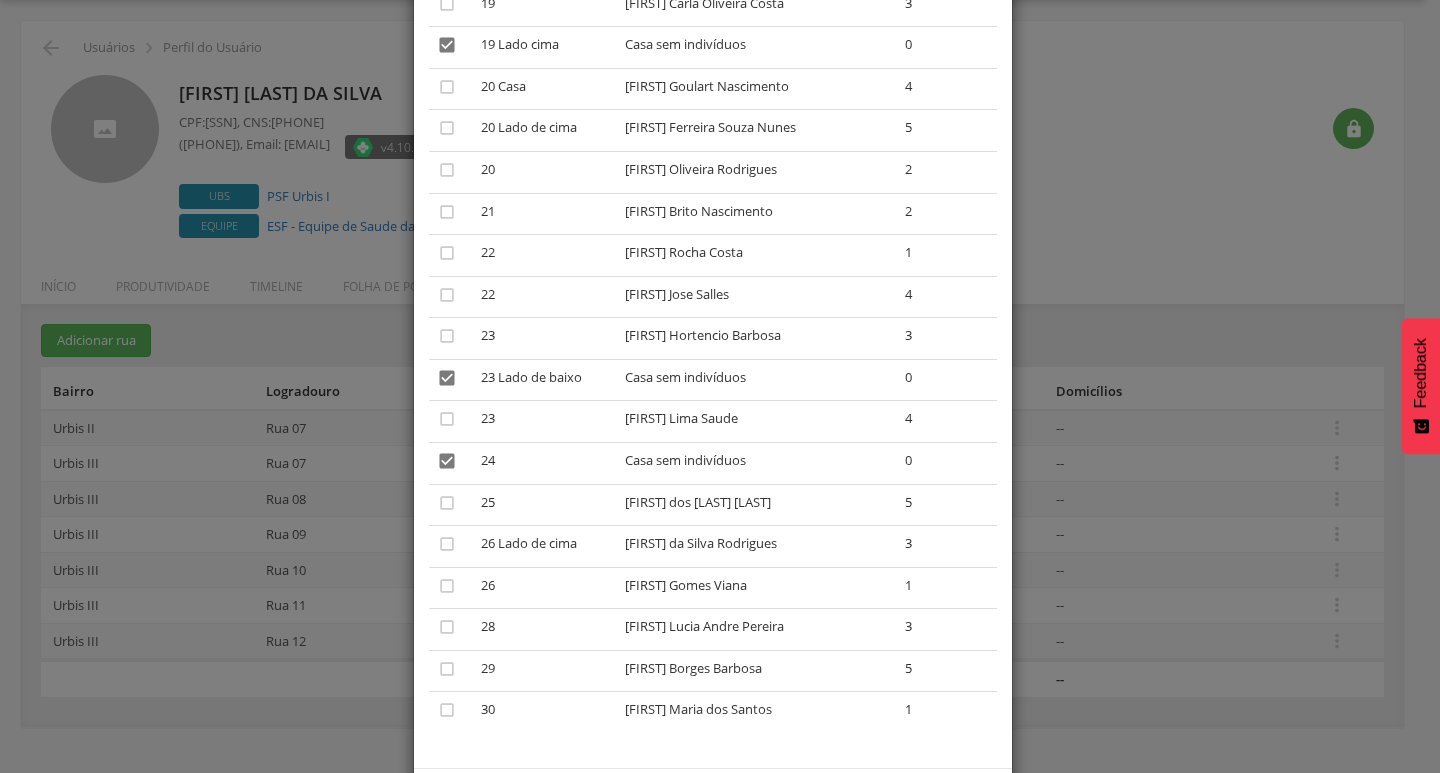 scroll, scrollTop: 2000, scrollLeft: 0, axis: vertical 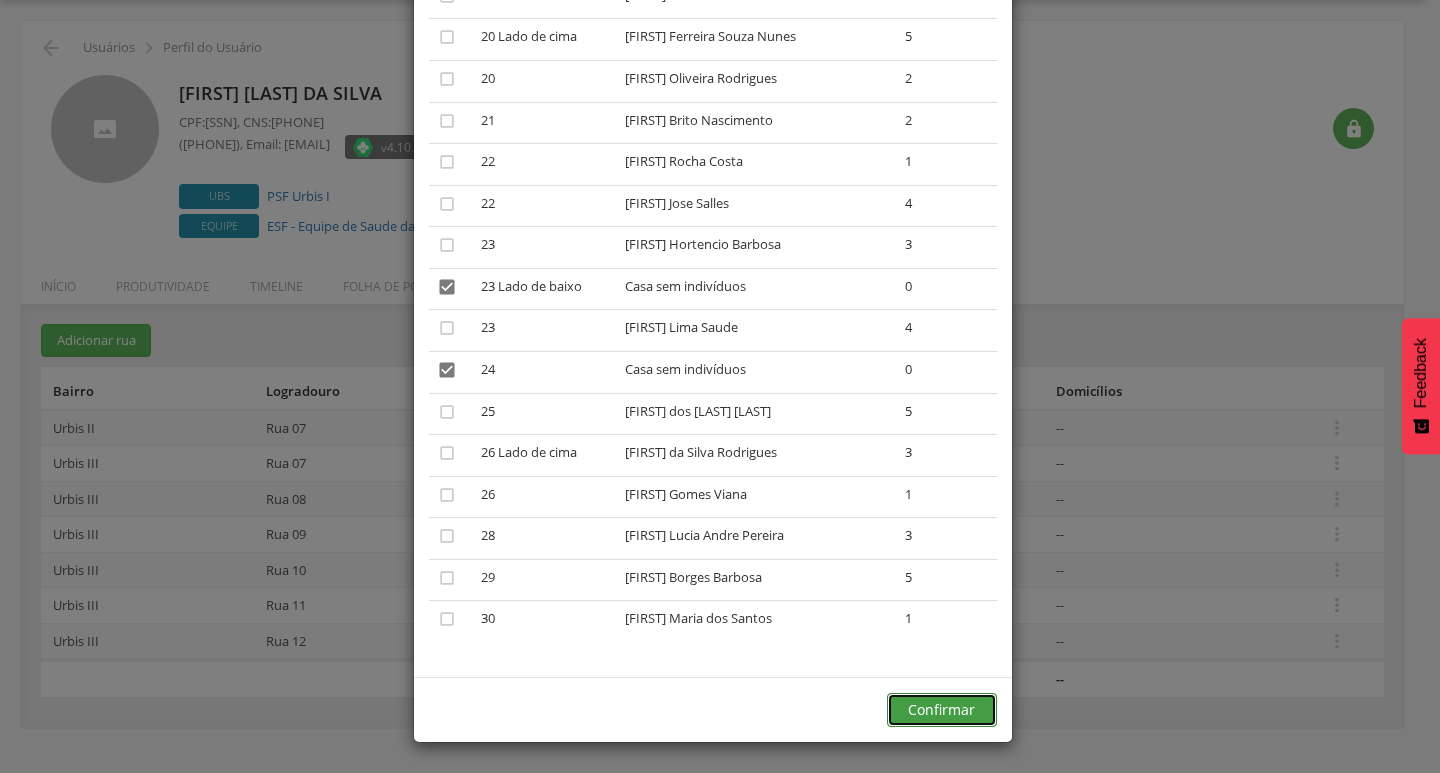 click on "Confirmar" at bounding box center (942, 710) 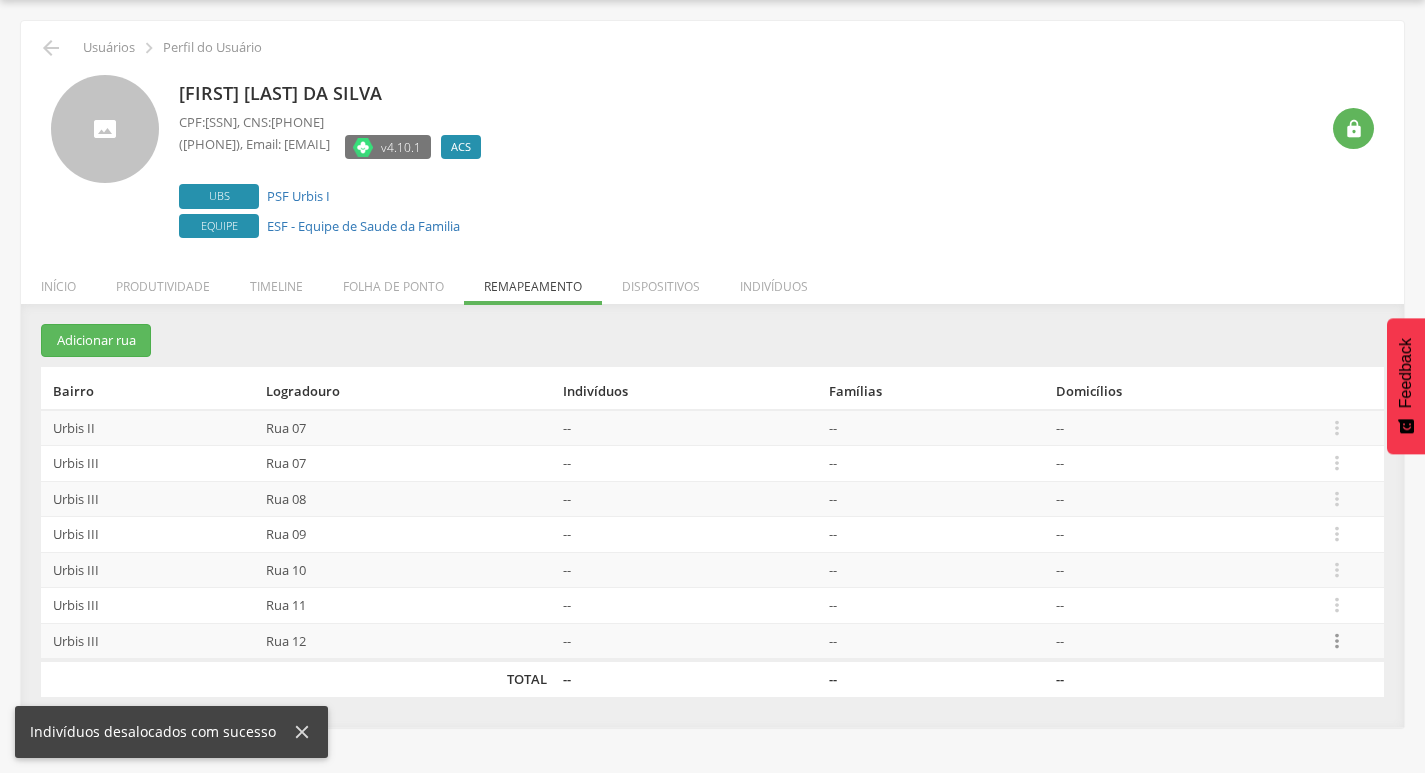 click on "" at bounding box center (1337, 641) 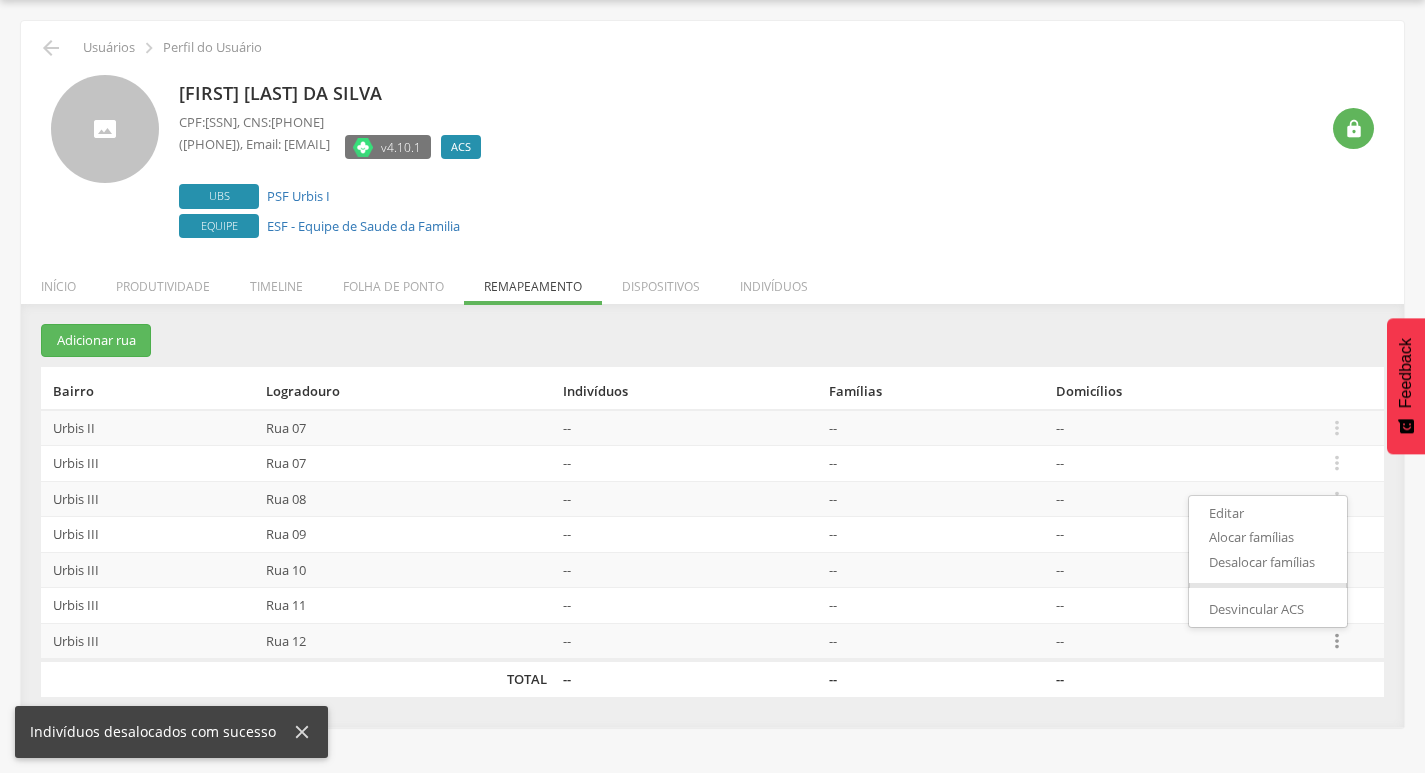 click on "Editar Alocar famílias Desalocar famílias Desvincular ACS" at bounding box center (1268, 561) 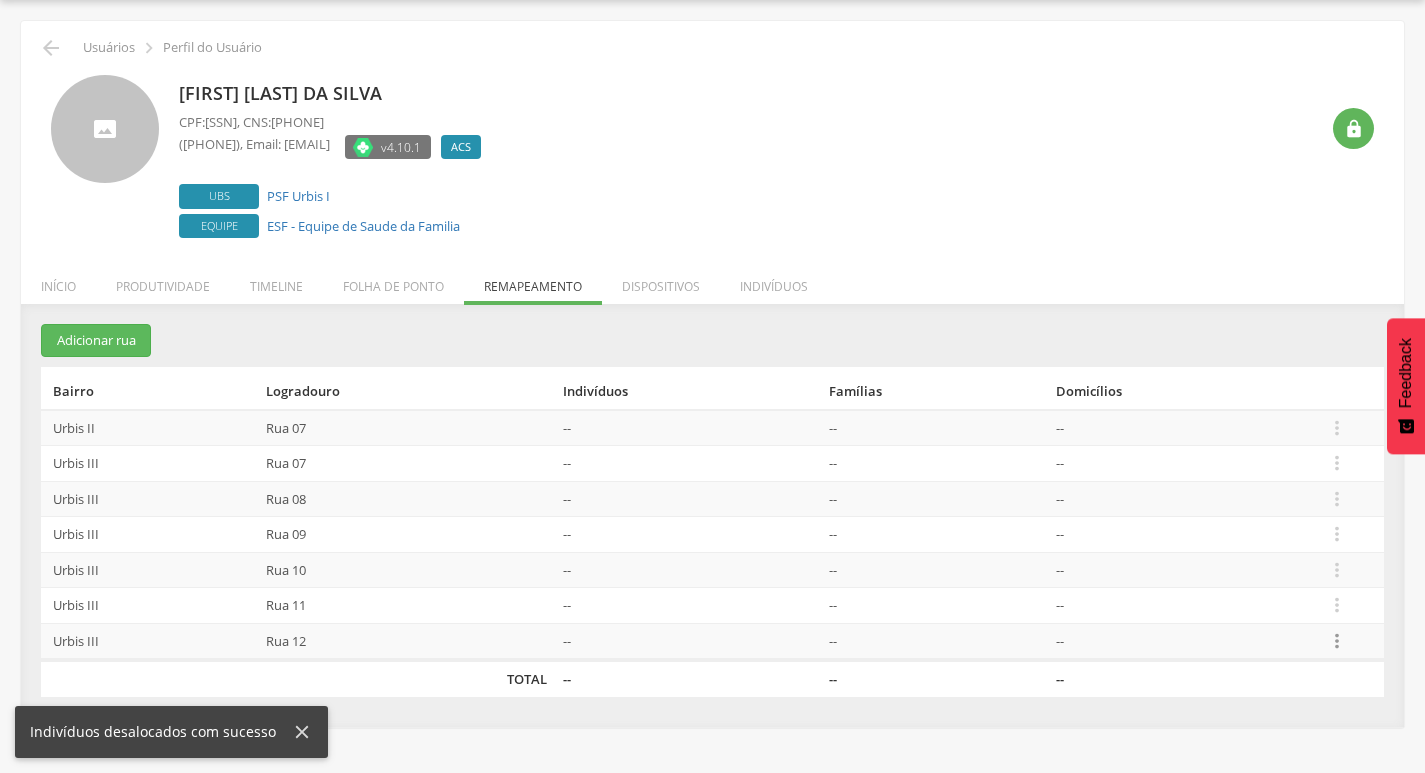 click on "" at bounding box center [1337, 641] 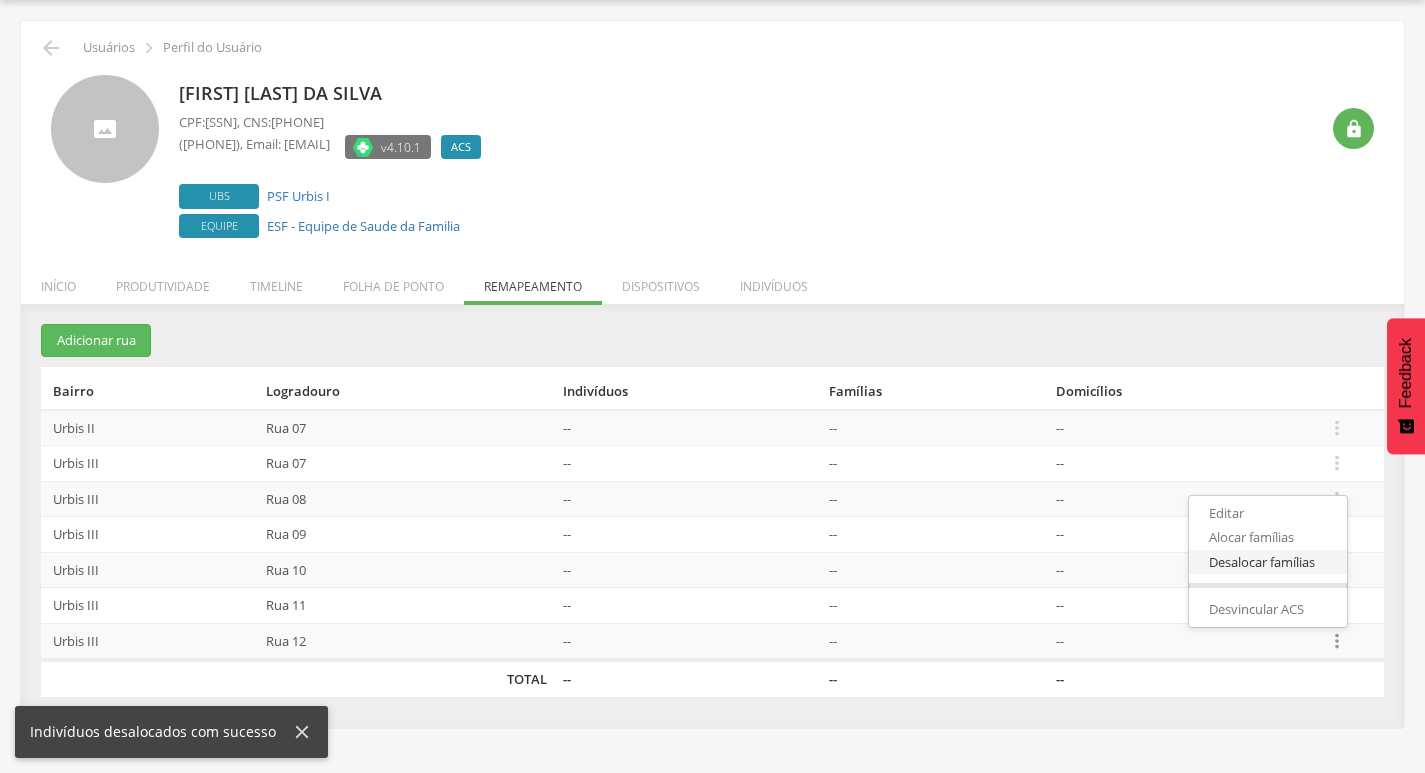 click on "Desalocar famílias" at bounding box center (1268, 562) 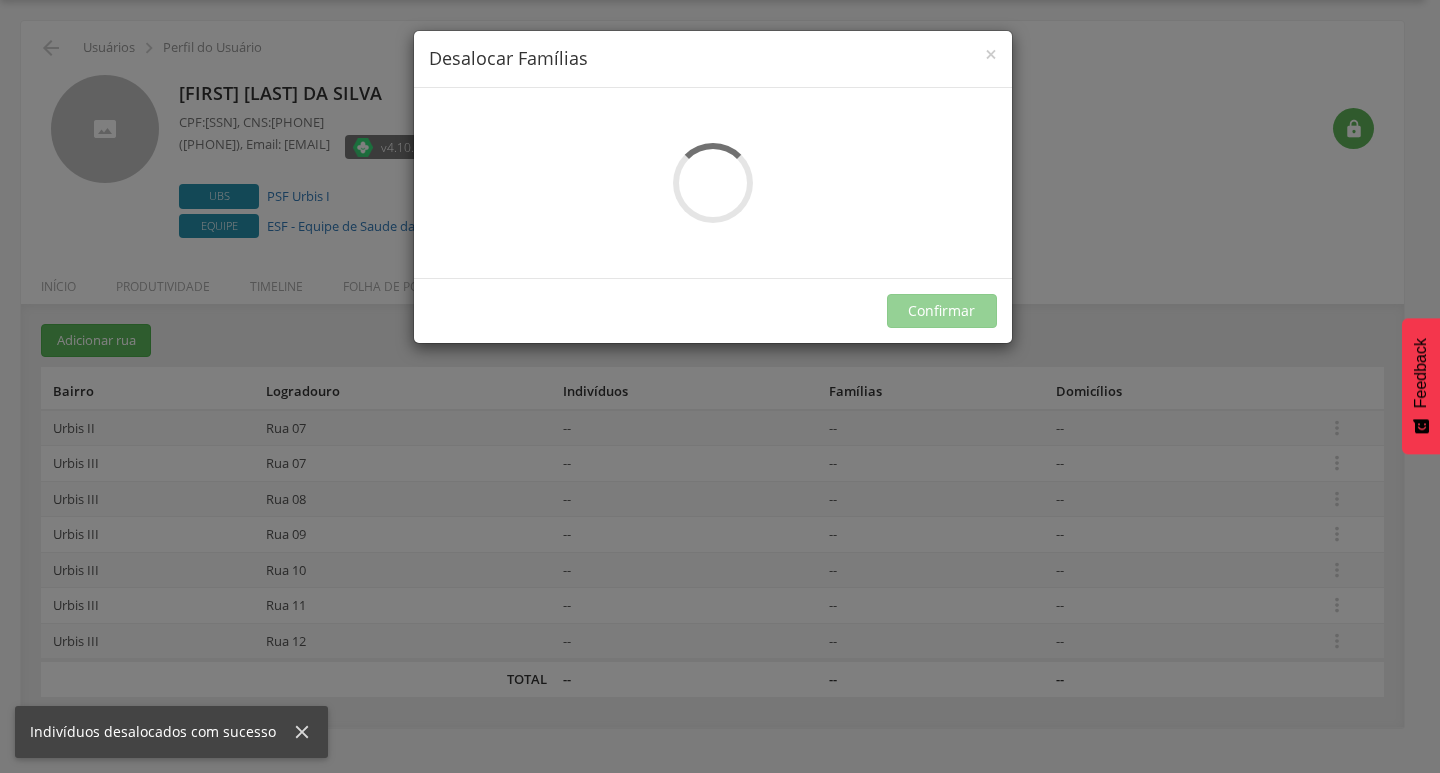 scroll, scrollTop: 0, scrollLeft: 0, axis: both 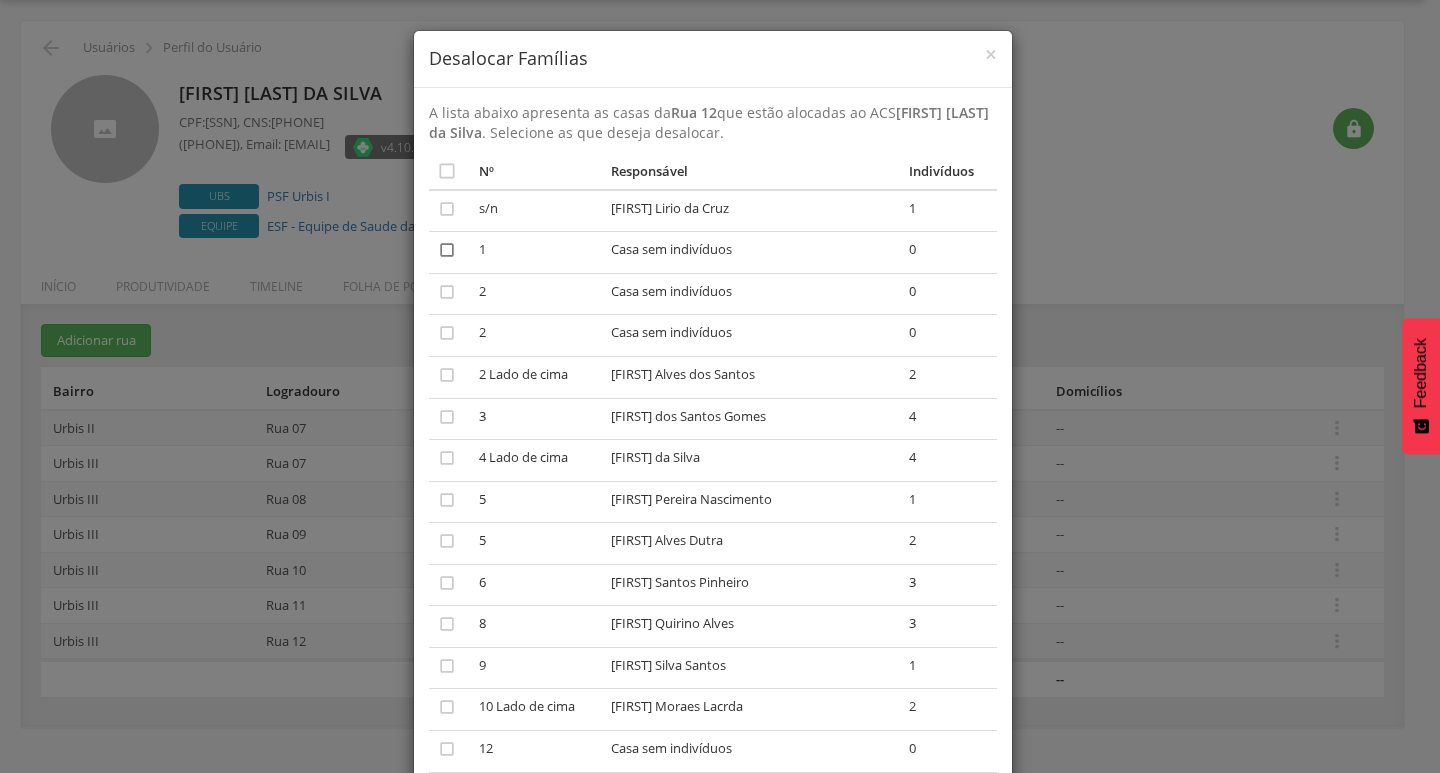 click on "" at bounding box center [450, 253] 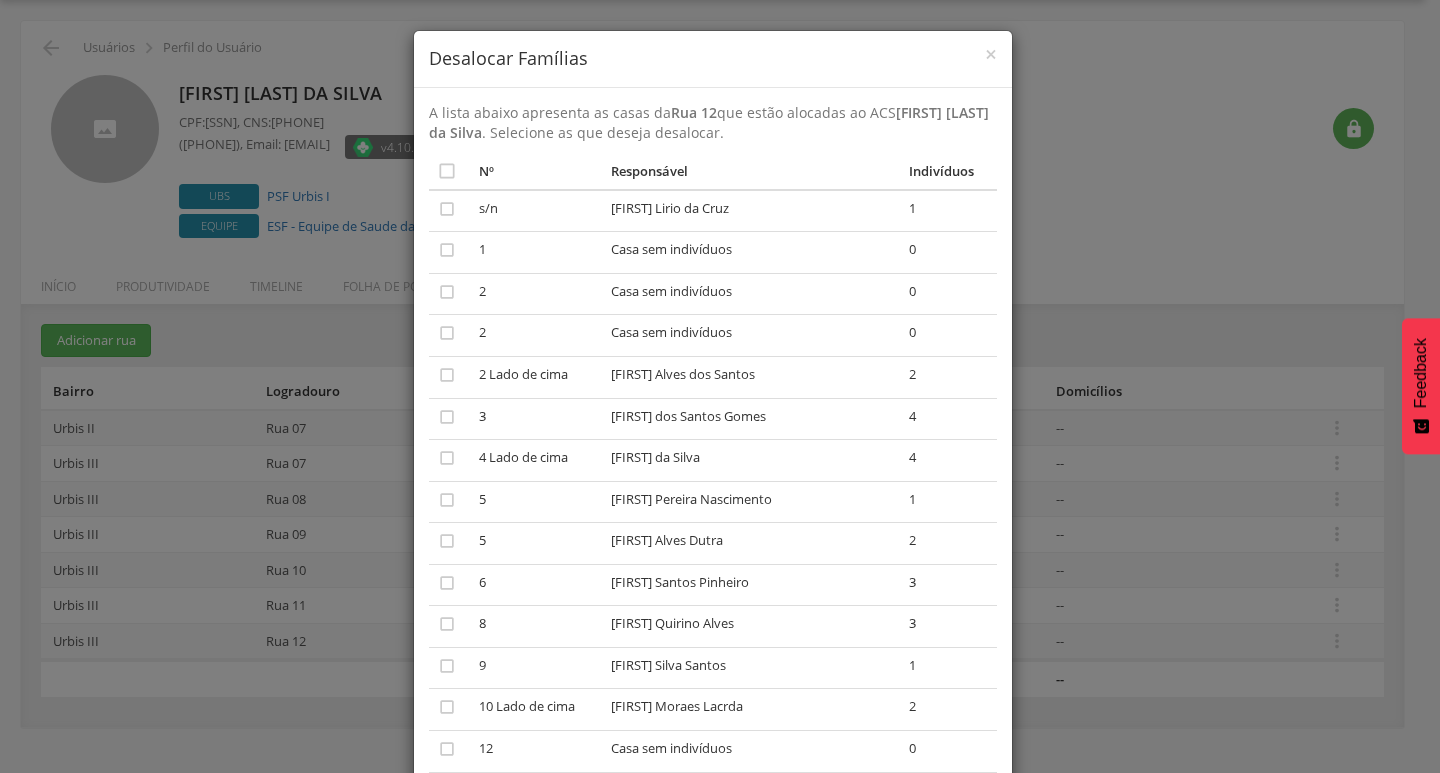 click on "" at bounding box center (450, 294) 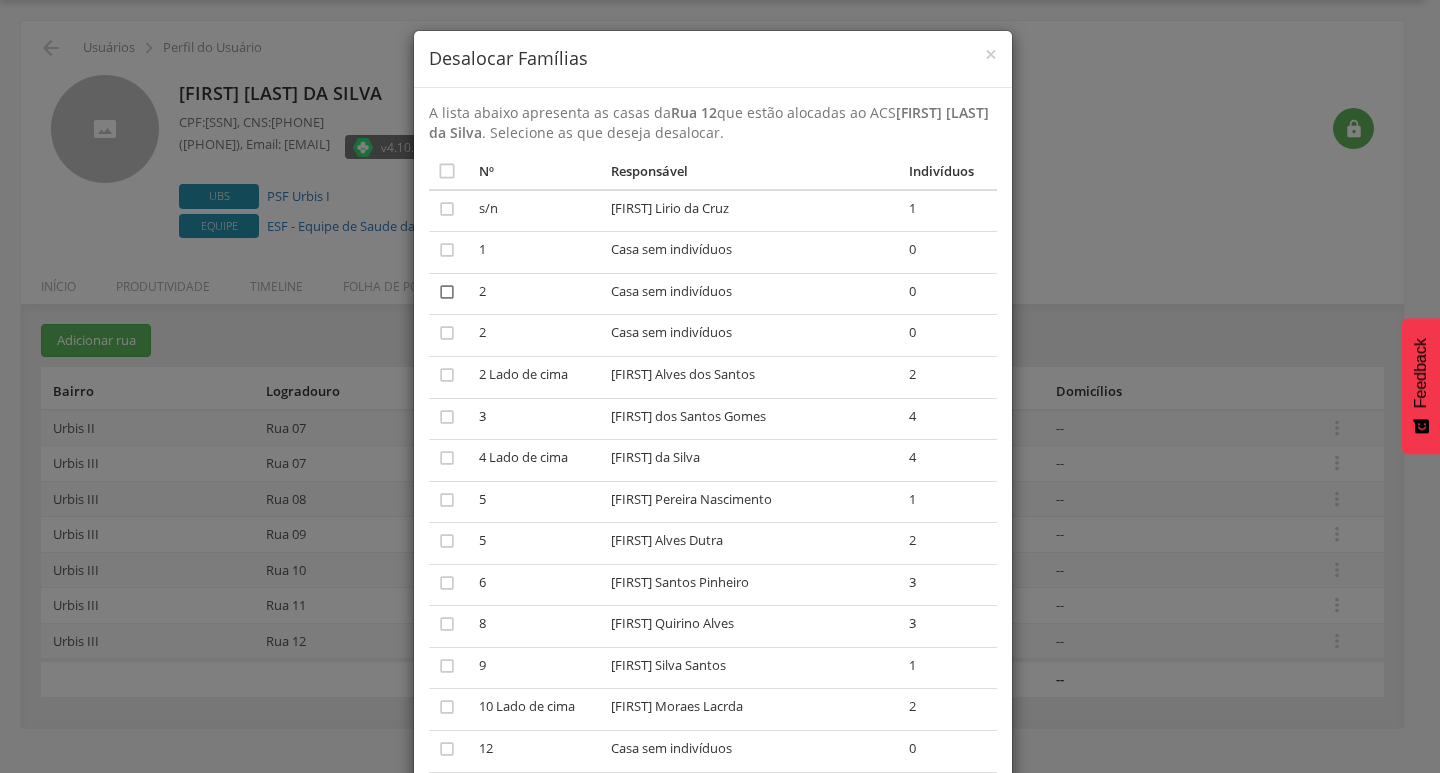 click on "" at bounding box center (447, 292) 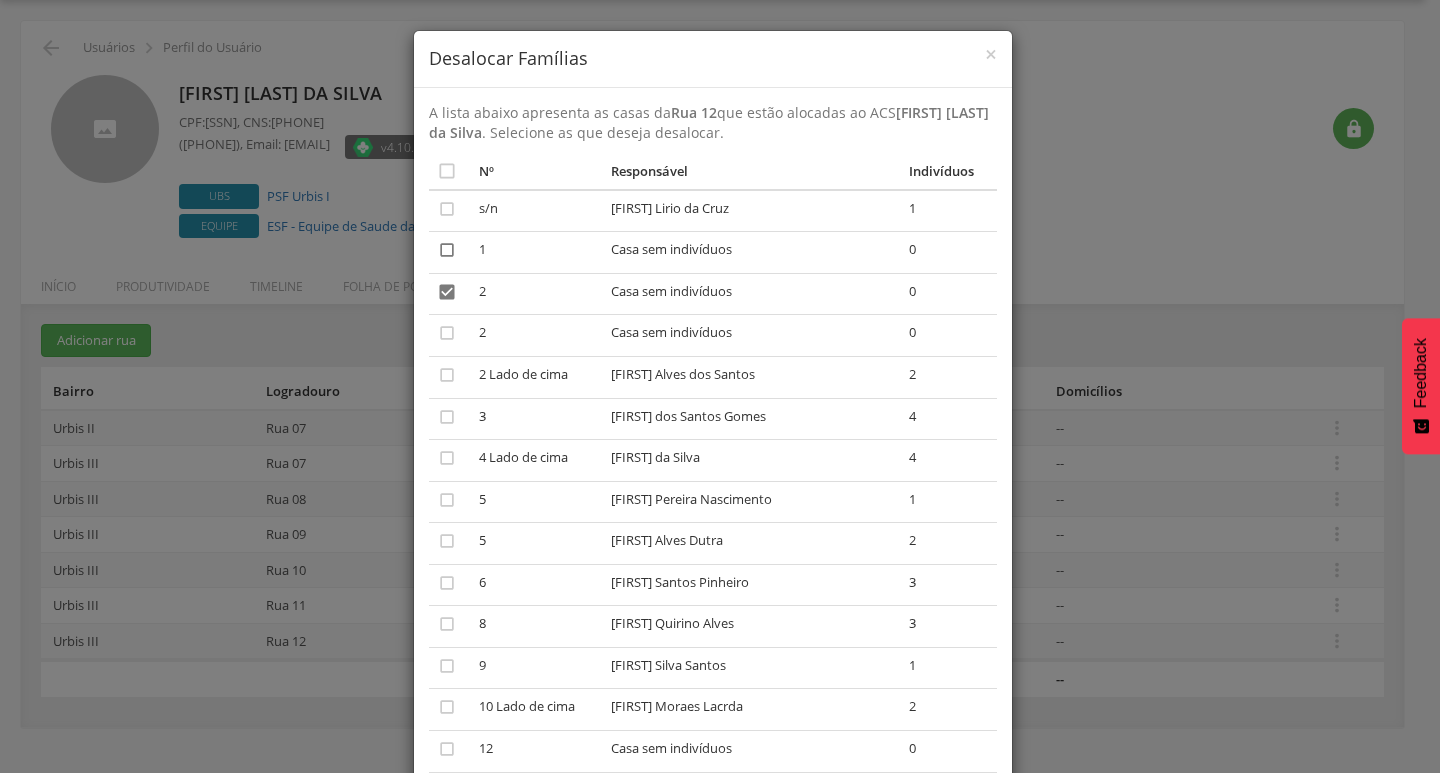 click on "" at bounding box center [447, 250] 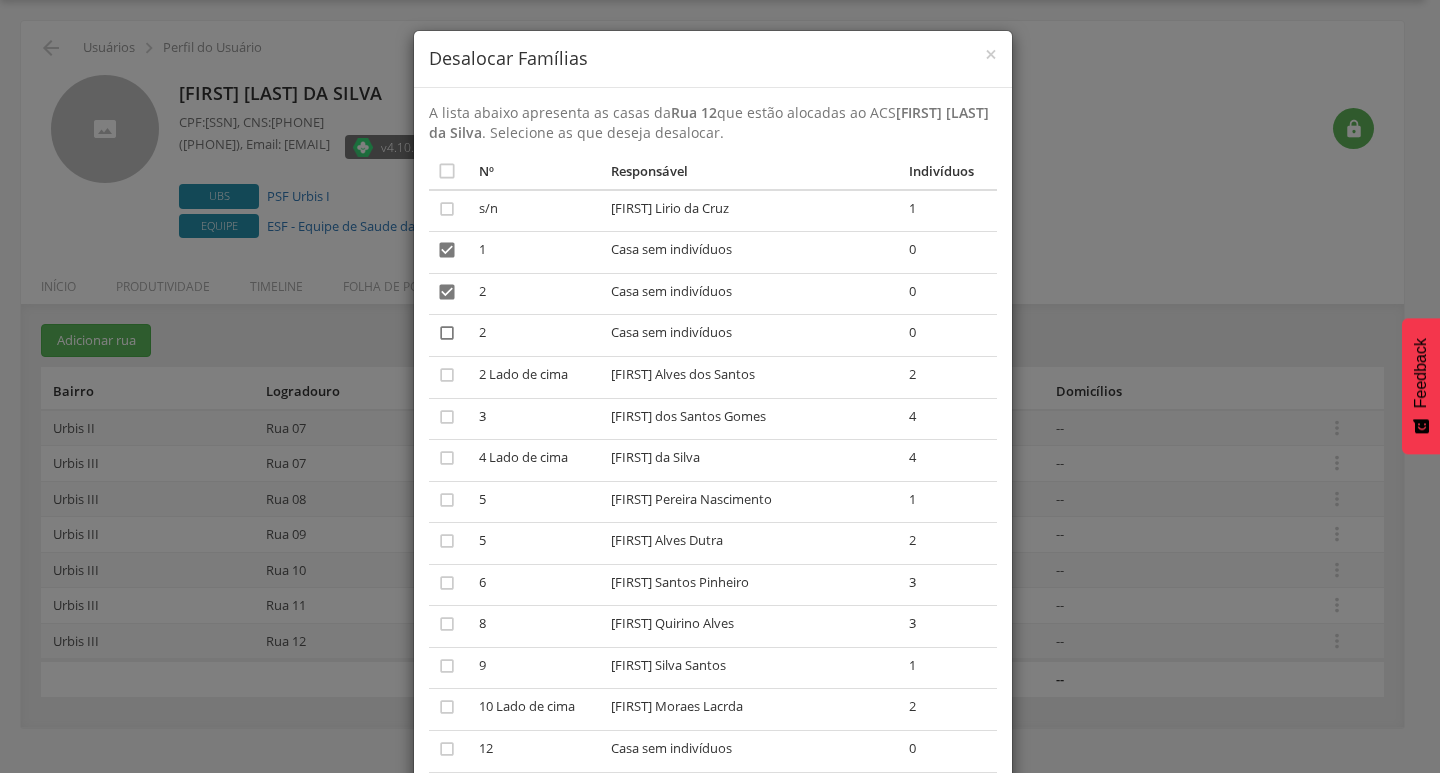 click on "" at bounding box center (447, 333) 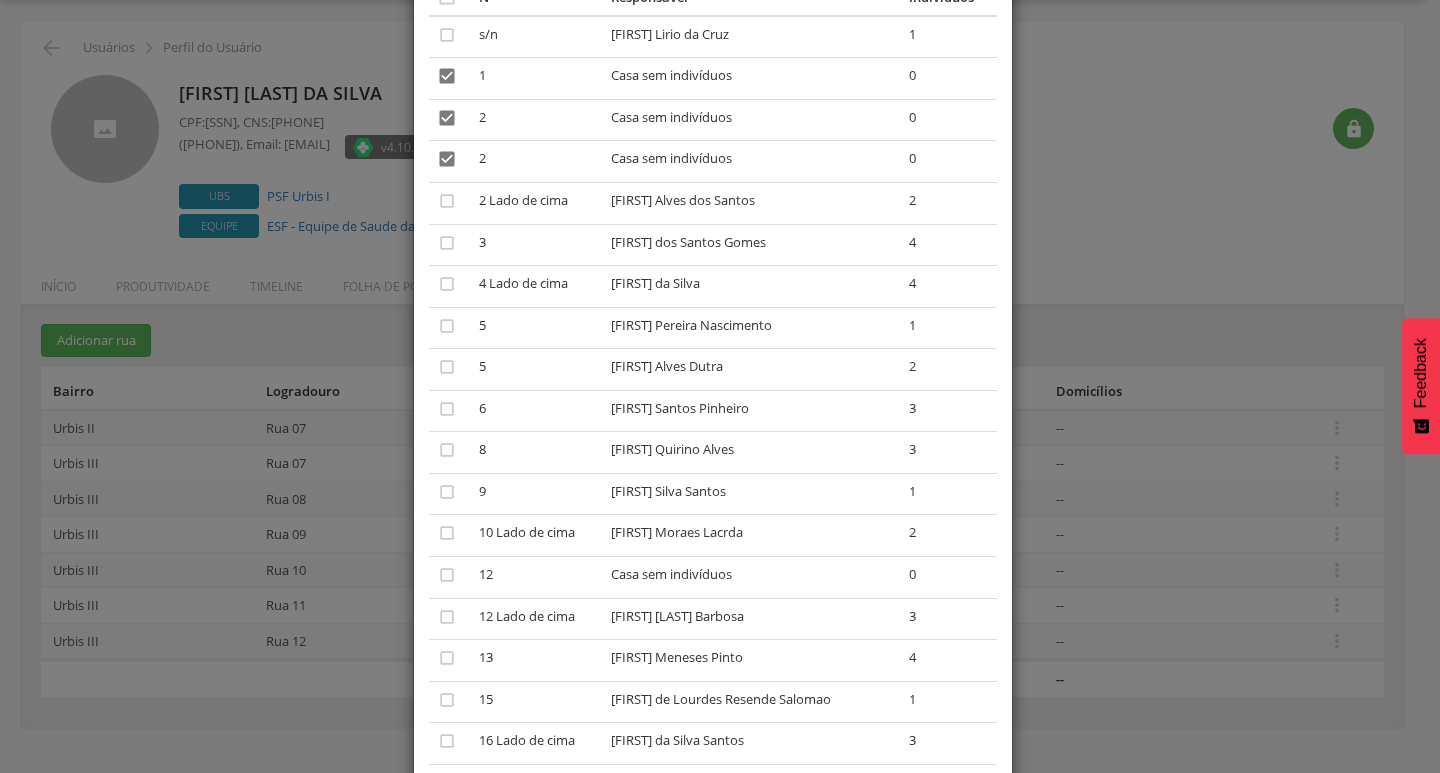 scroll, scrollTop: 300, scrollLeft: 0, axis: vertical 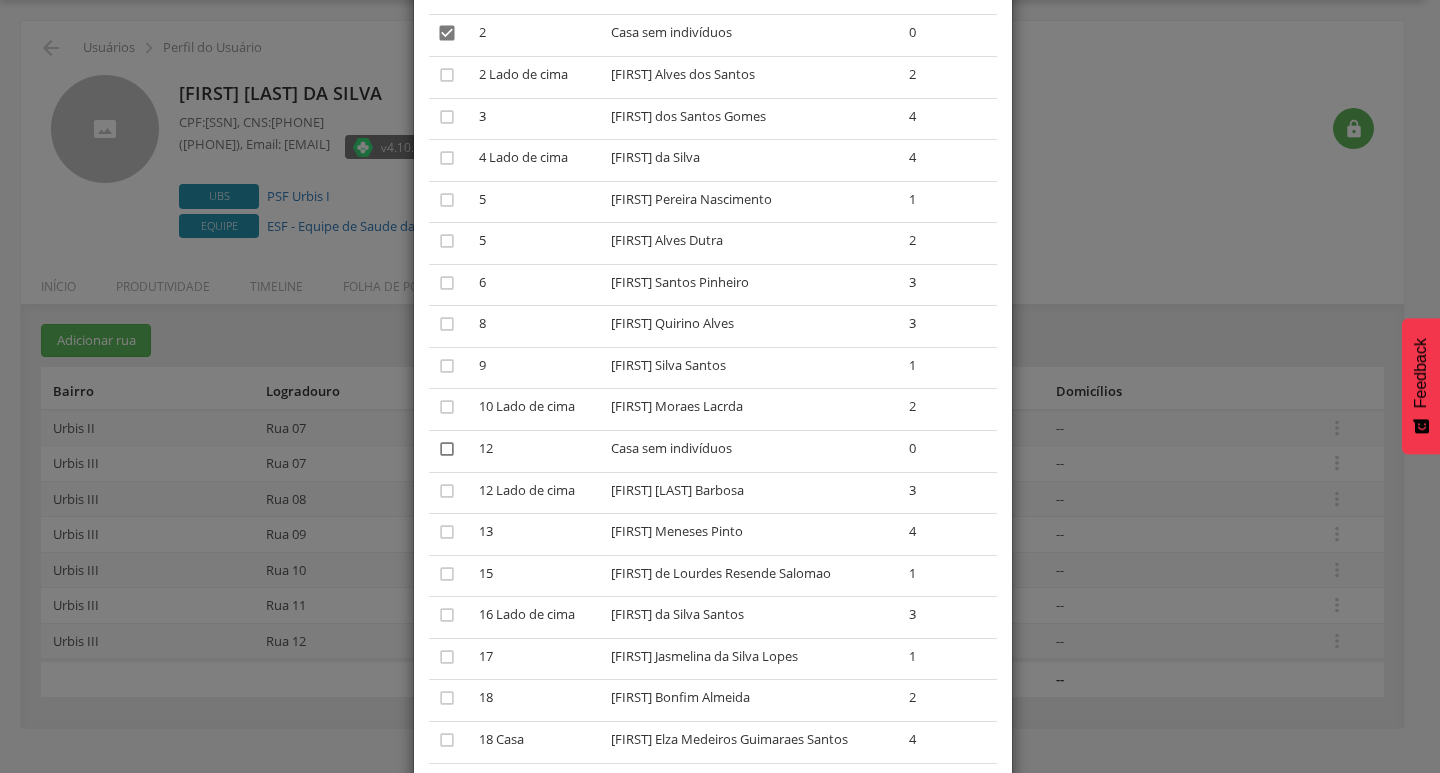 click on "" at bounding box center [447, 449] 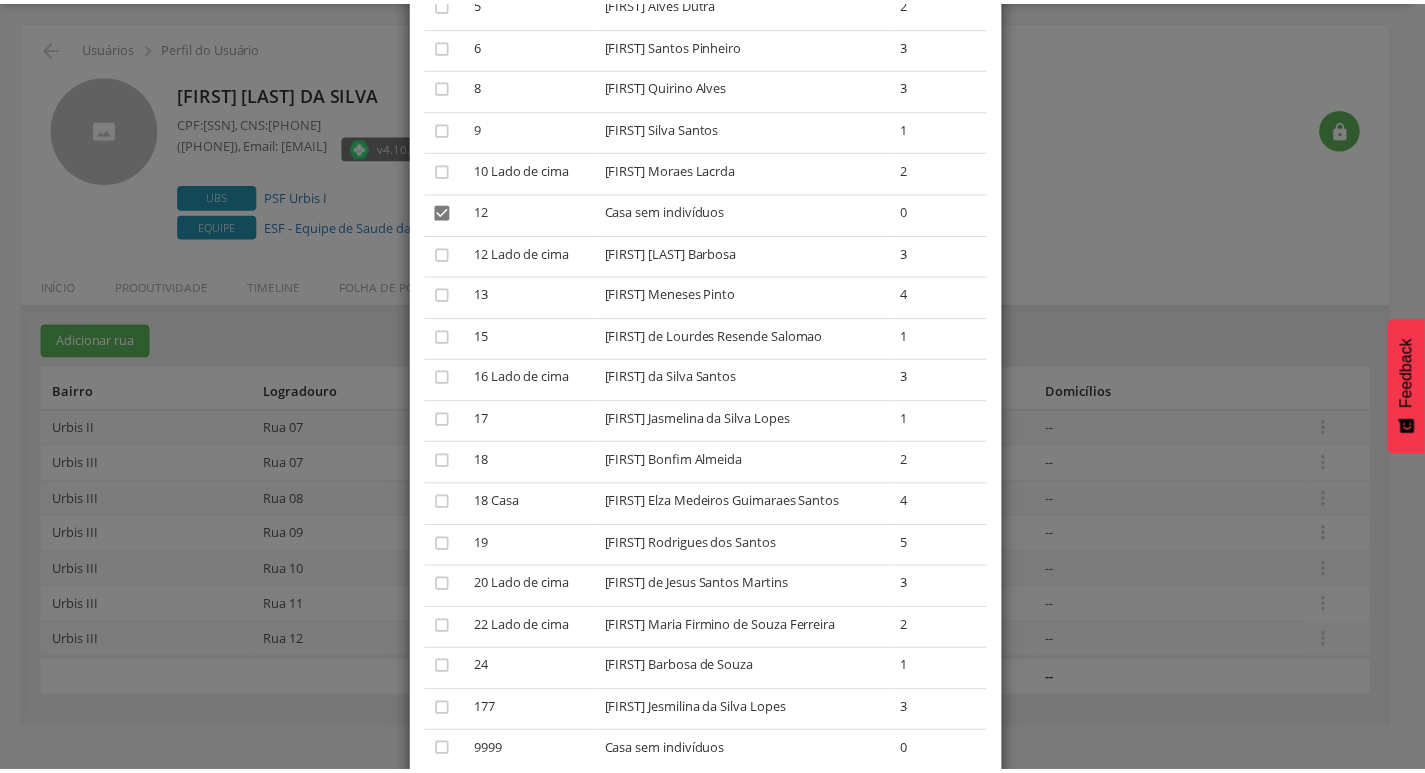 scroll, scrollTop: 670, scrollLeft: 0, axis: vertical 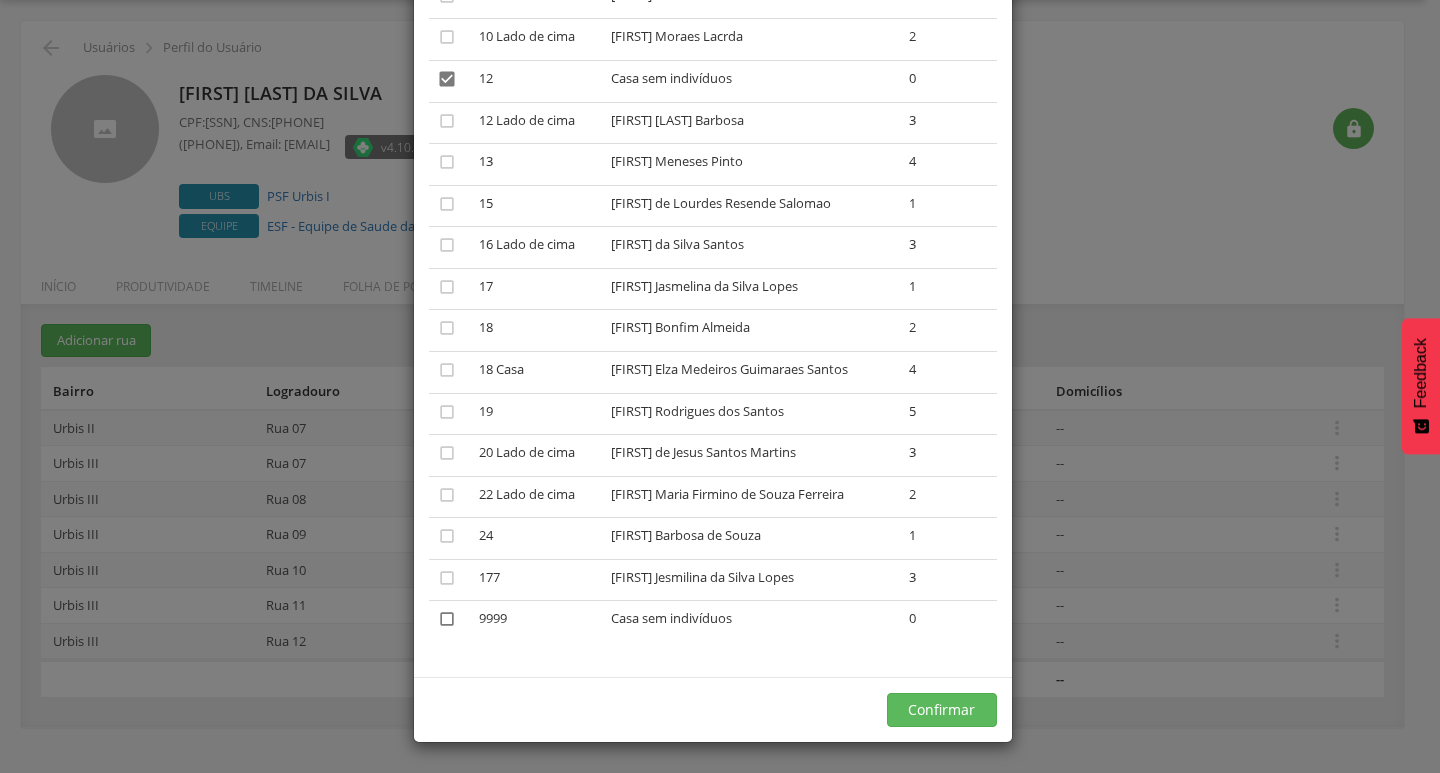 click on "" at bounding box center [447, 619] 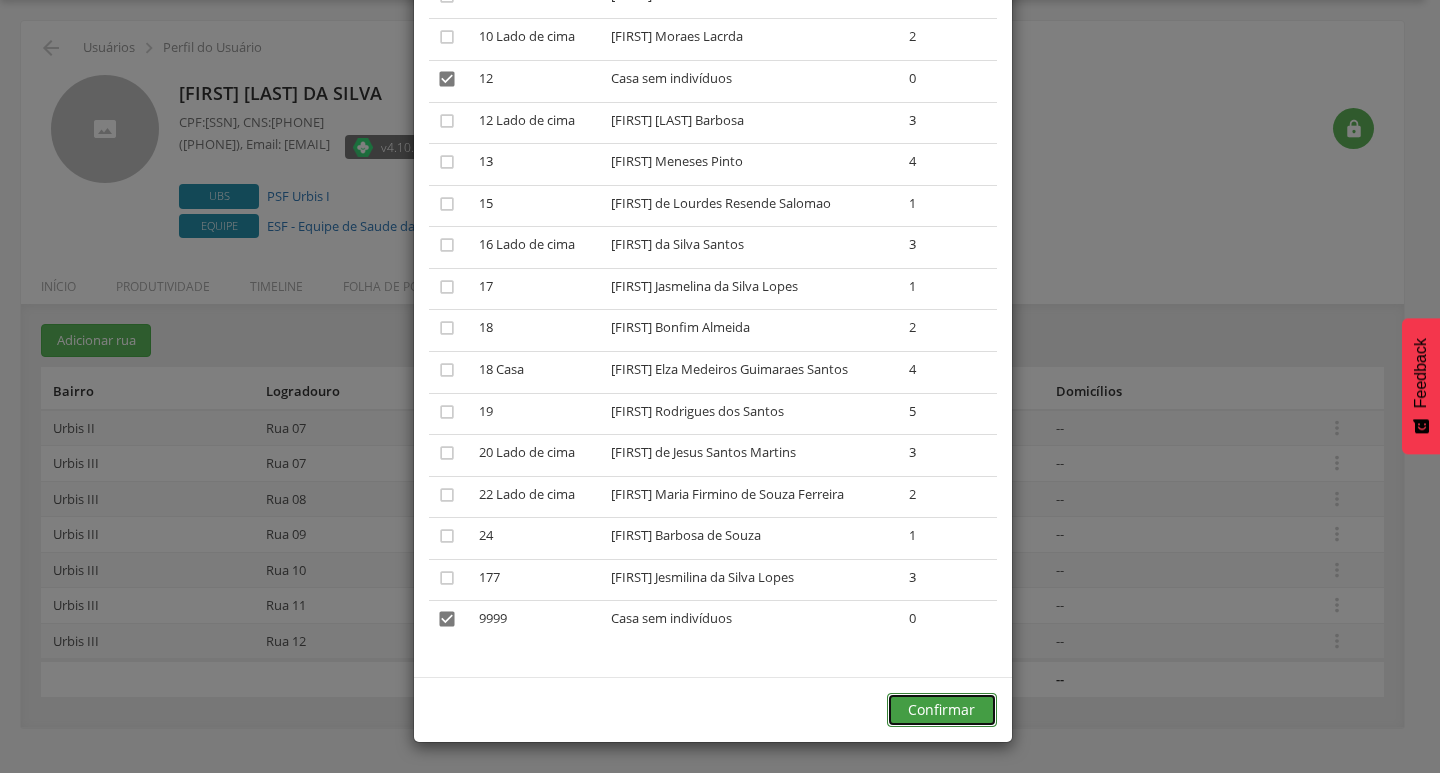 click on "Confirmar" at bounding box center [942, 710] 